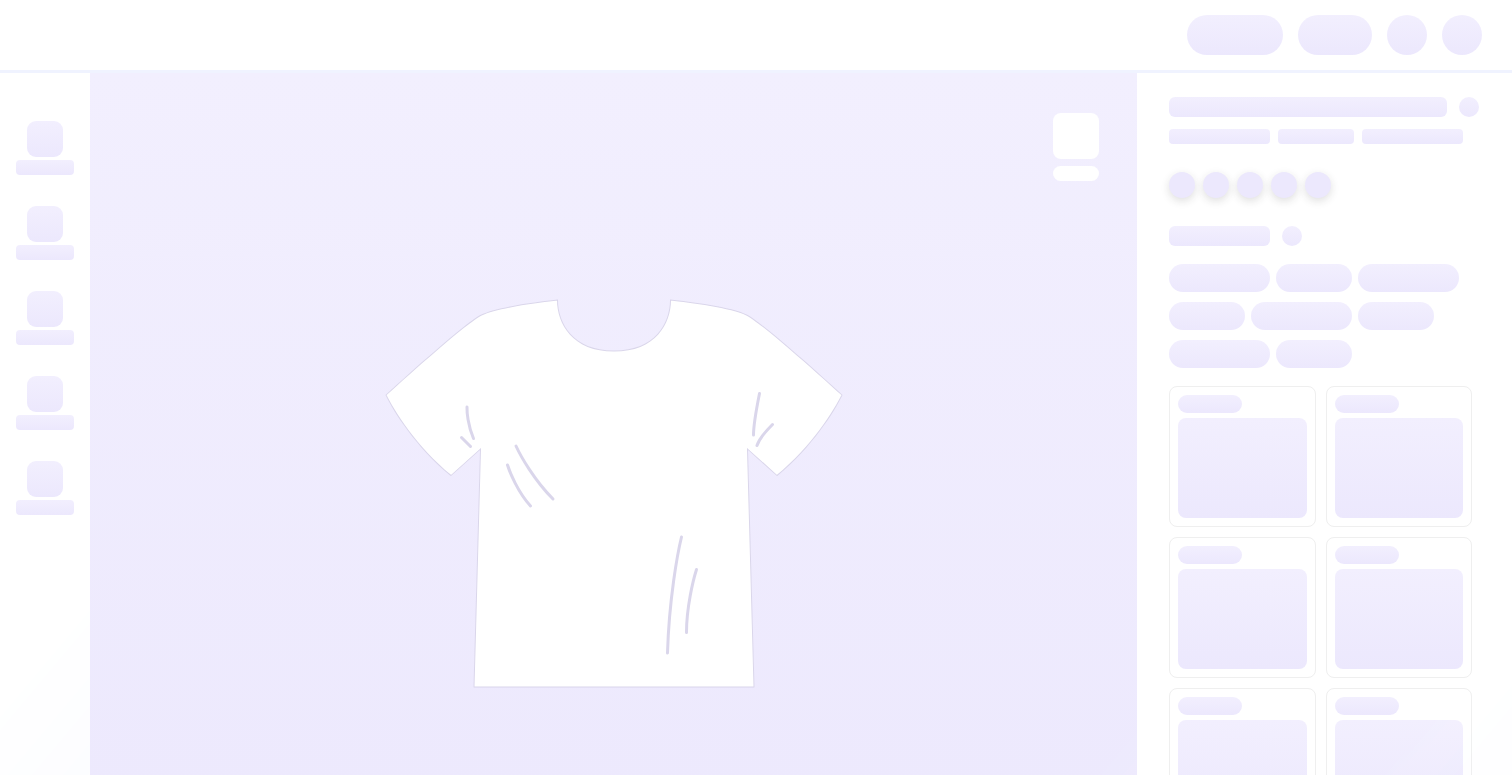 scroll, scrollTop: 0, scrollLeft: 0, axis: both 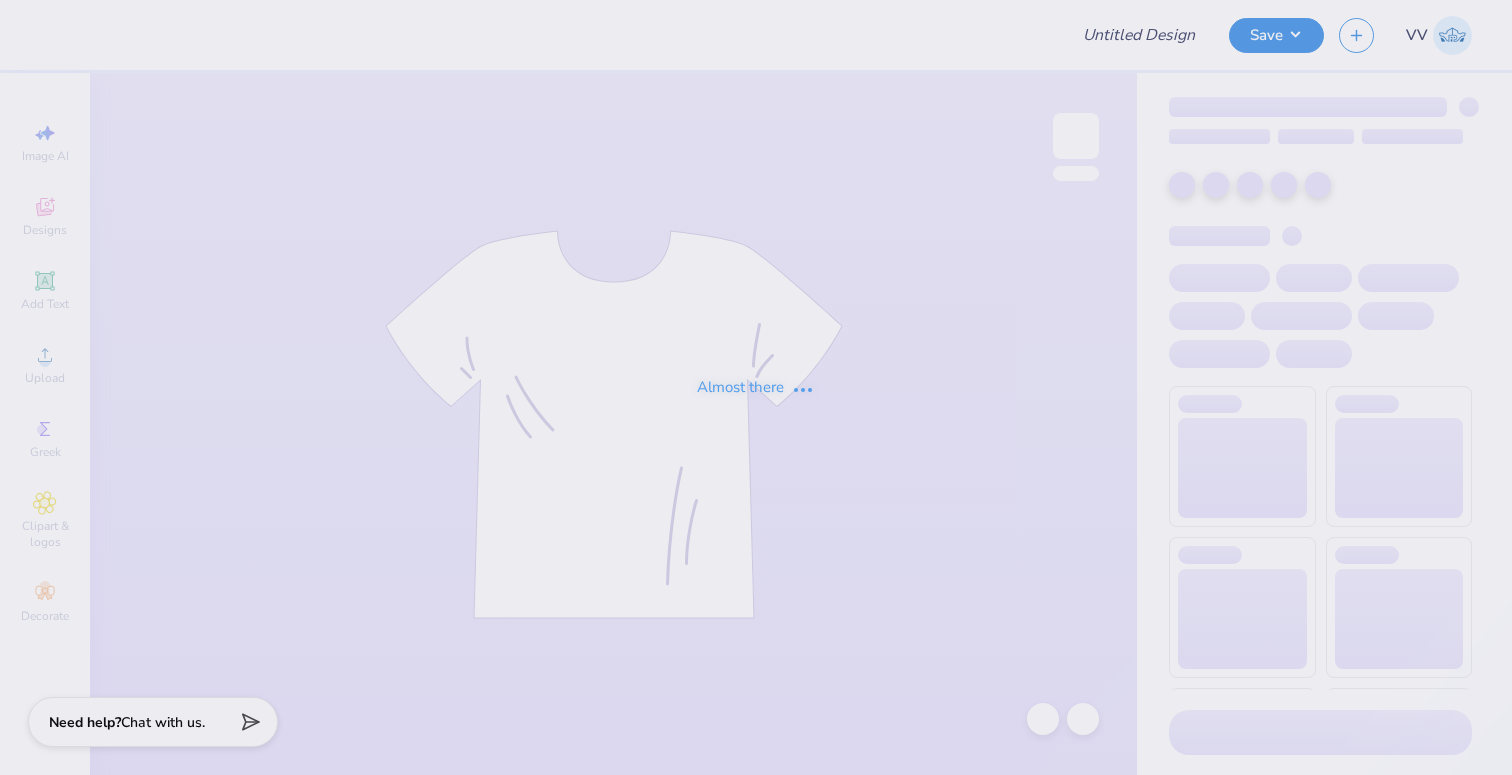 type on "Flag - T shirt" 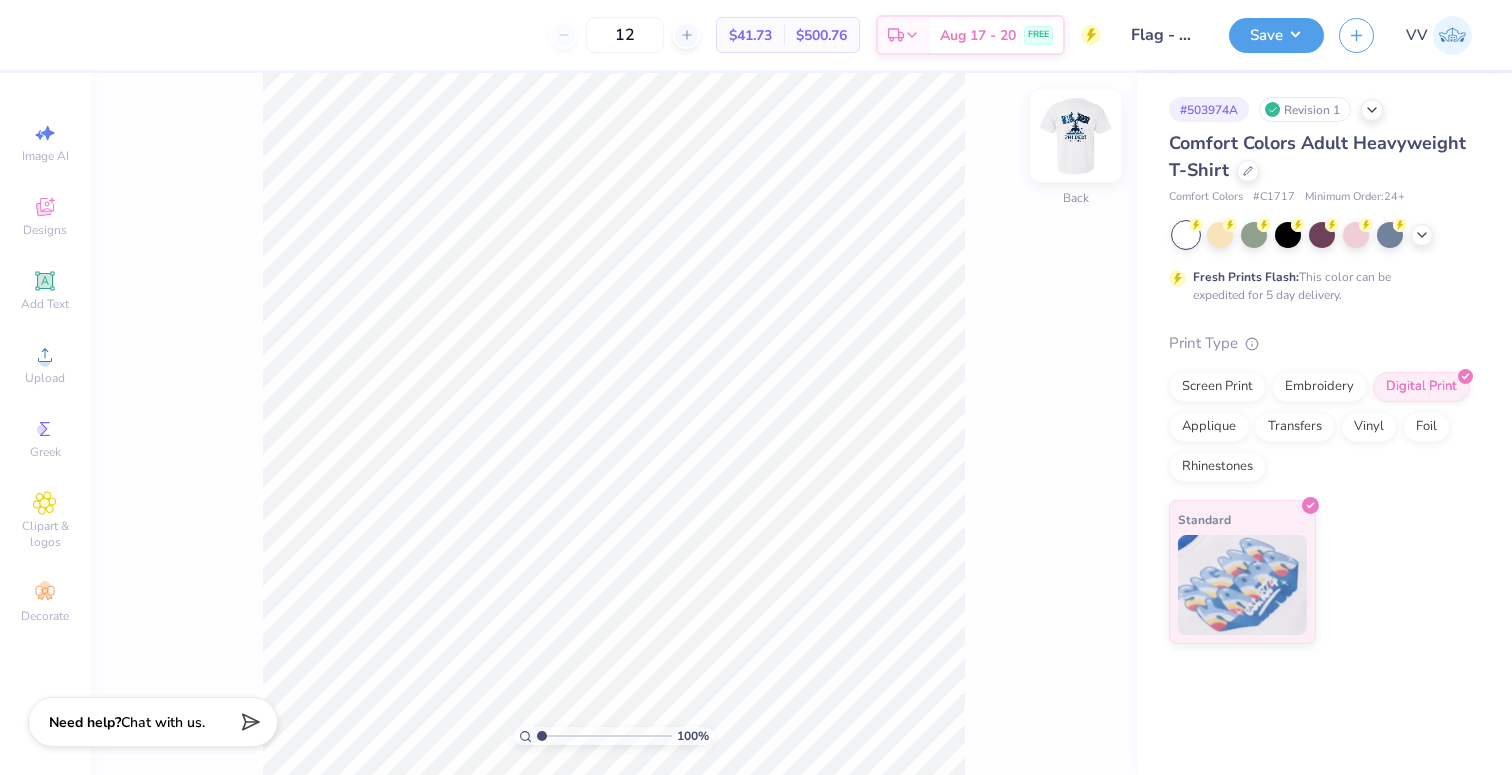 click at bounding box center [1076, 136] 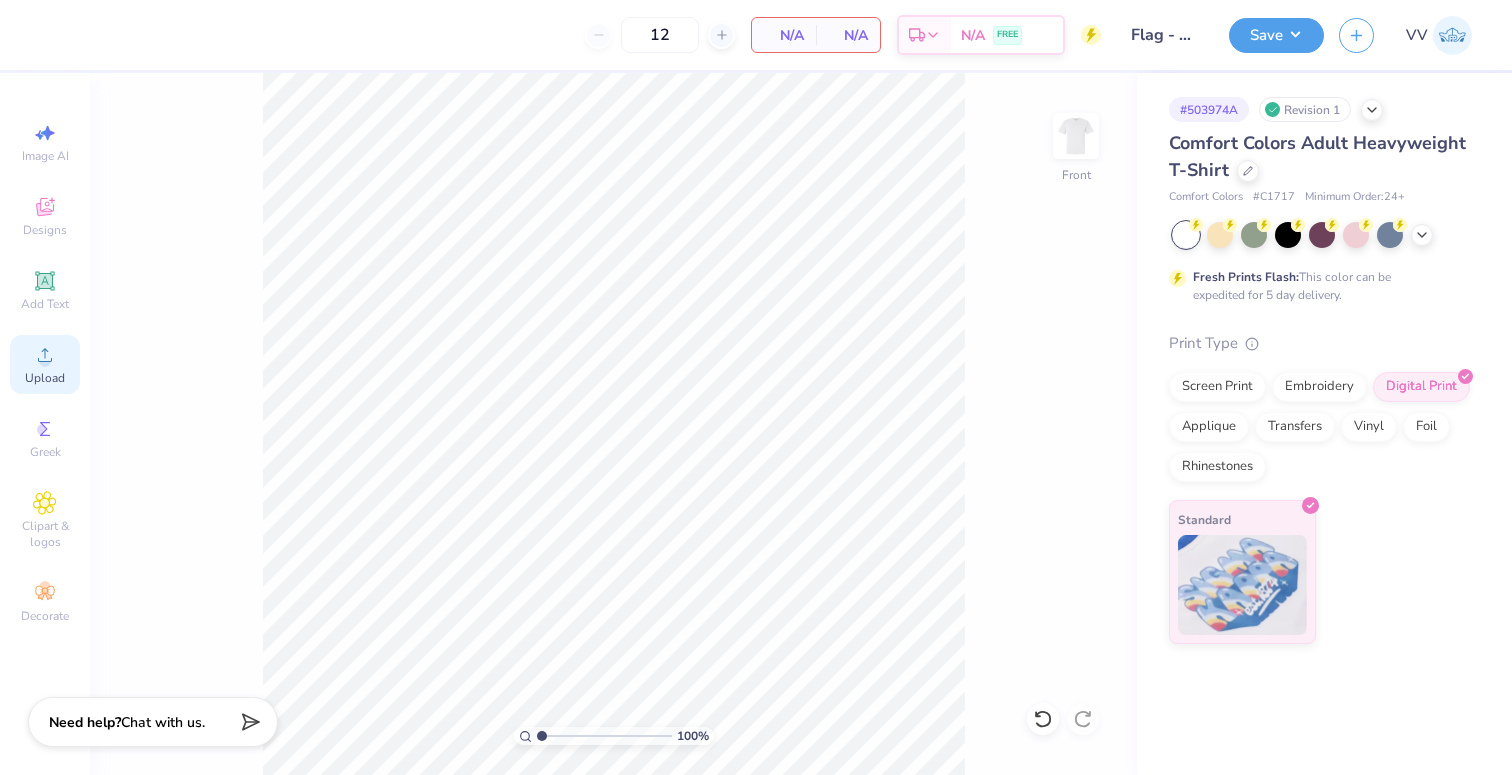 click 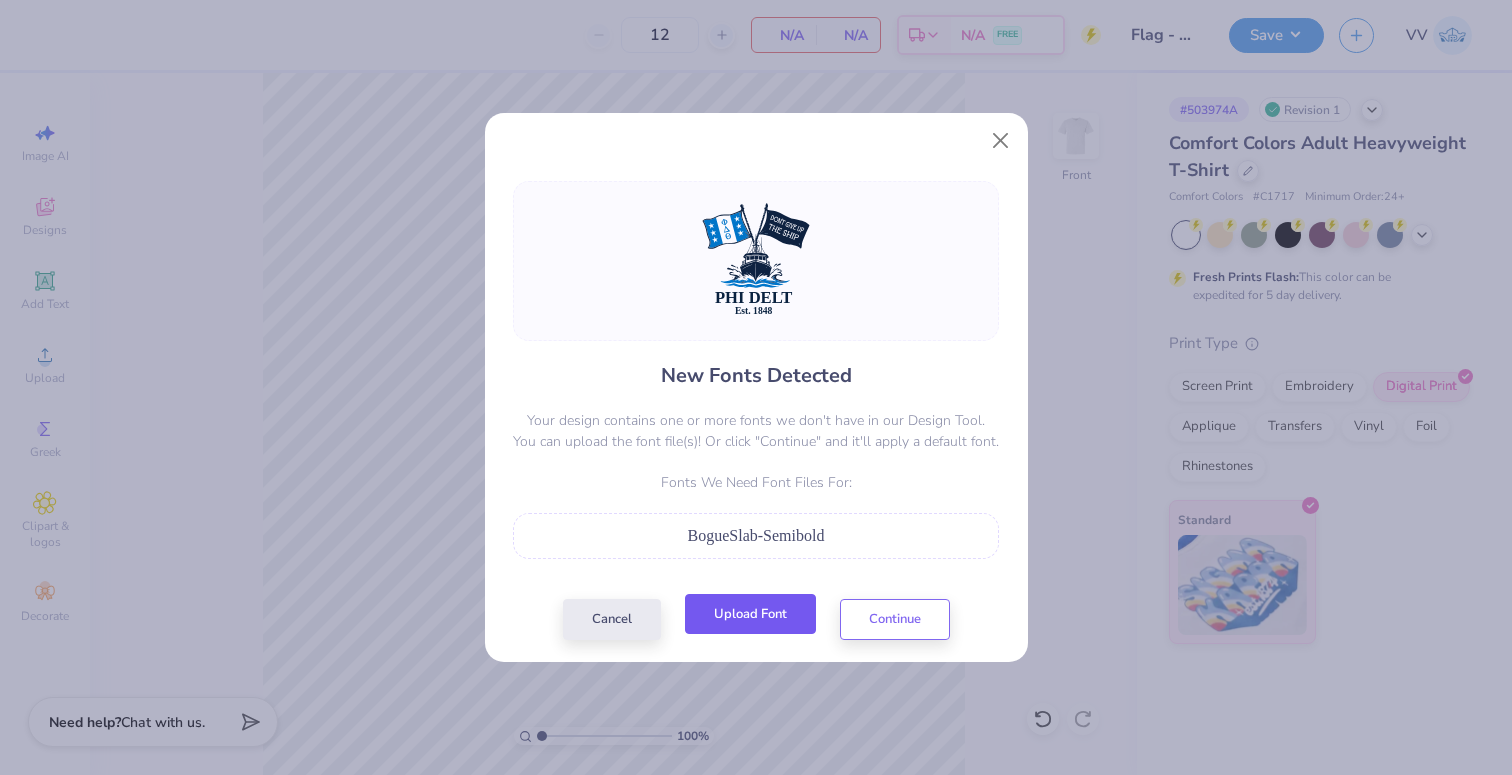 click on "Upload Font" at bounding box center (750, 614) 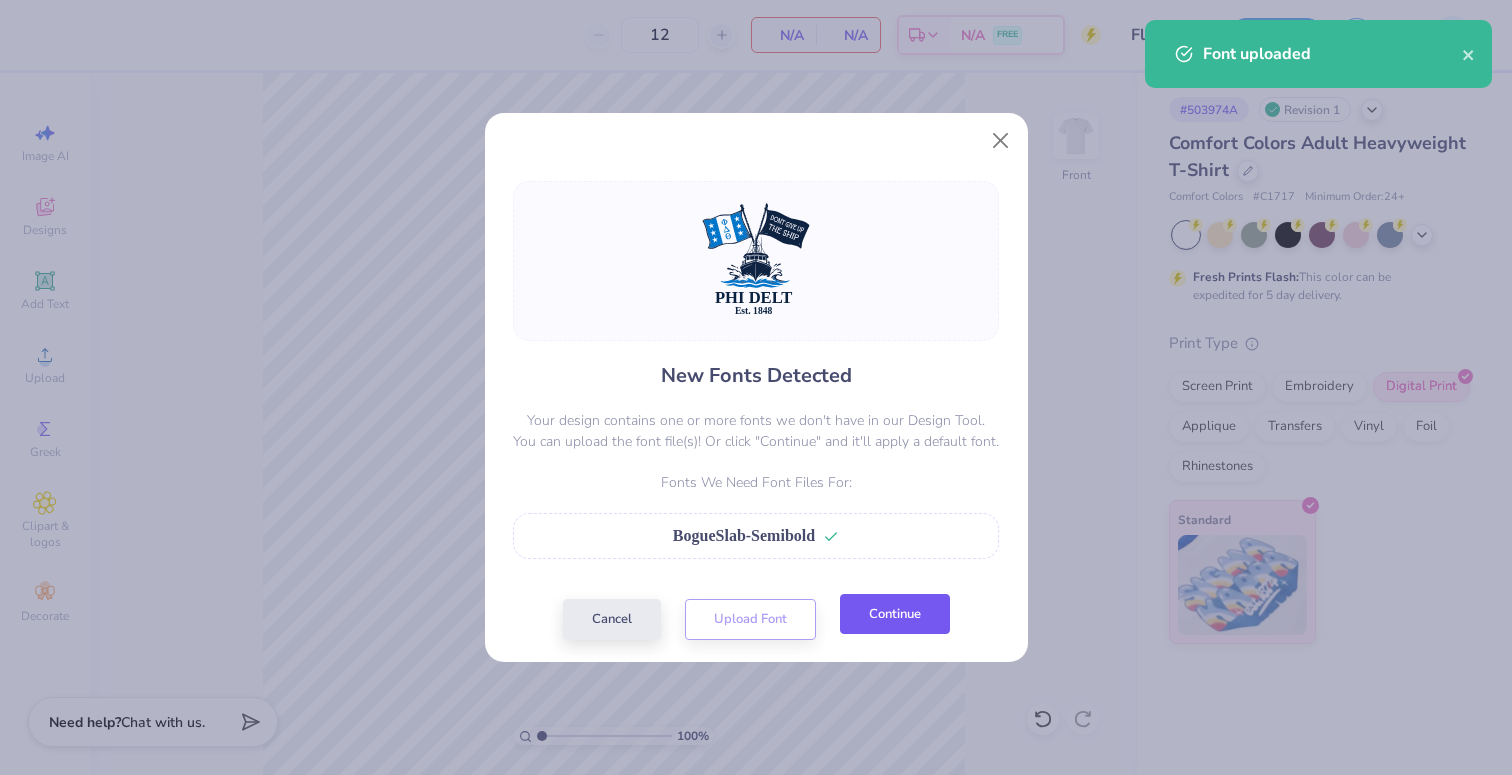click on "Continue" at bounding box center [895, 614] 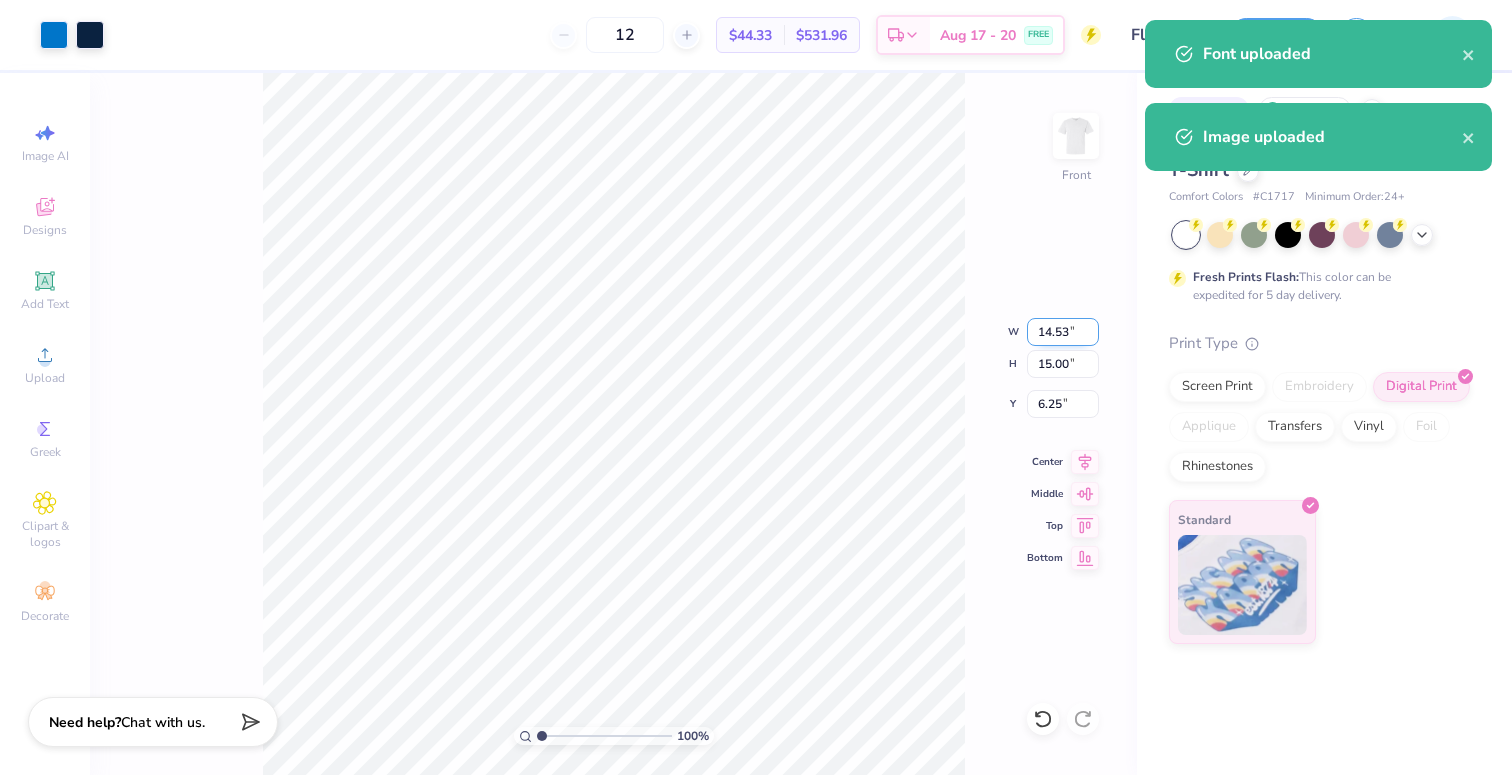 click on "14.53" at bounding box center [1063, 332] 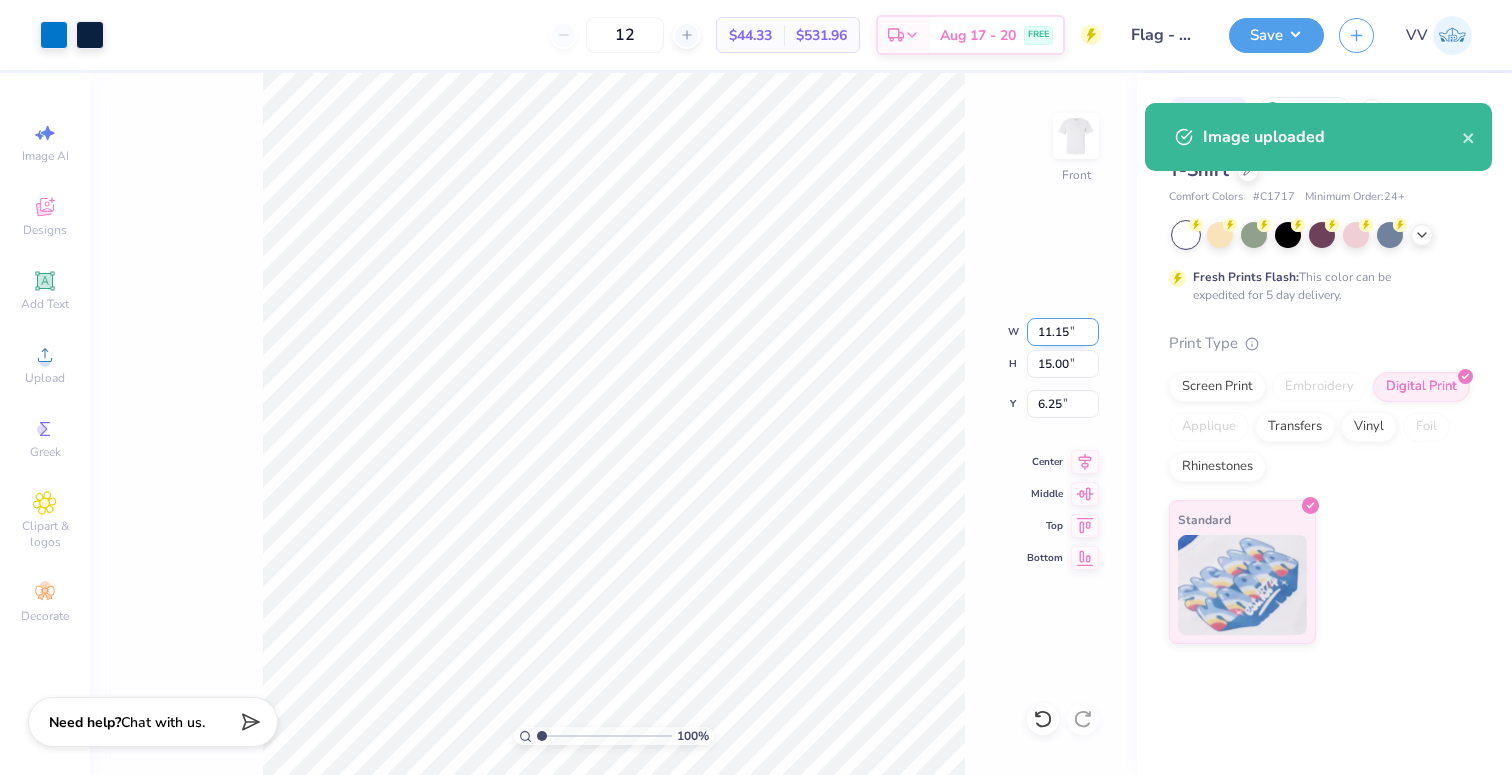 type on "11.15" 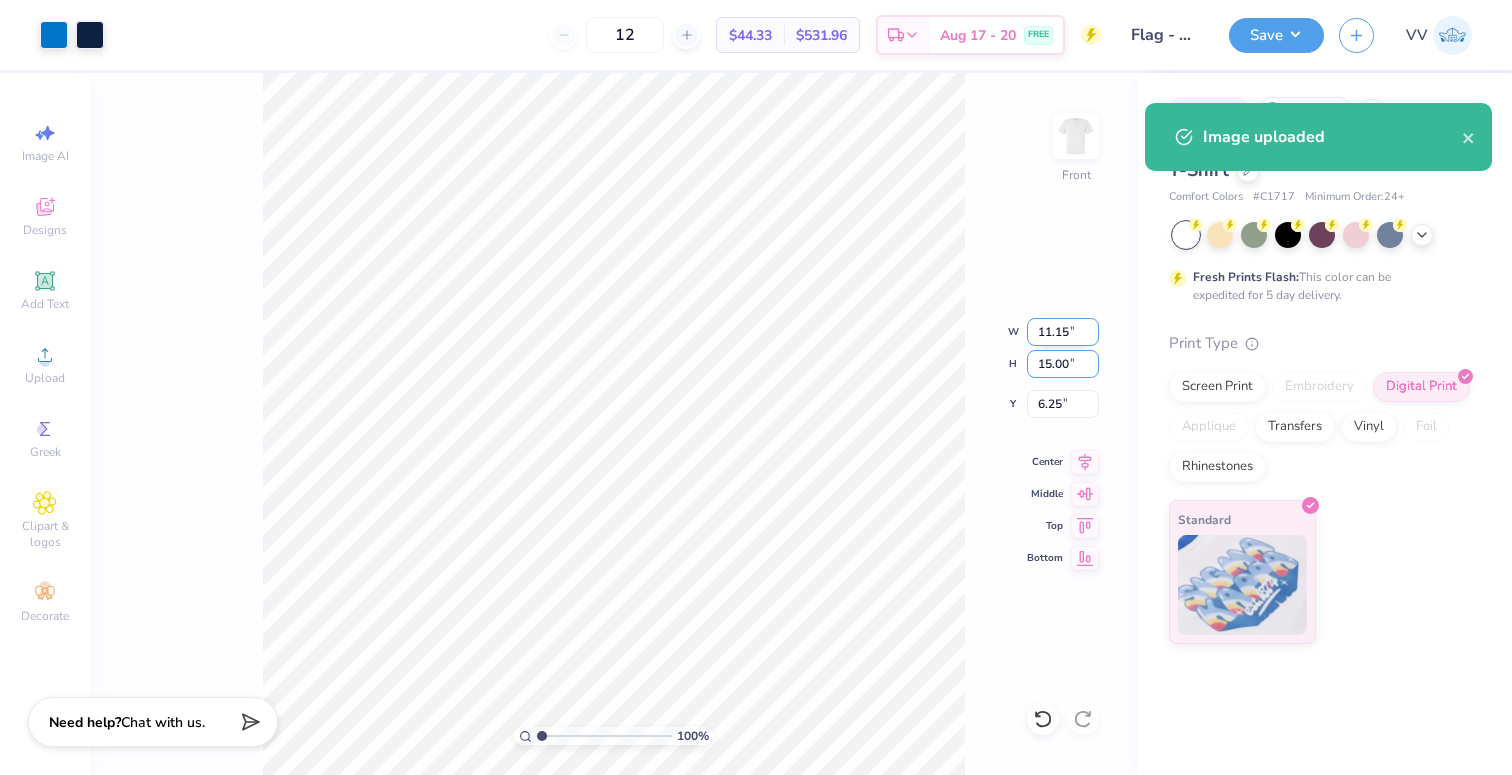 type on "11.50" 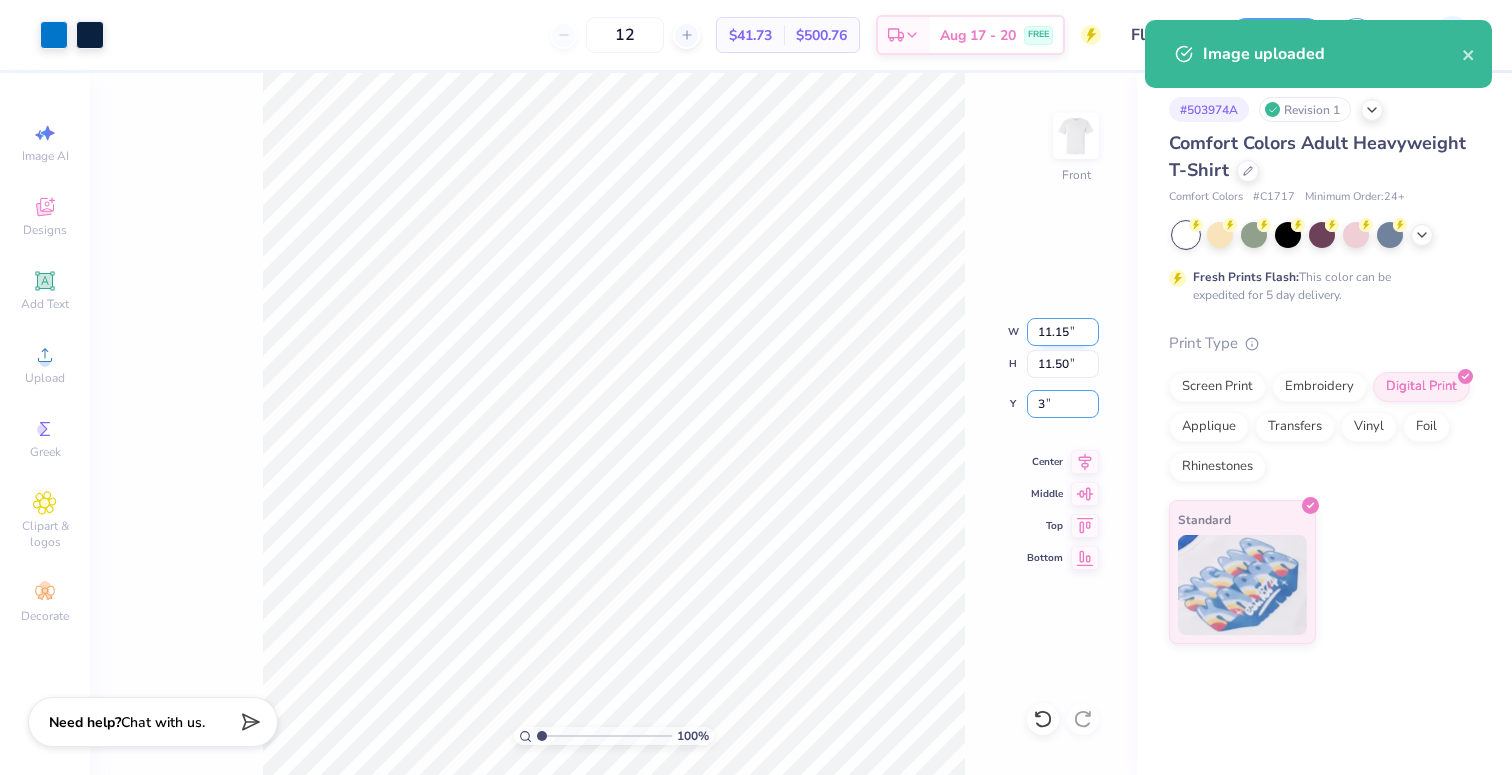 type on "3.00" 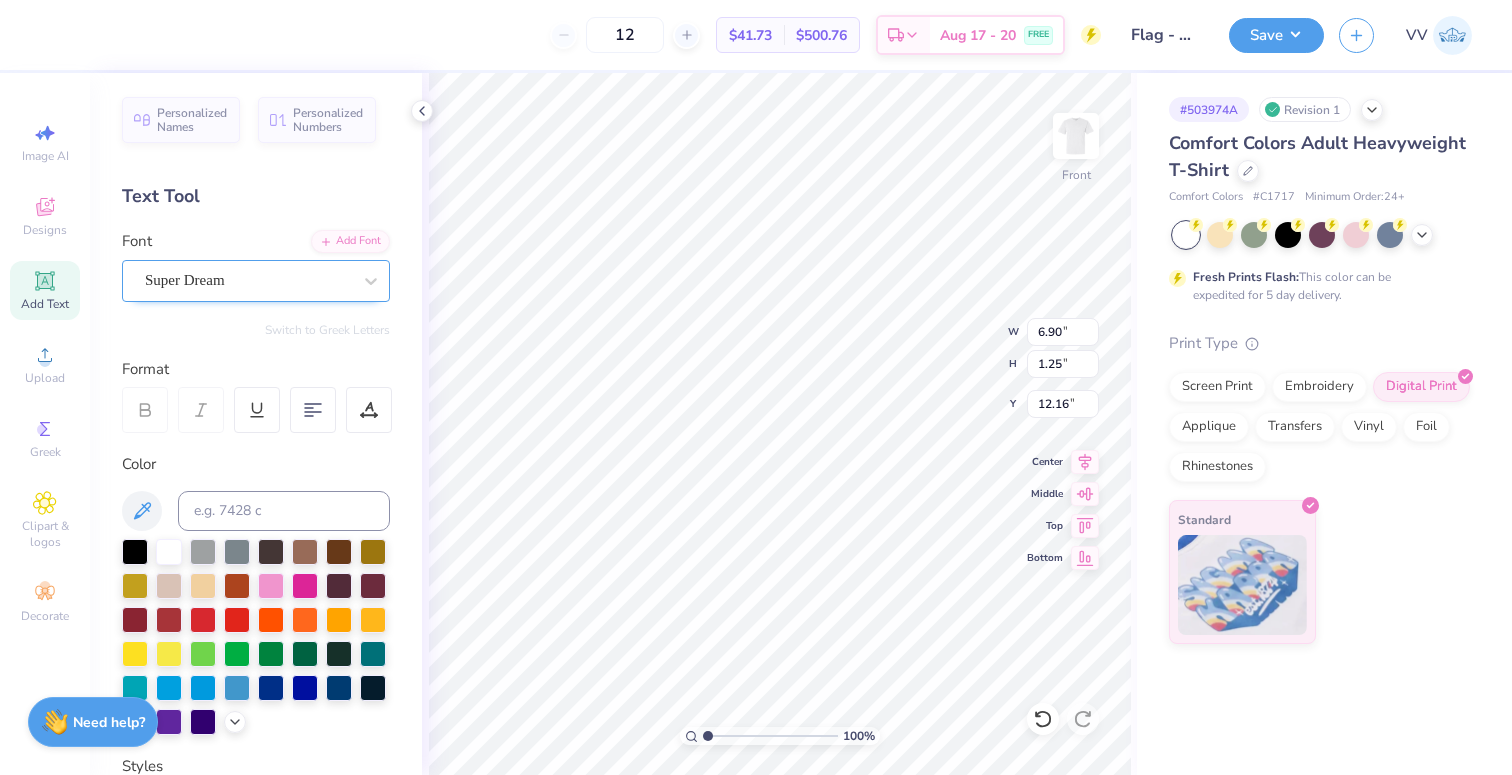 click on "Super Dream" at bounding box center [248, 280] 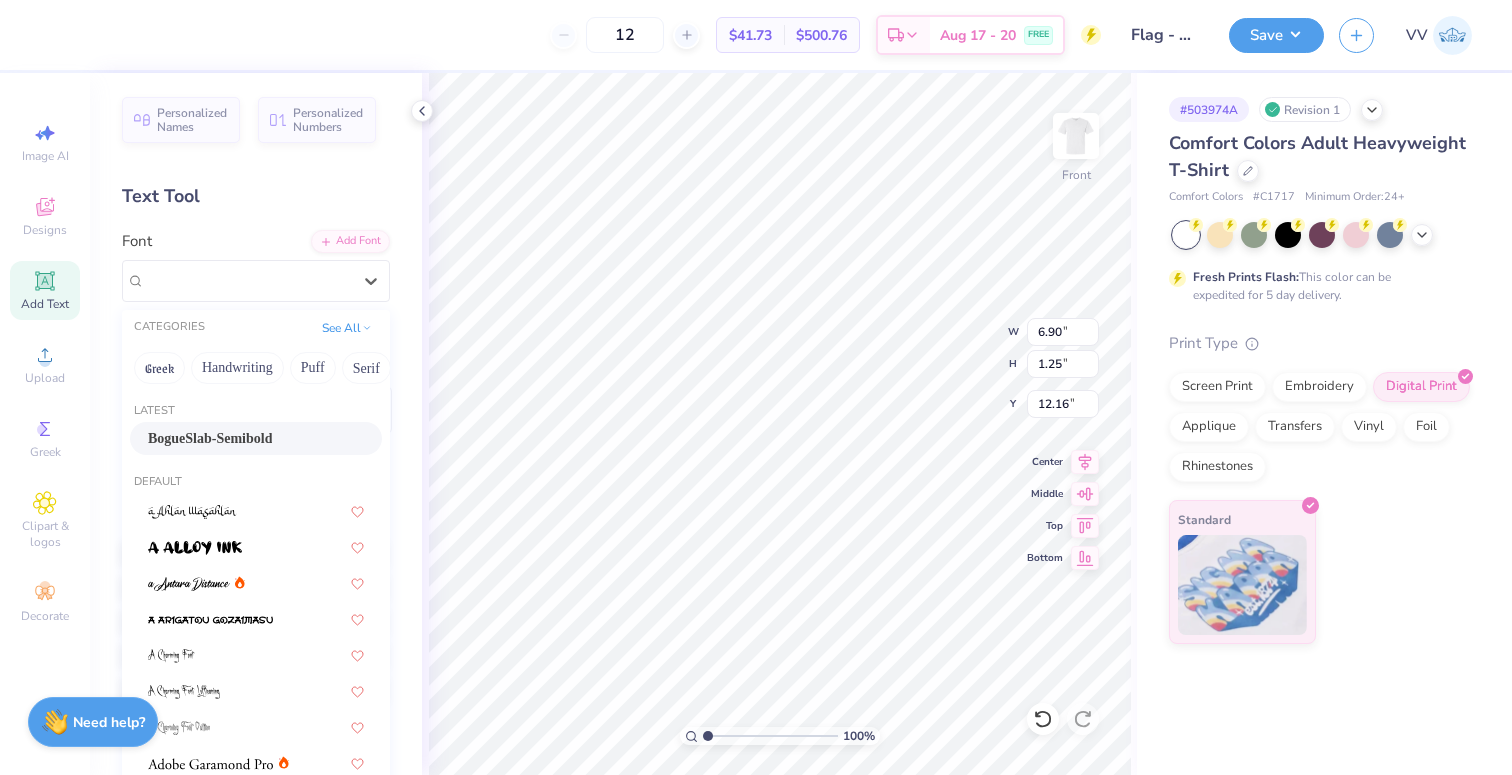 click on "BogueSlab-Semibold" at bounding box center (210, 438) 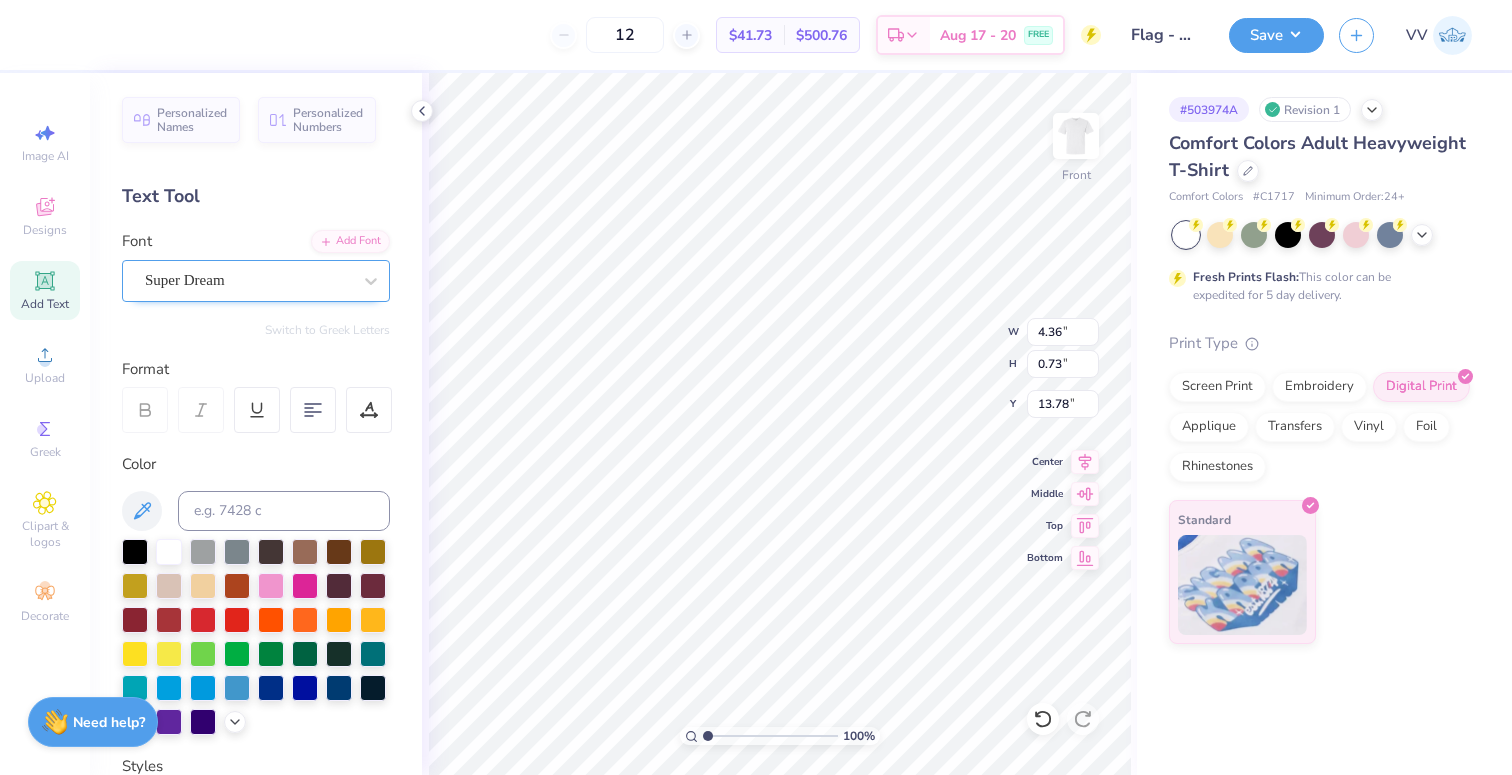 click at bounding box center (248, 280) 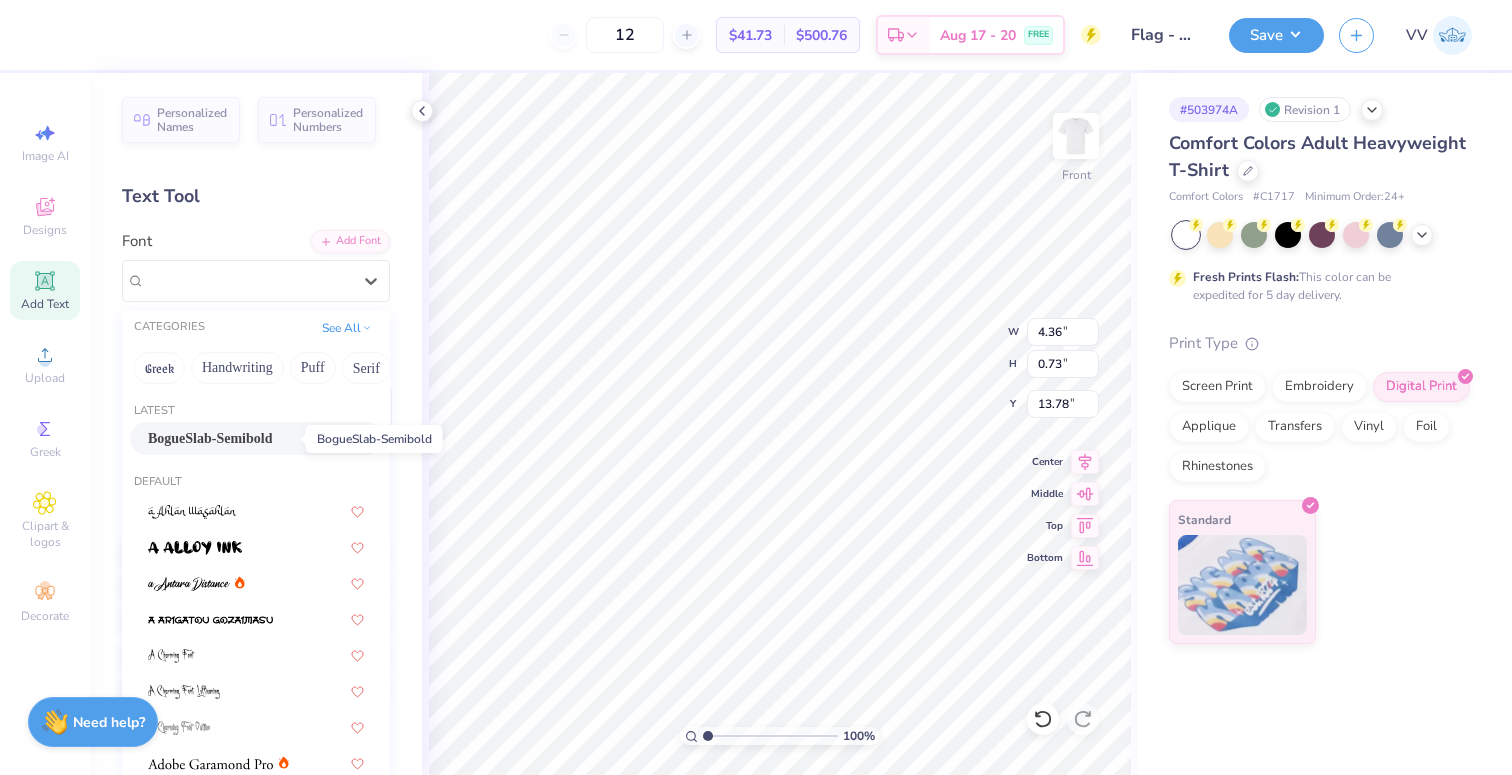 click on "BogueSlab-Semibold" at bounding box center [210, 438] 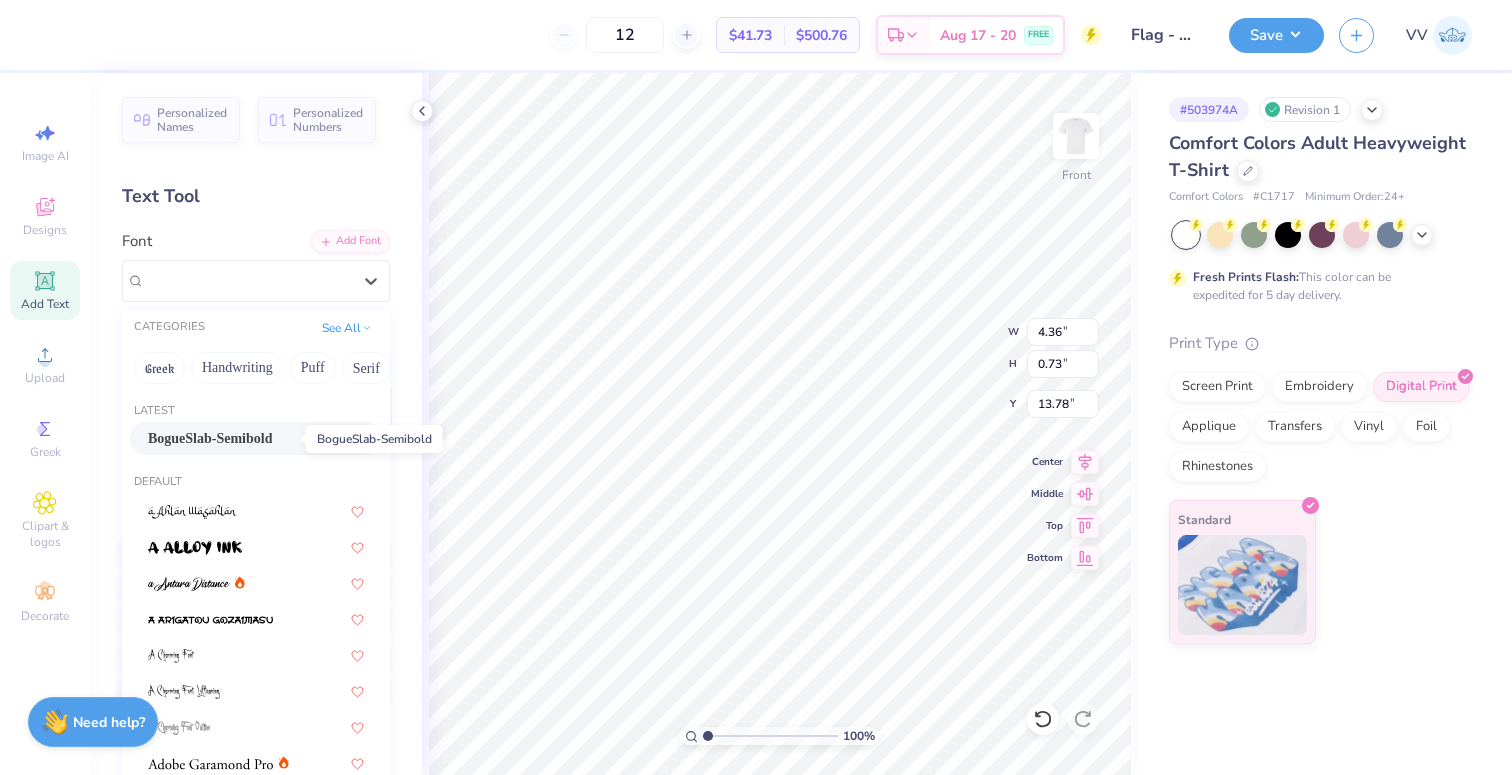 type on "4.32" 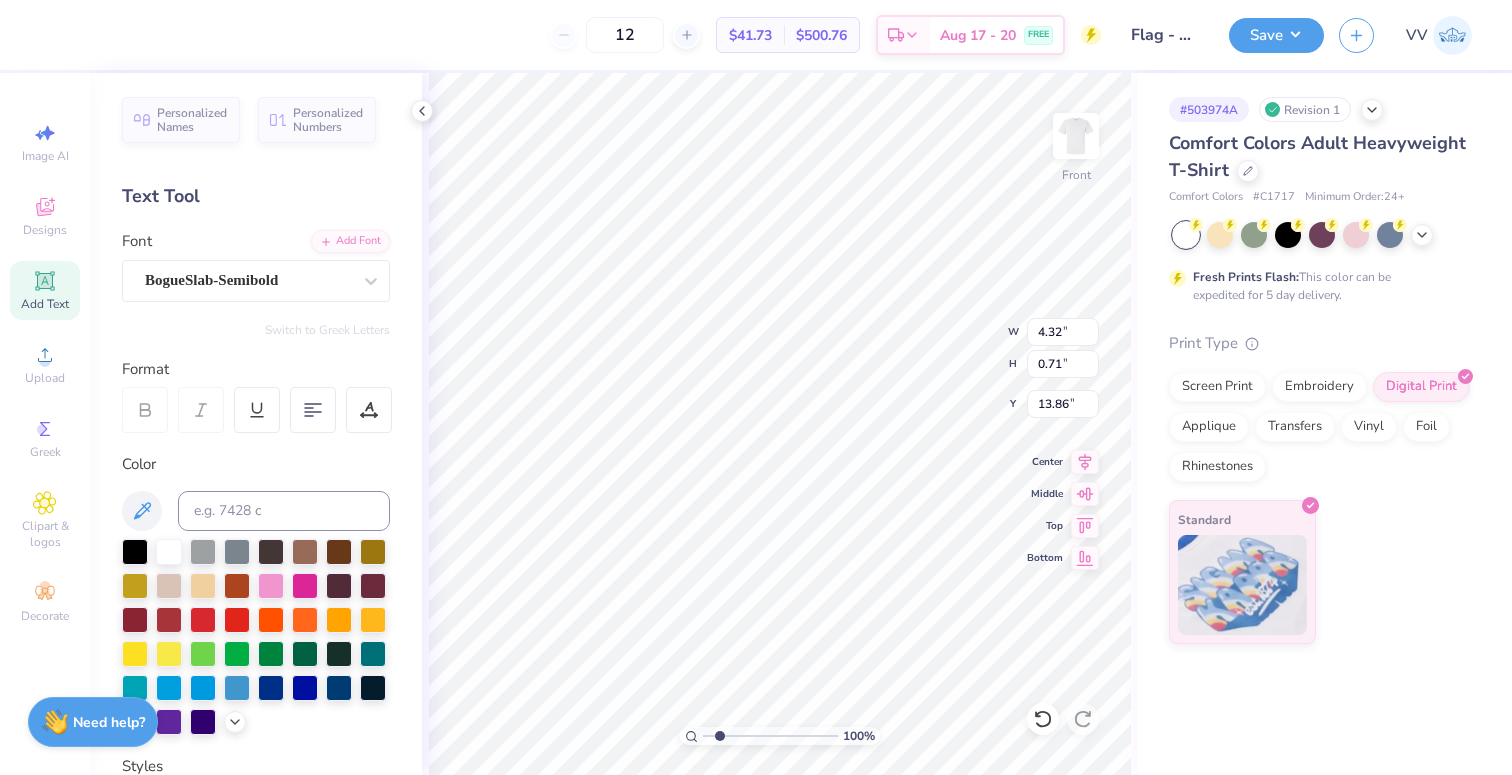 type on "1.88" 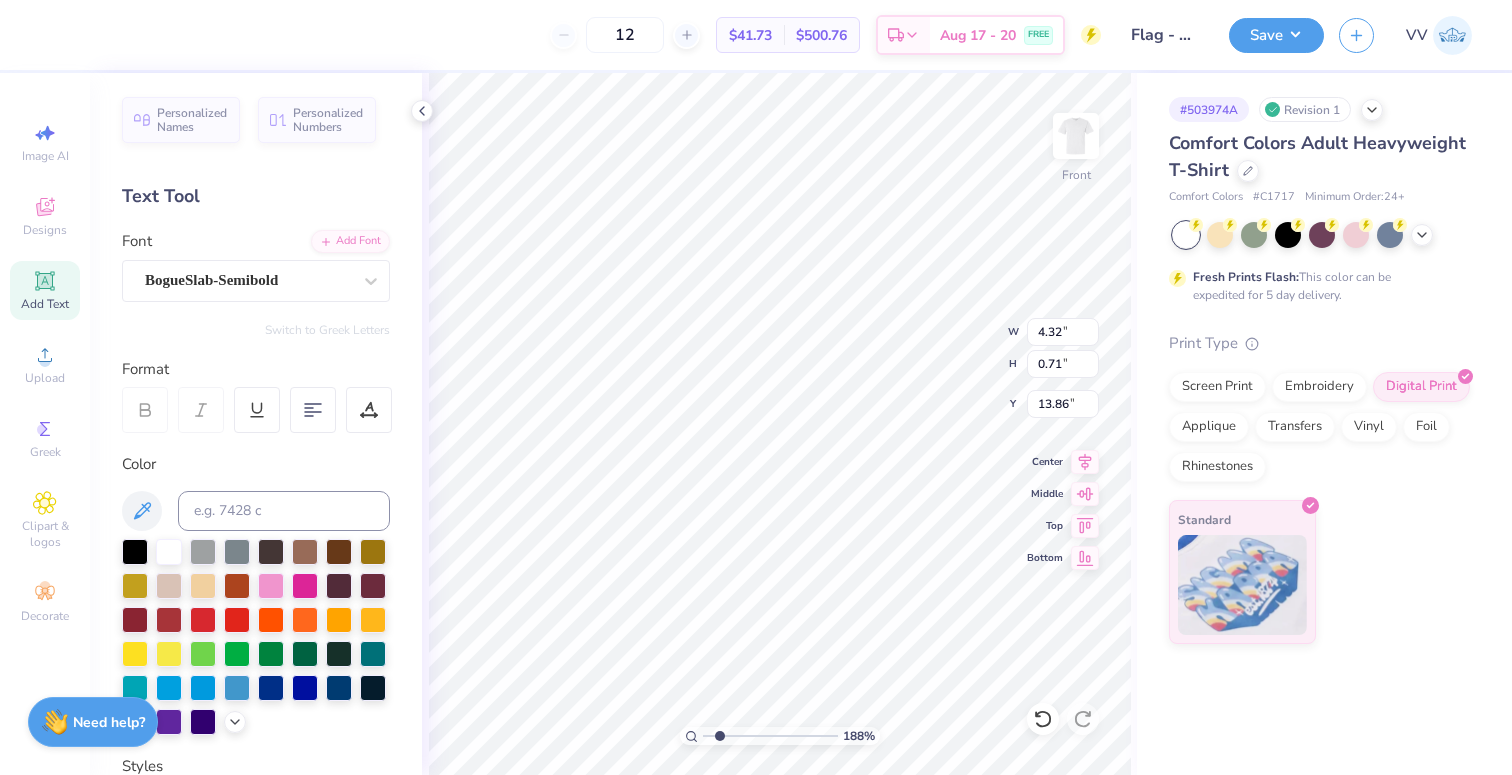 type on "8.33" 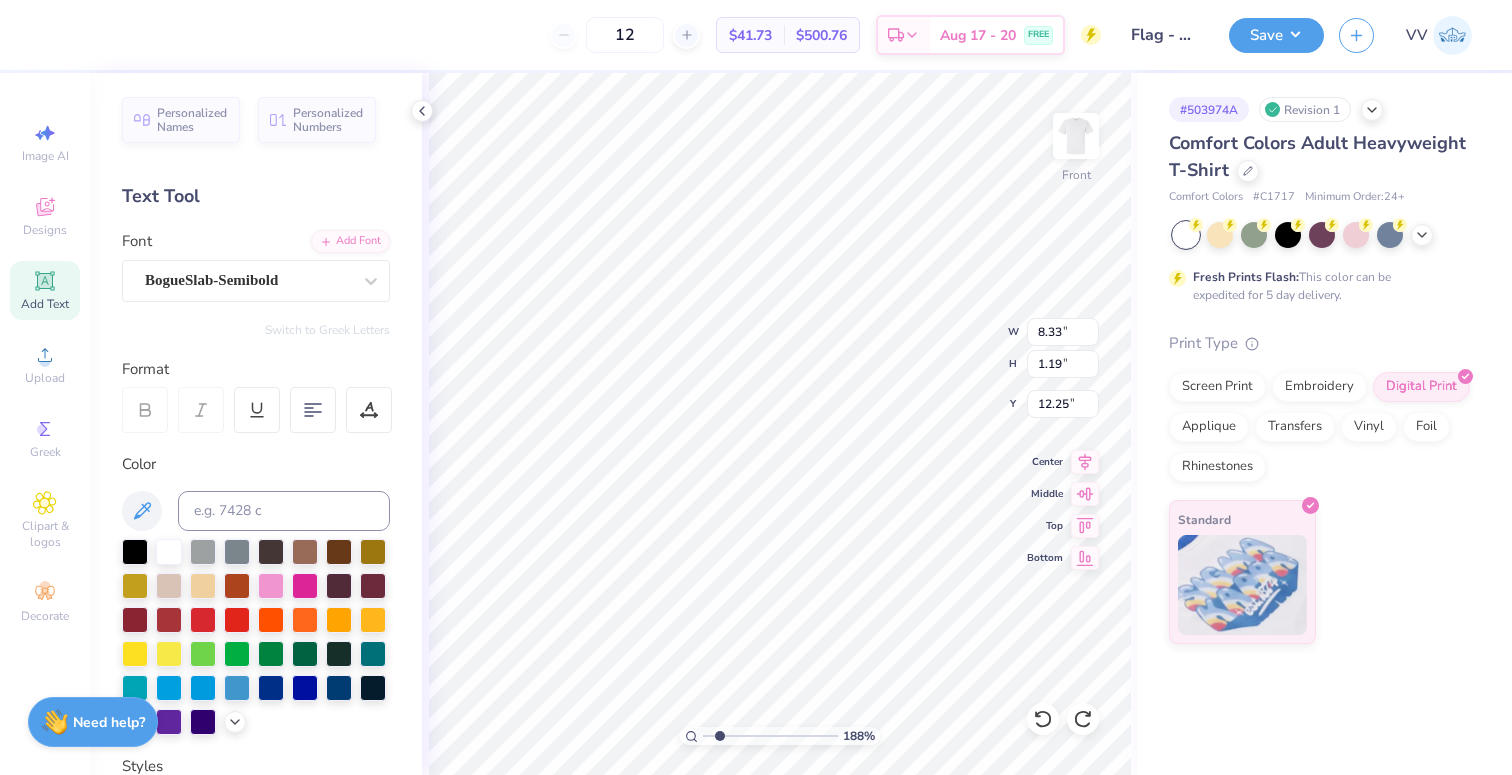 type on "12.31" 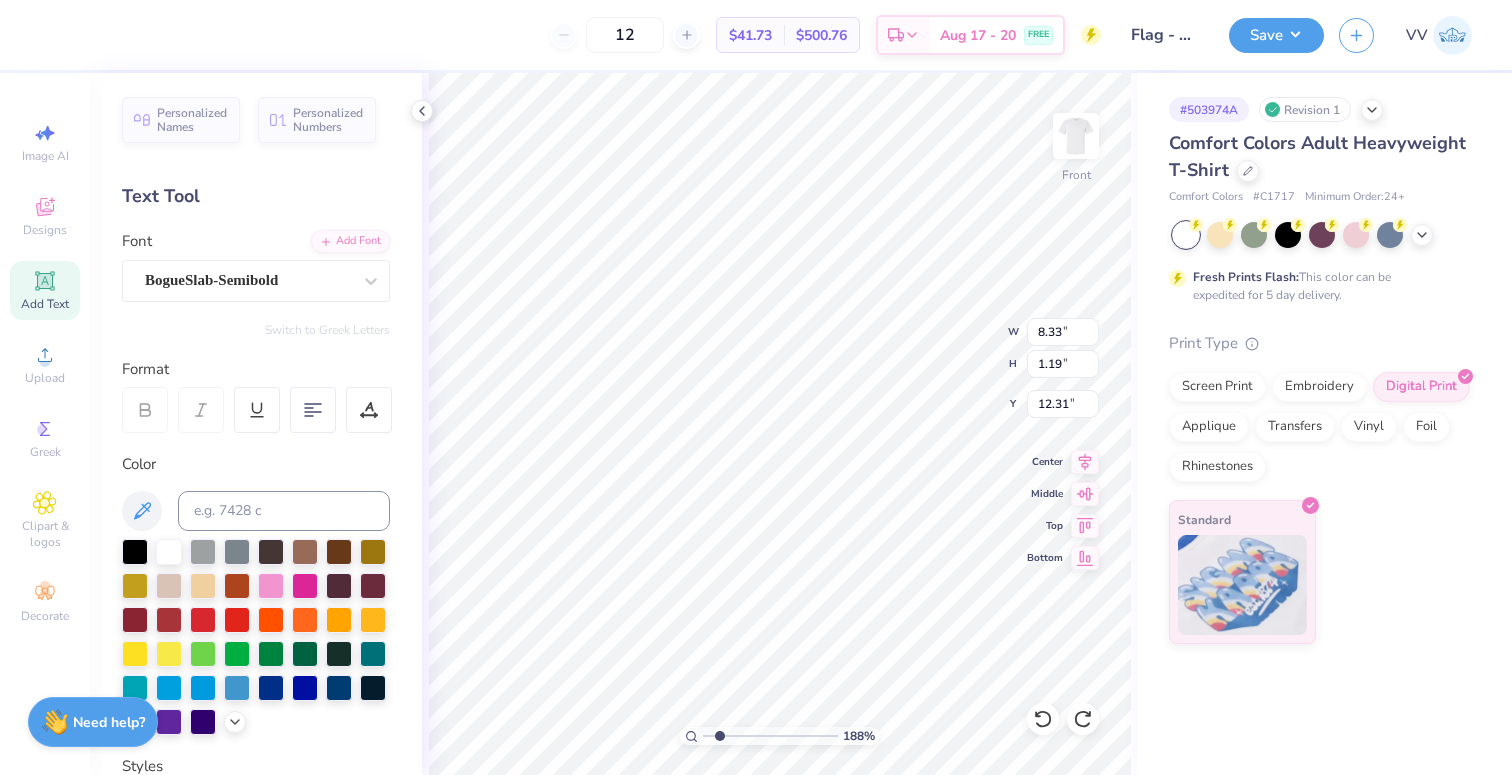type on "2.26" 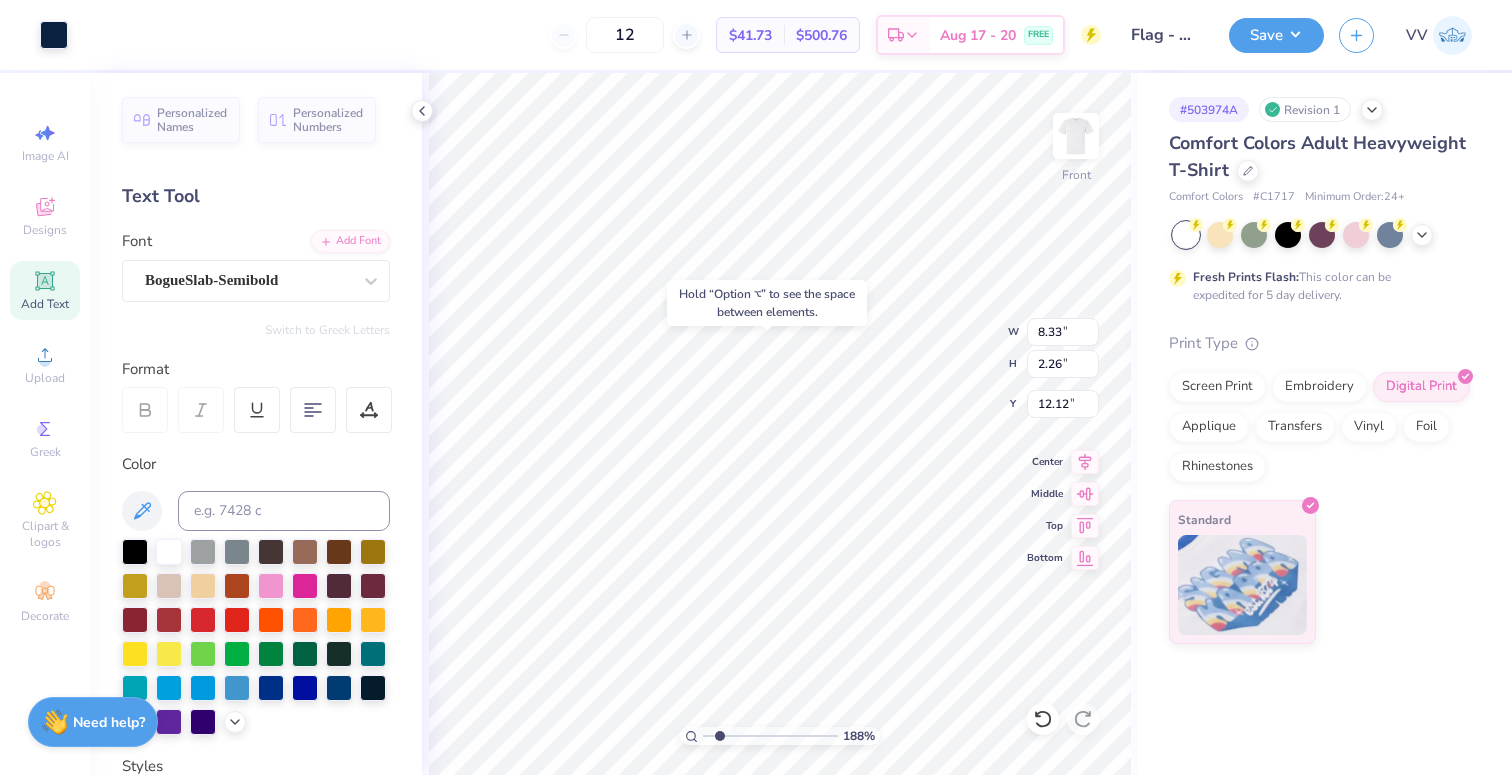 type on "12.14" 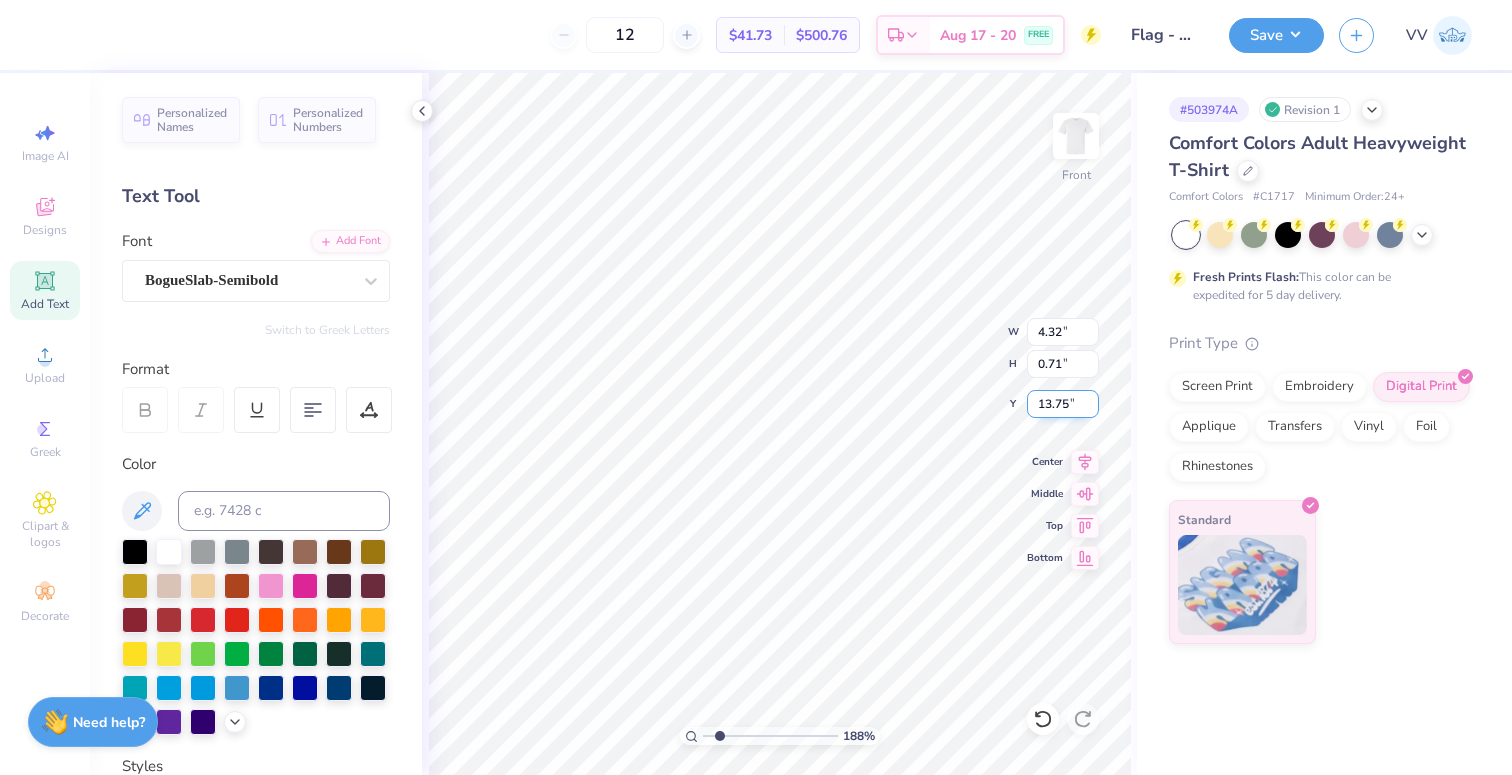 click on "13.75" at bounding box center (1063, 404) 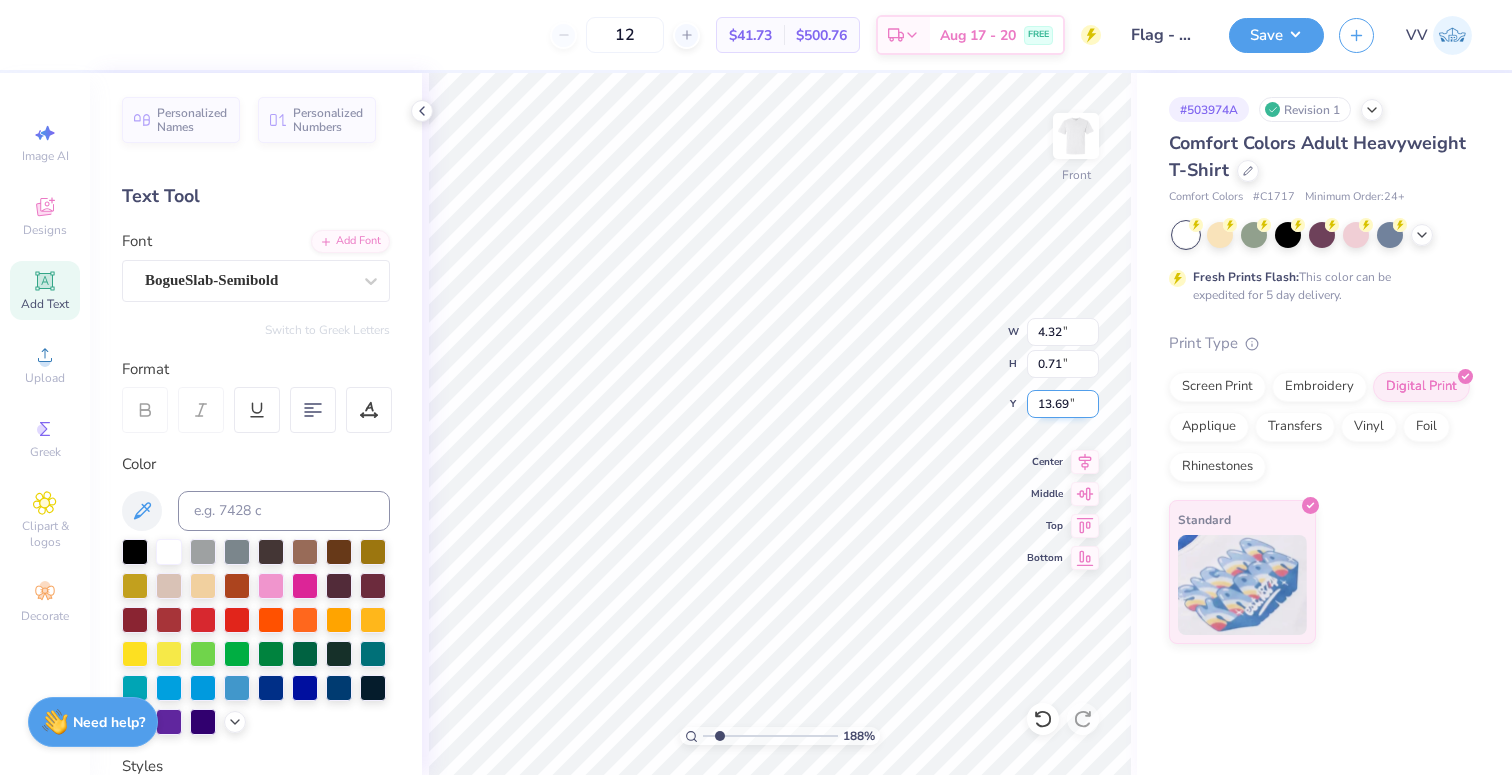 type on "13.69" 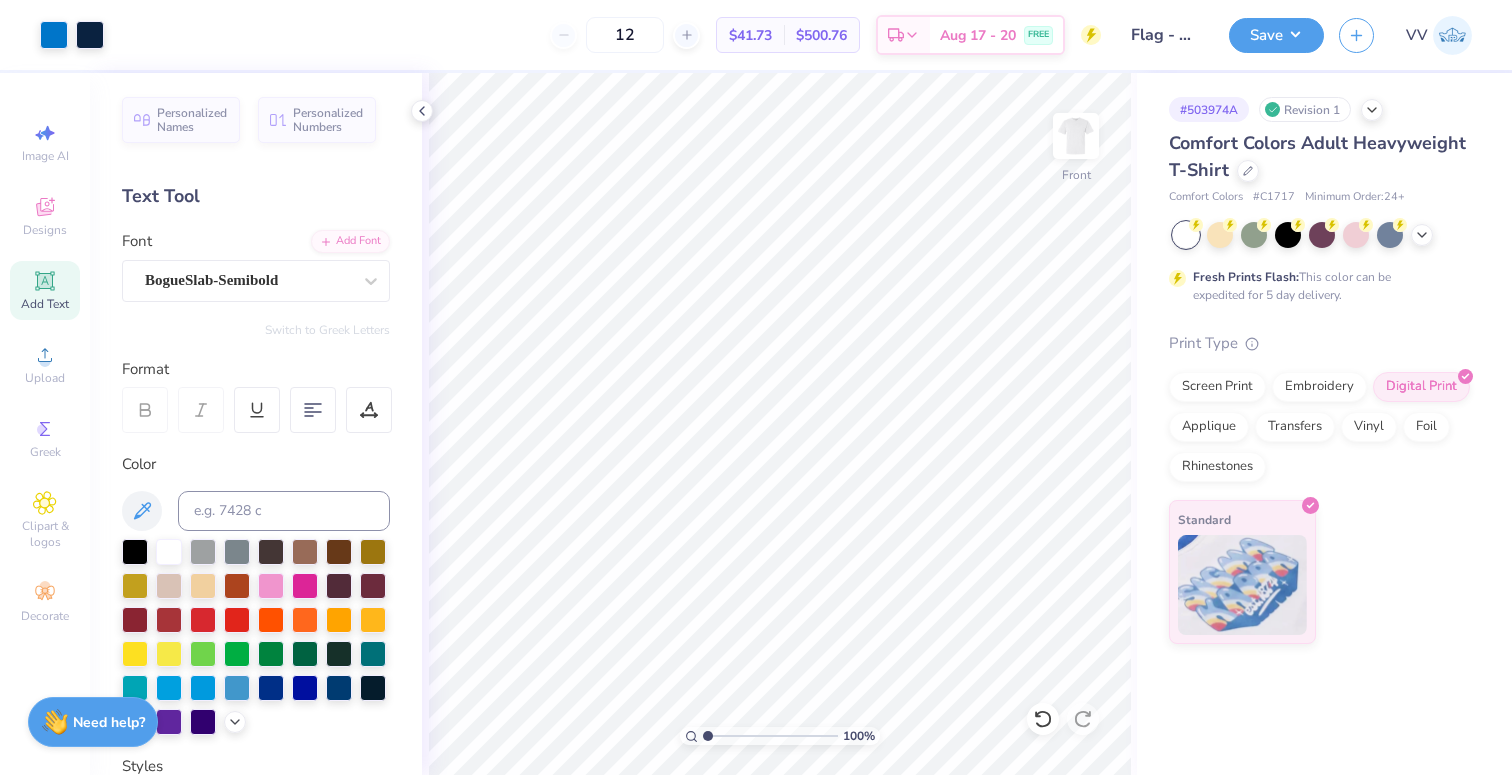 drag, startPoint x: 704, startPoint y: 734, endPoint x: 672, endPoint y: 732, distance: 32.06244 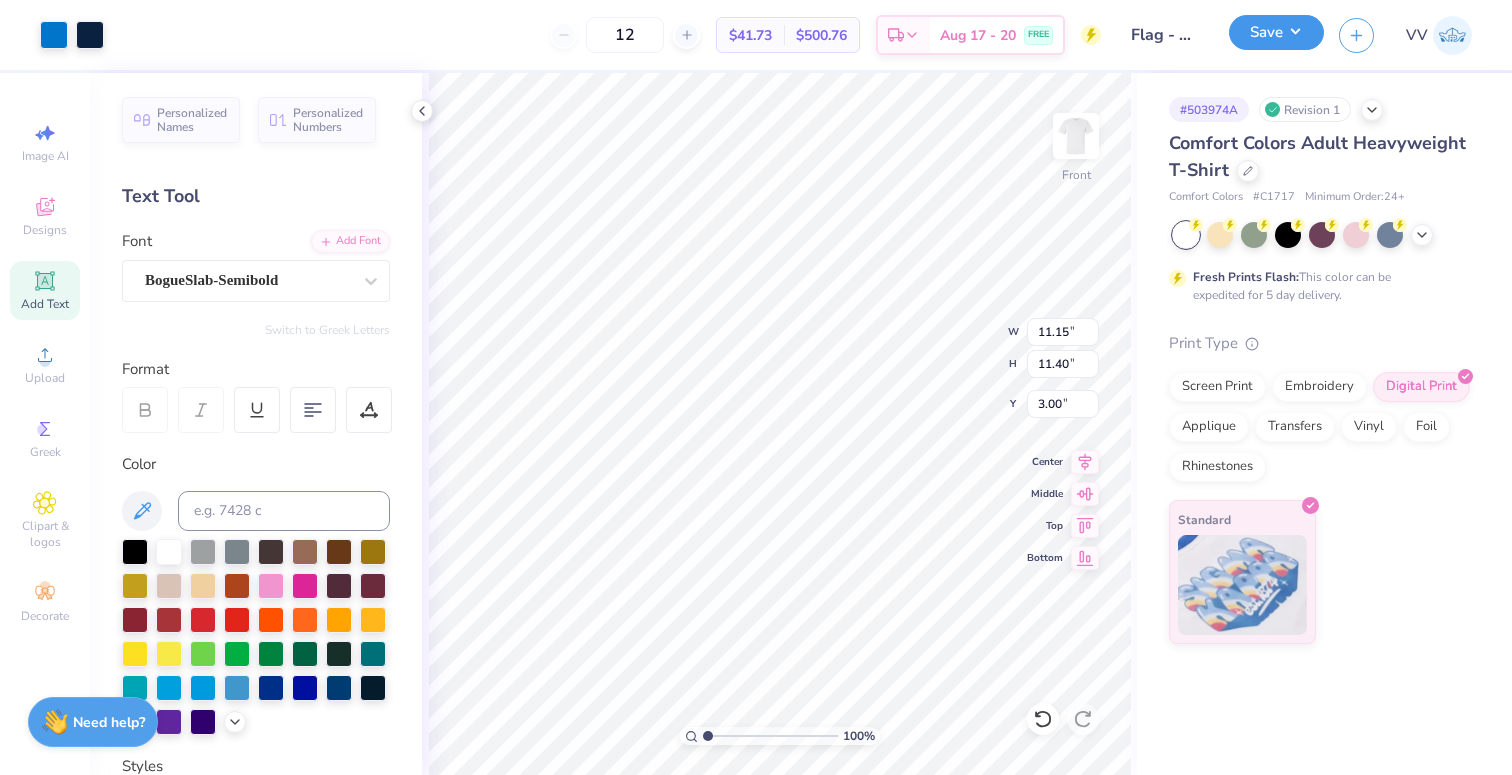 click on "Save" at bounding box center (1276, 32) 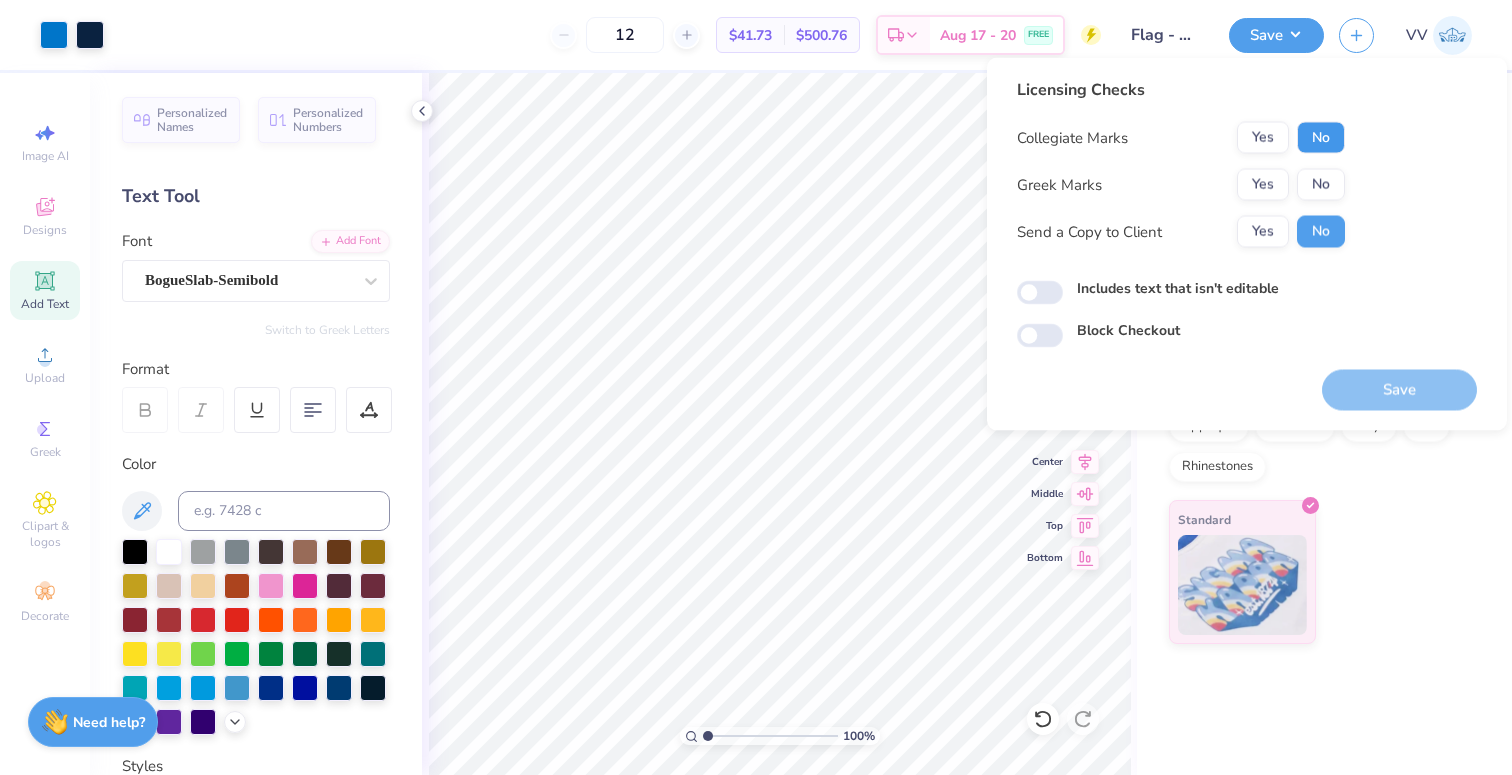click on "No" at bounding box center (1321, 138) 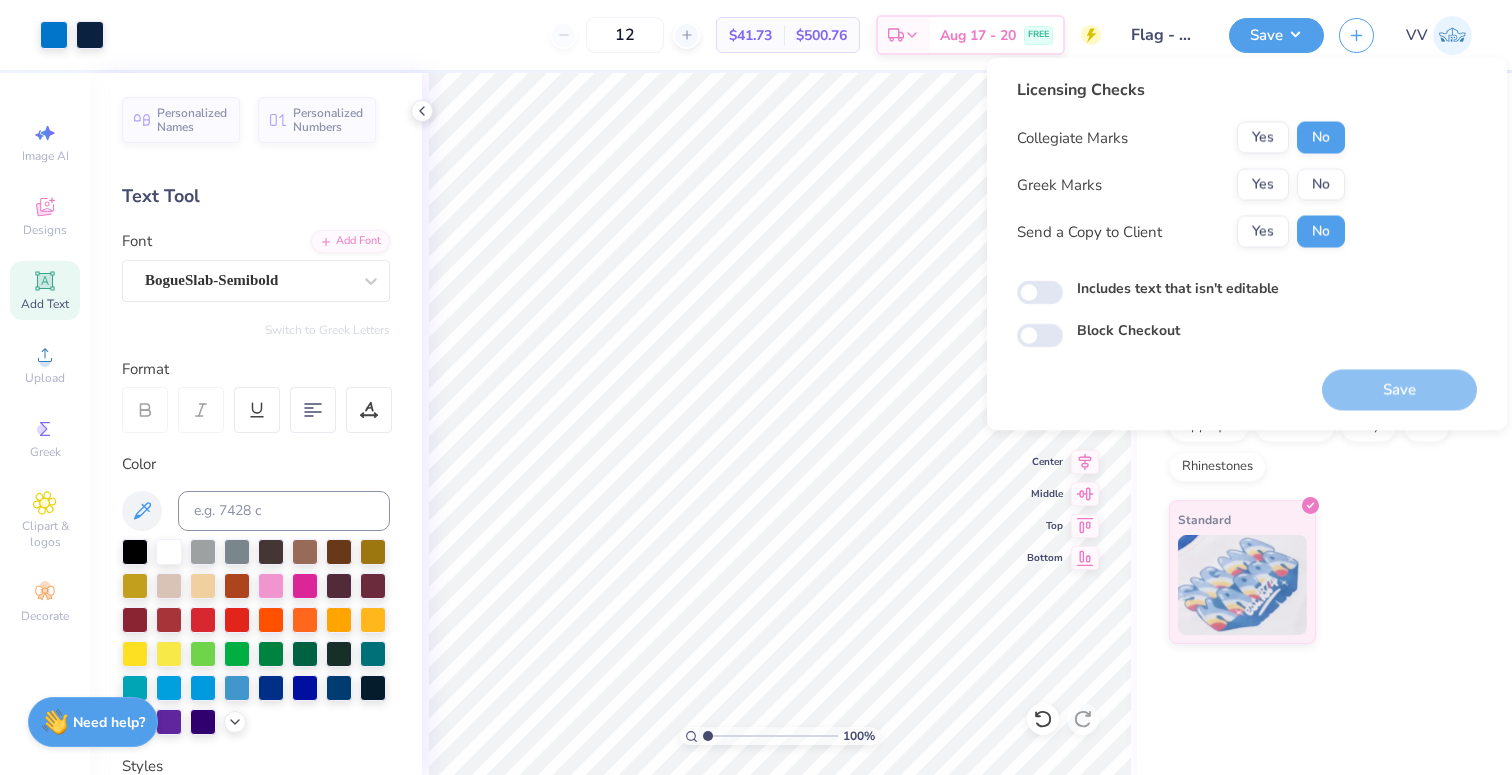 click on "Yes No" at bounding box center (1291, 185) 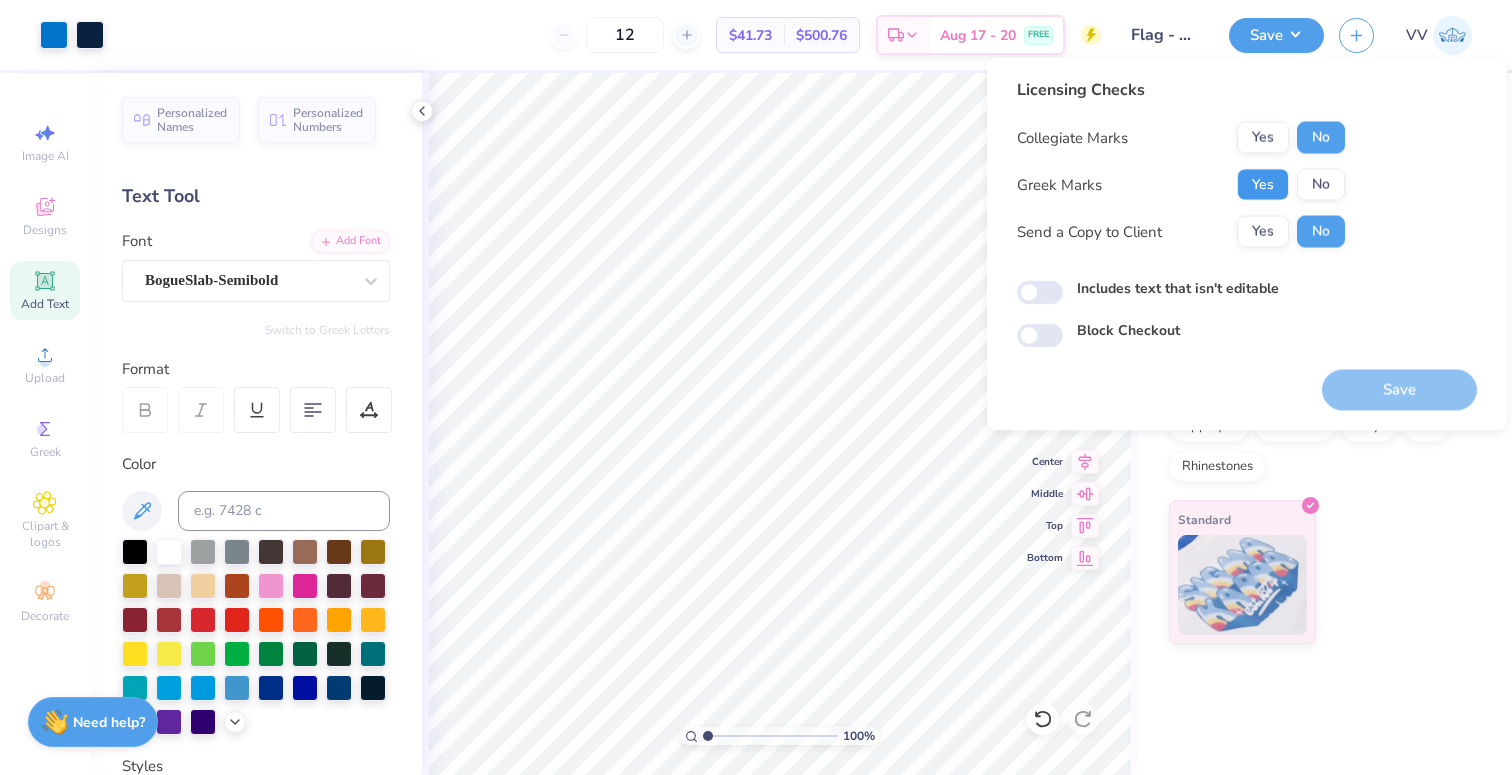 click on "Yes" at bounding box center [1263, 185] 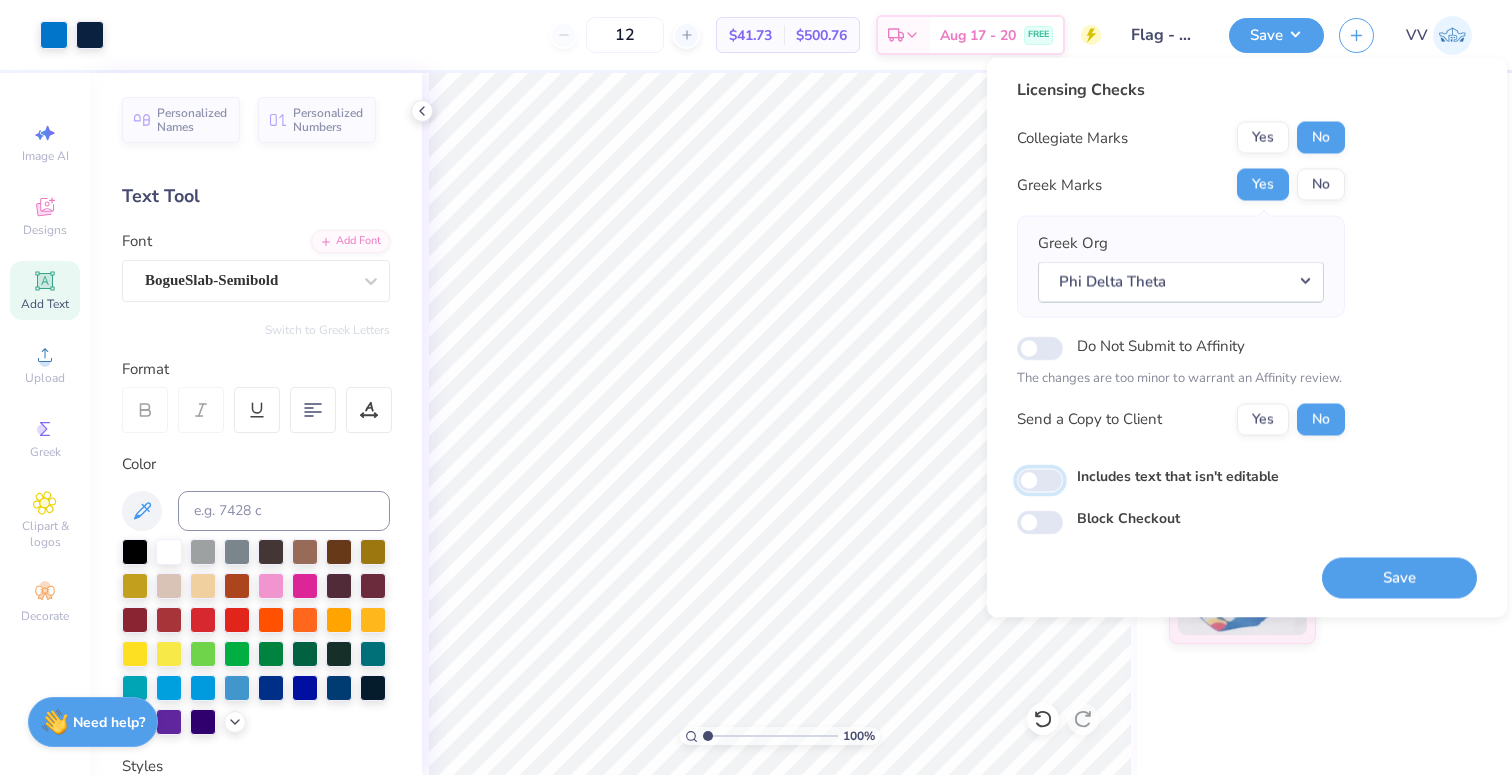 click on "Includes text that isn't editable" at bounding box center [1040, 480] 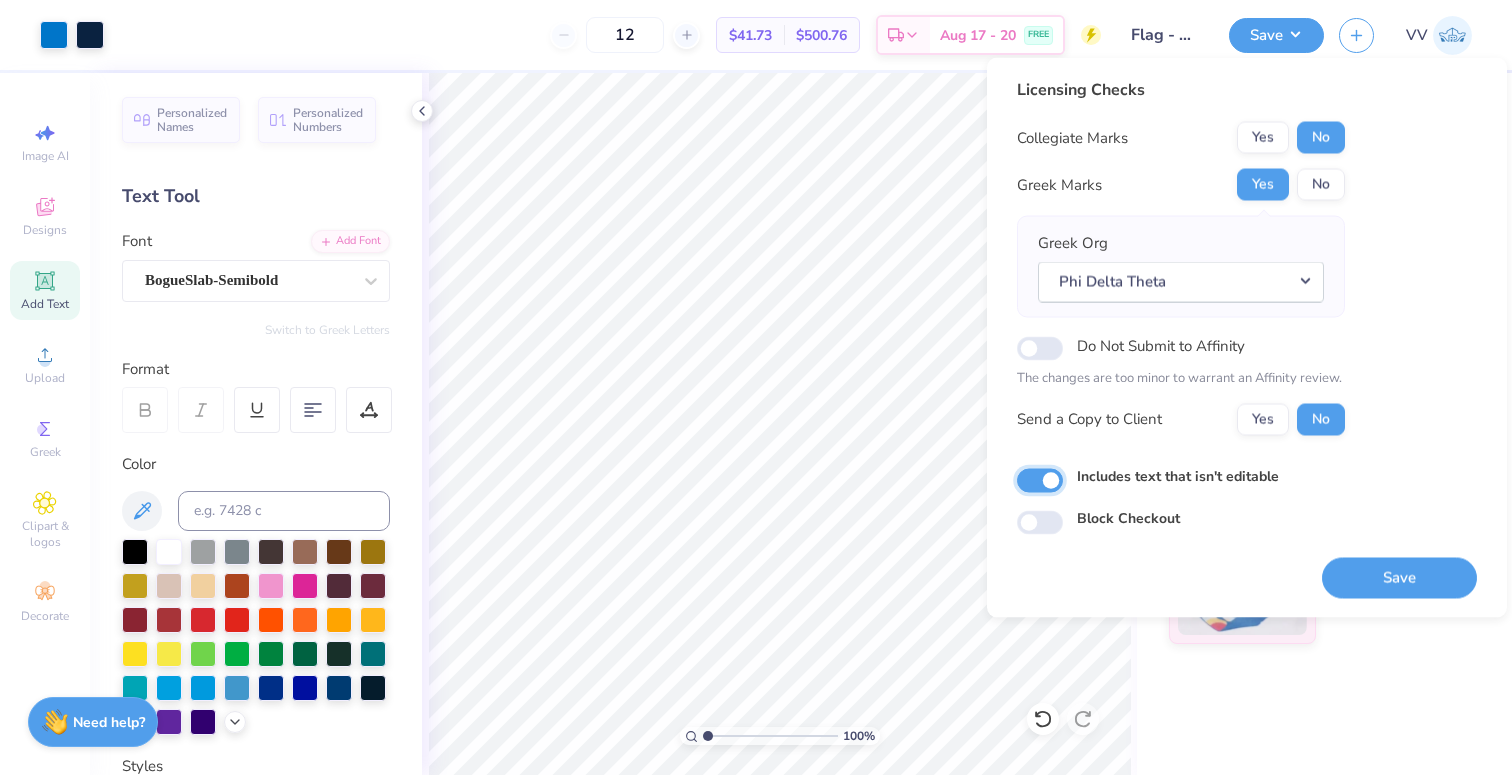 checkbox on "true" 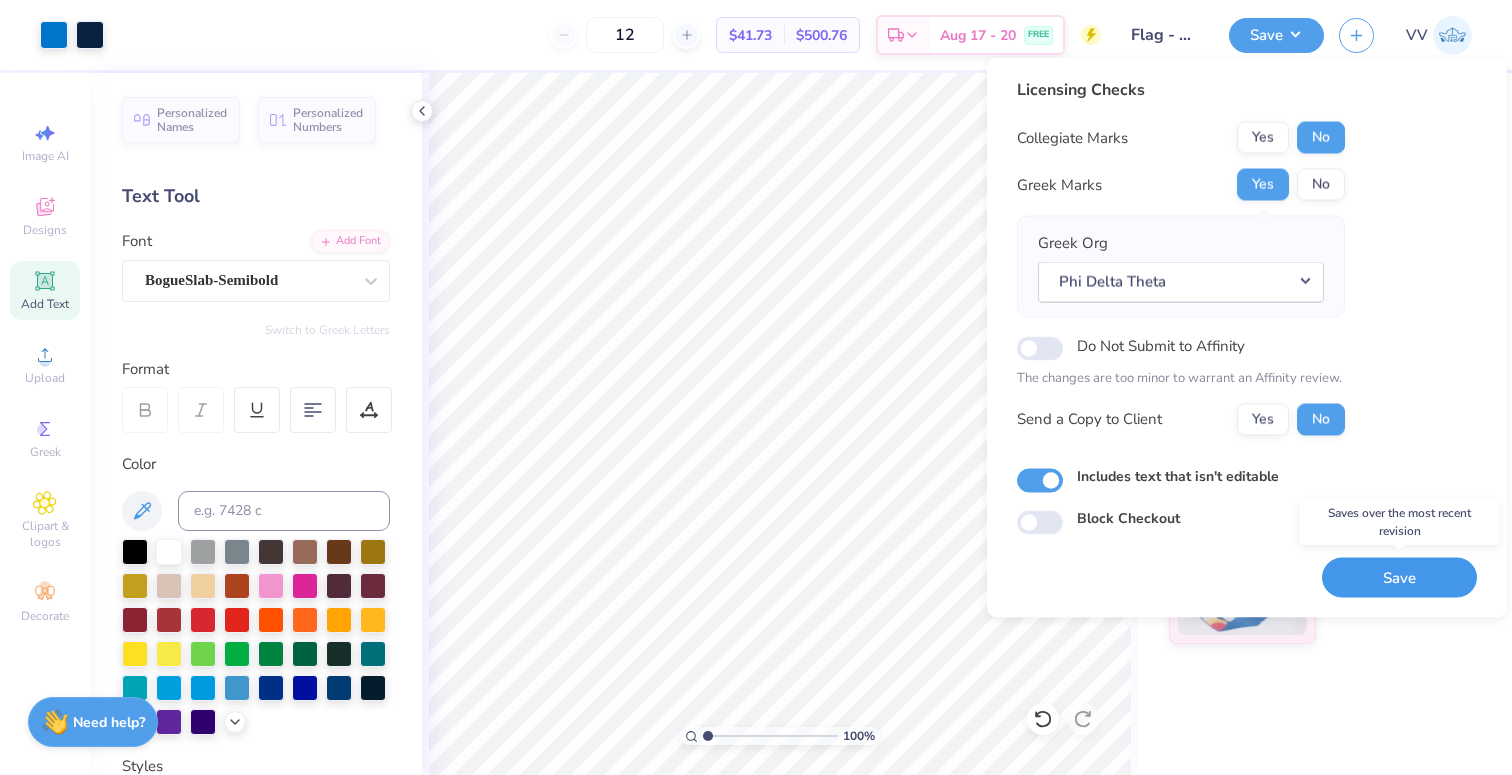click on "Save" at bounding box center [1399, 577] 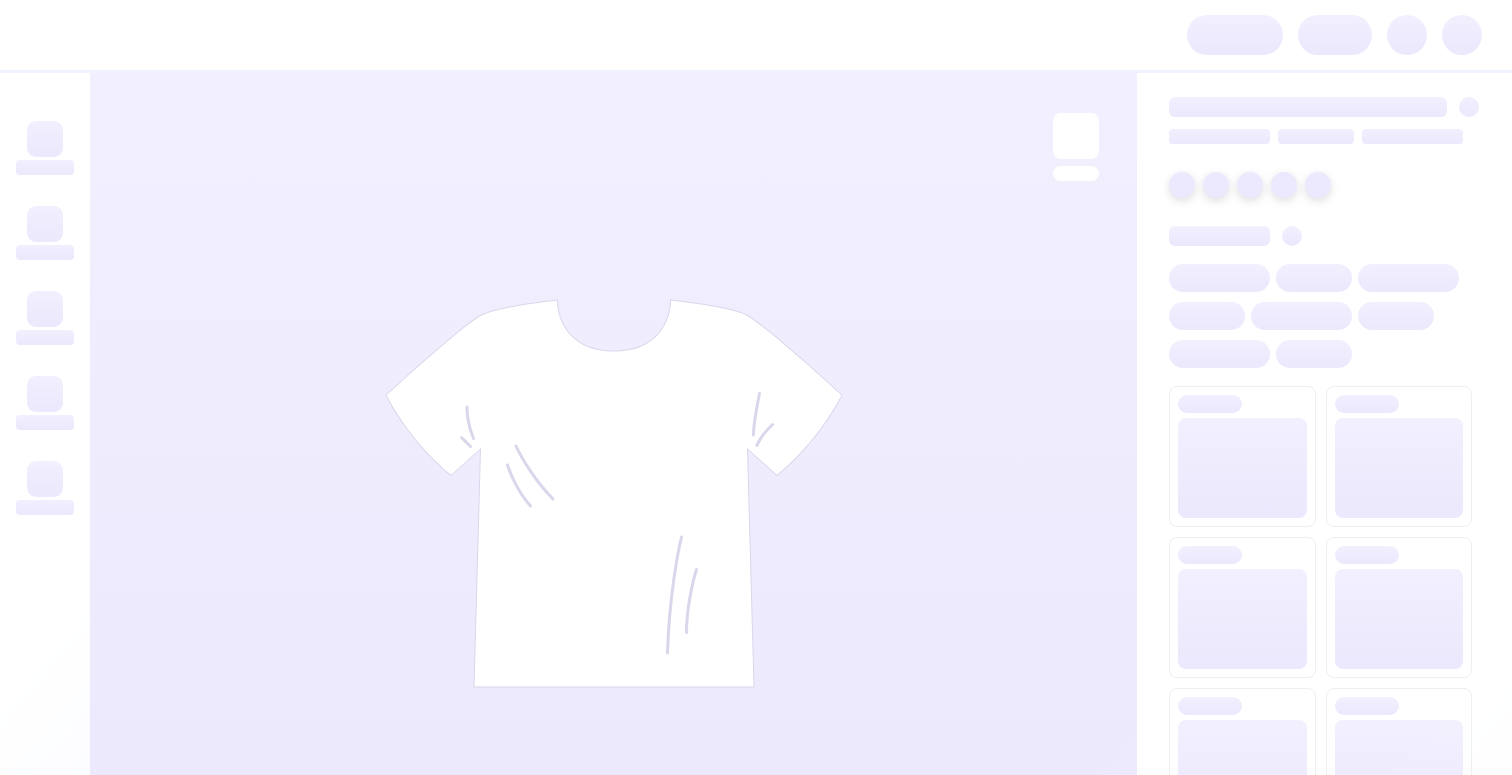 scroll, scrollTop: 0, scrollLeft: 0, axis: both 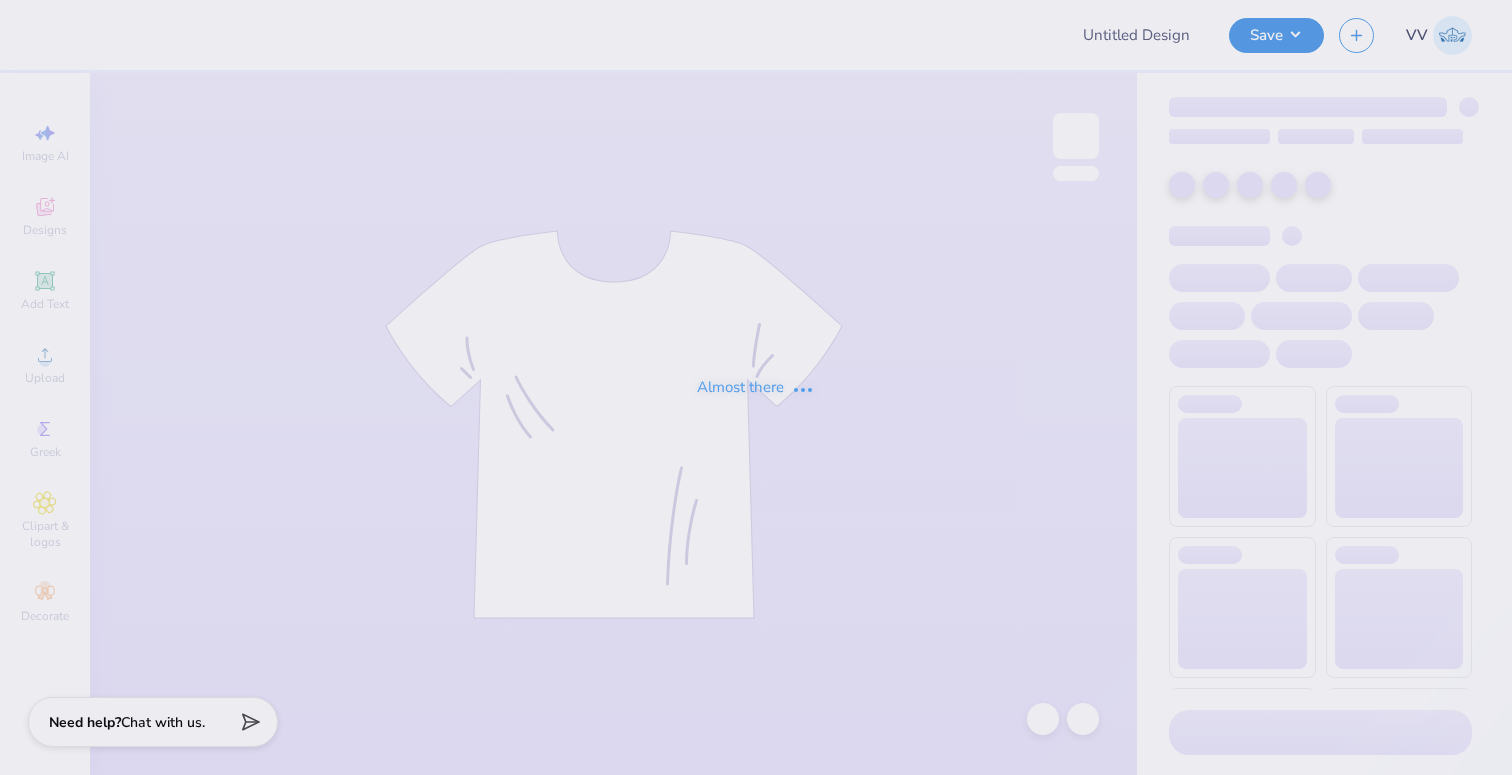 type on "Design" 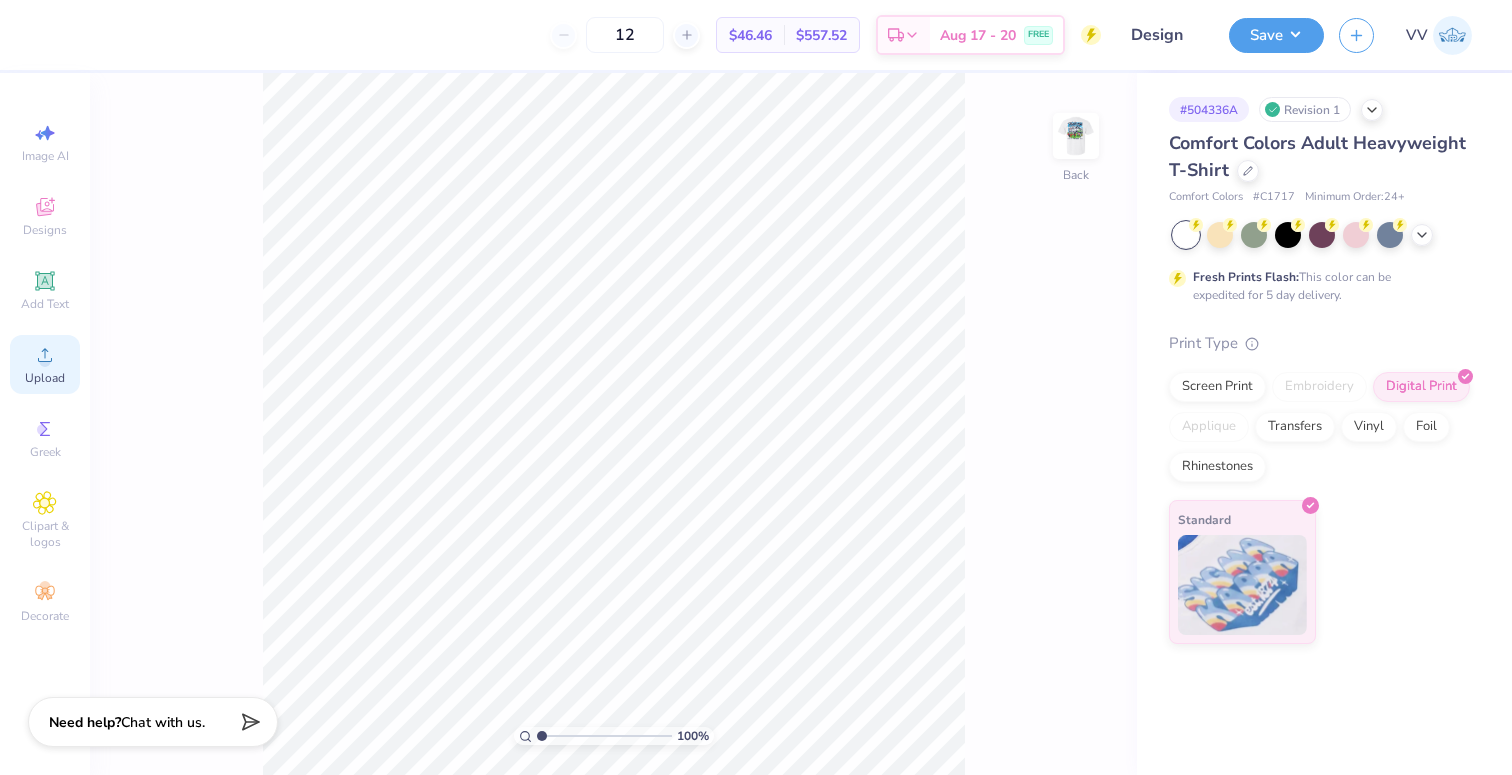 click on "Upload" at bounding box center [45, 364] 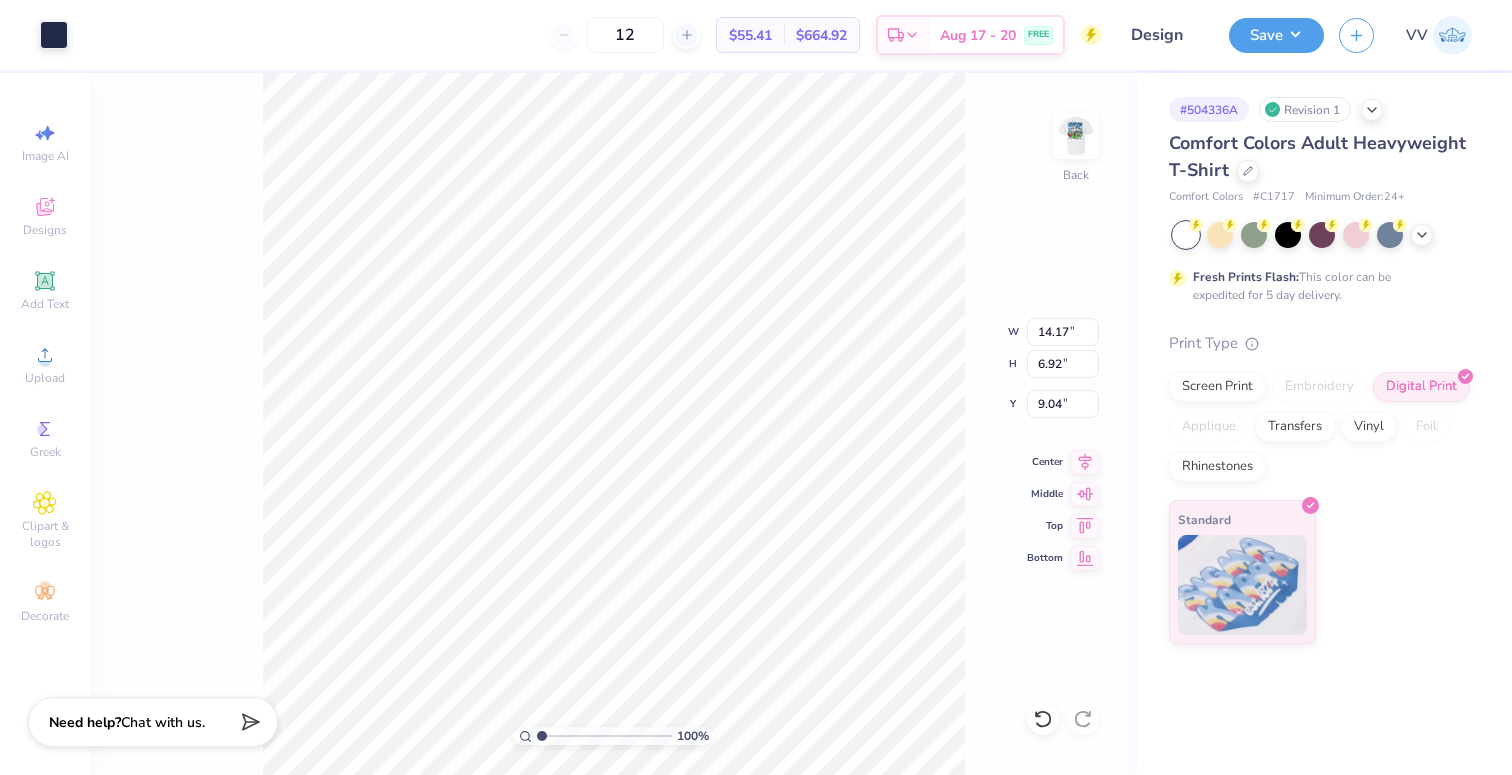 type on "2.46" 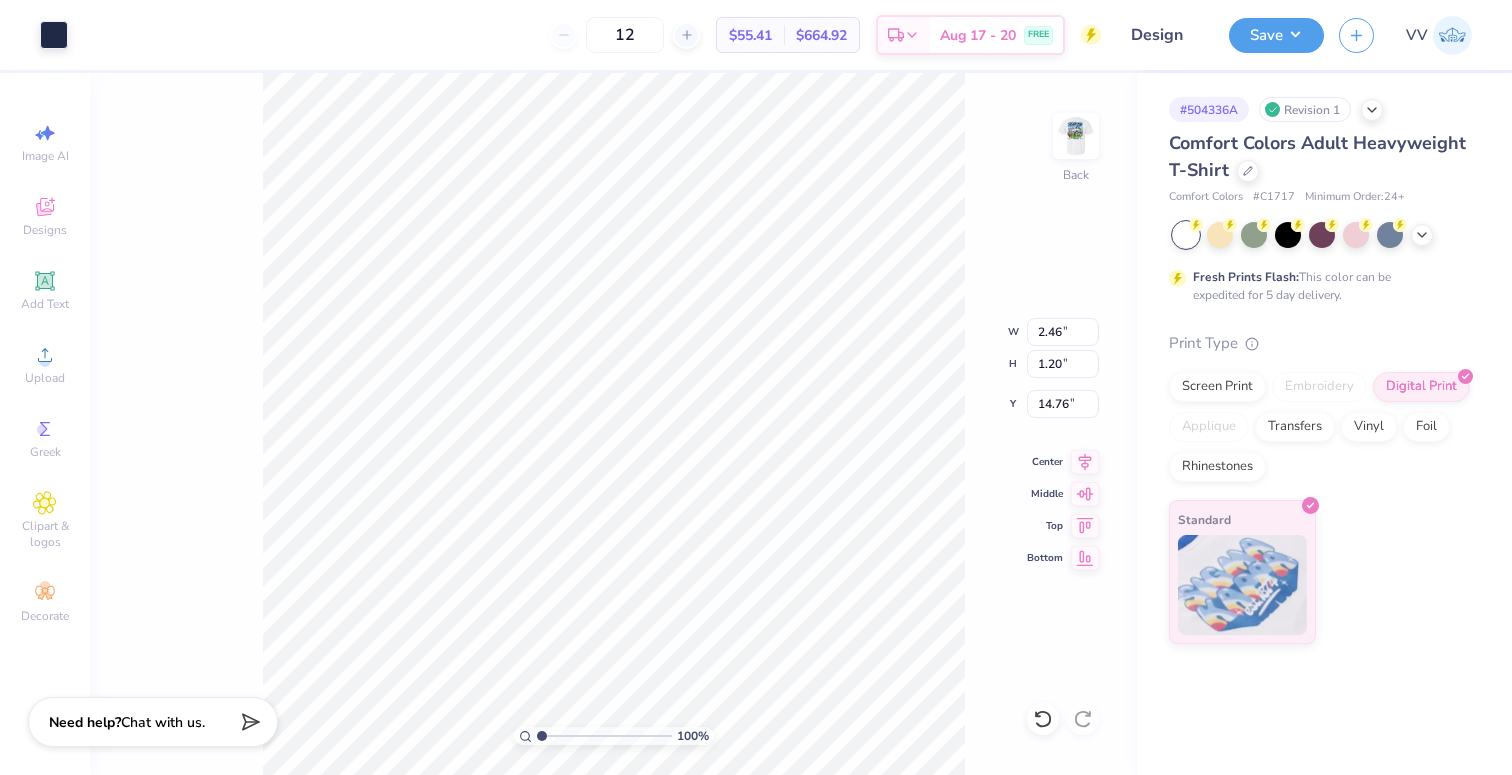 type on "3.45" 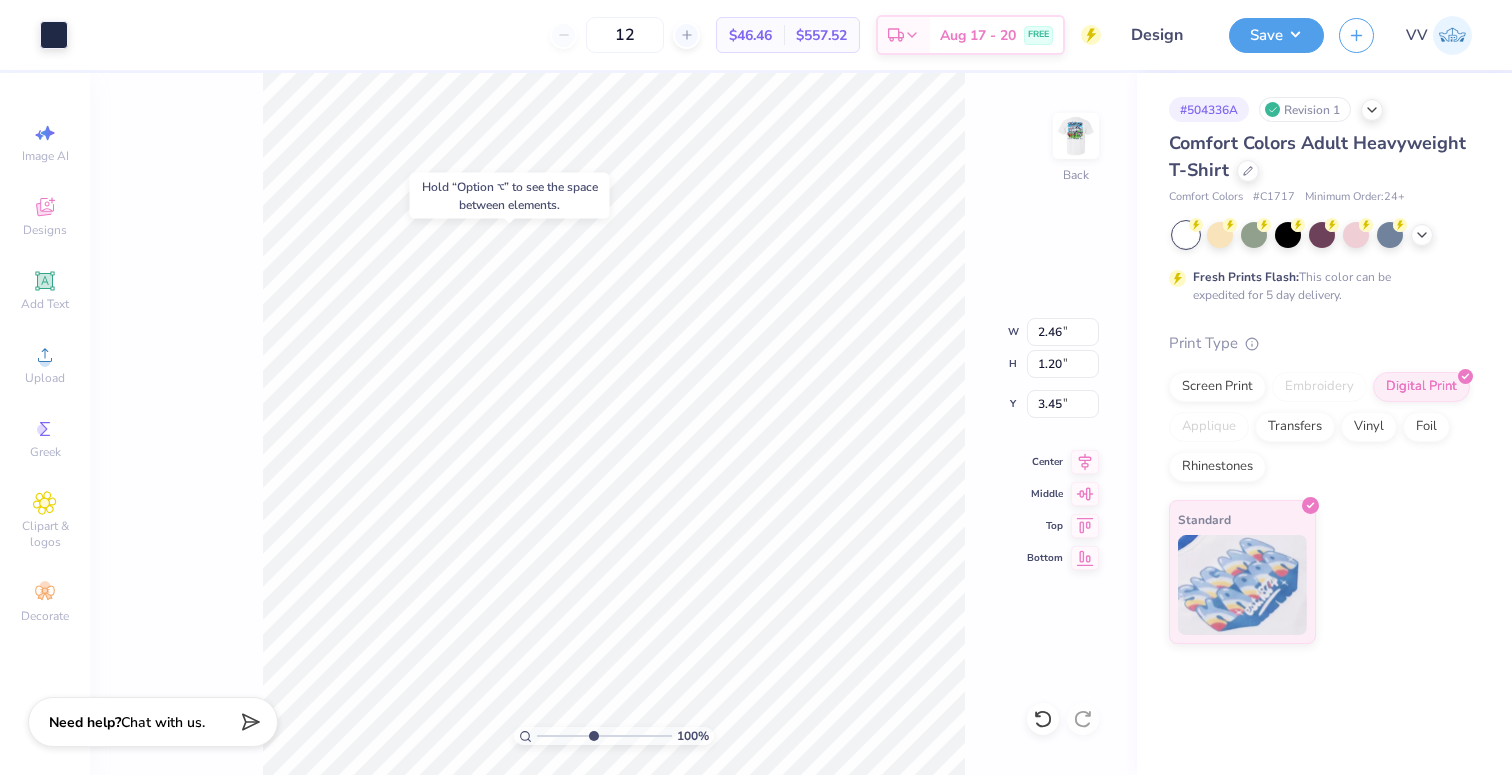 type on "4.75" 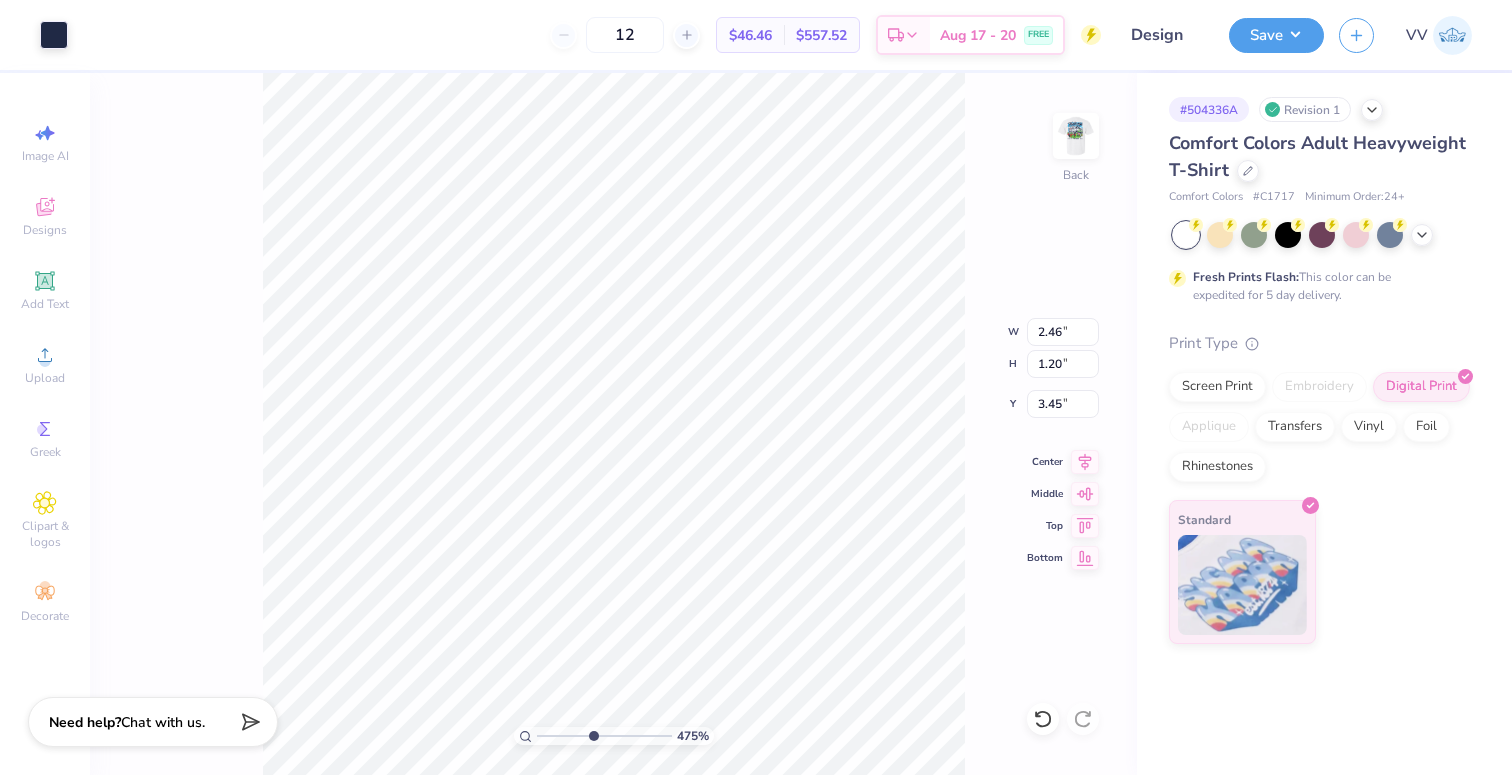 type on "3.25" 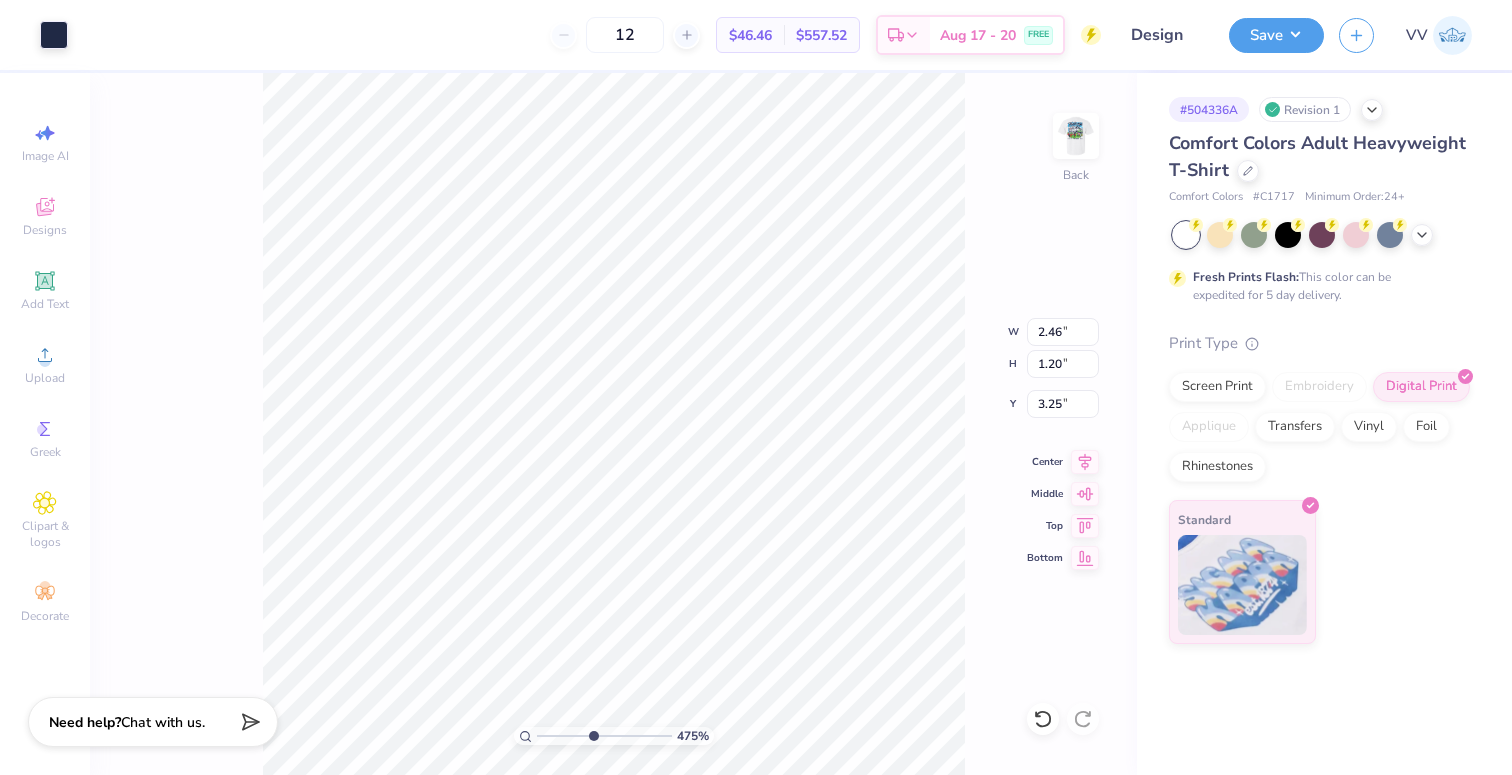 type on "3.25" 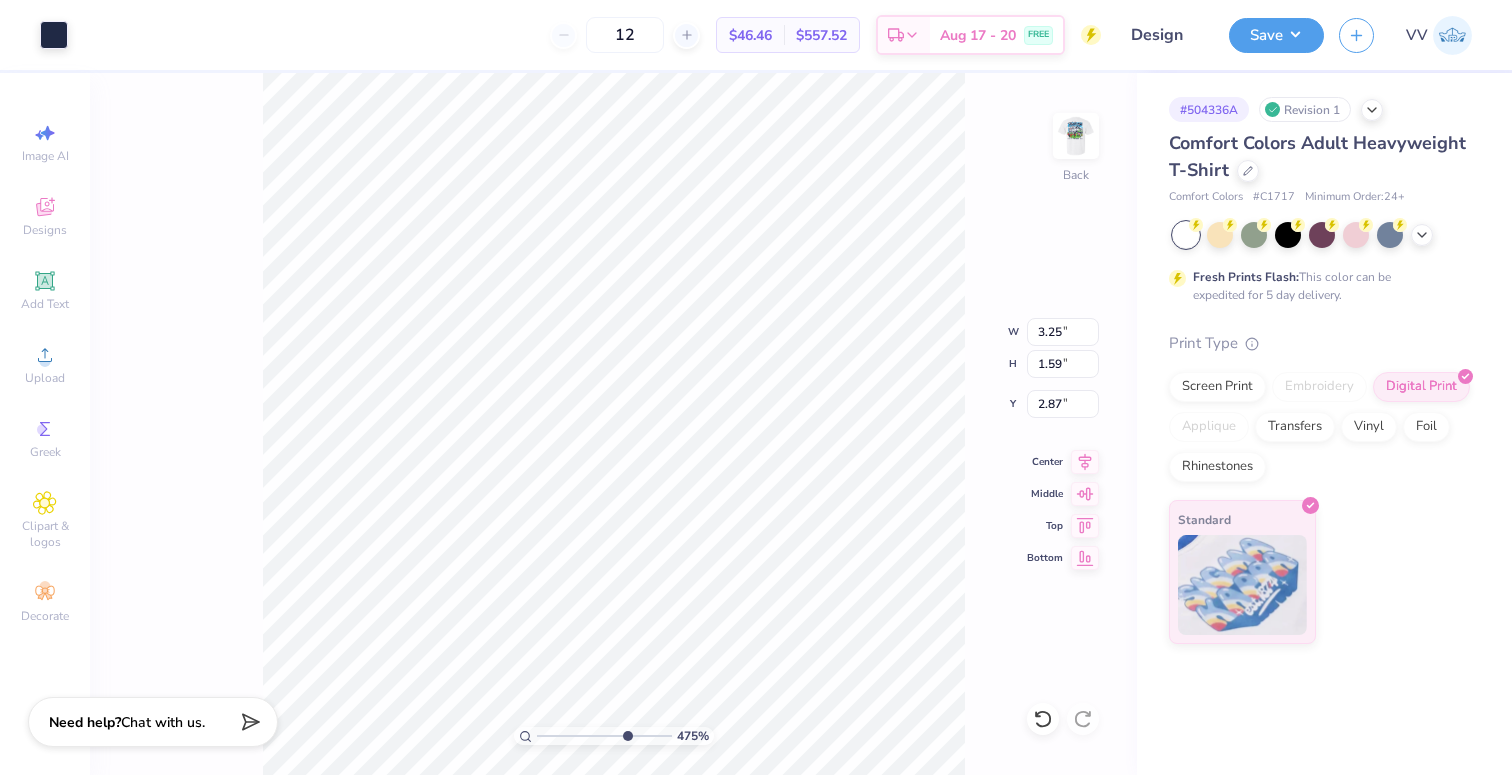 type on "7.24" 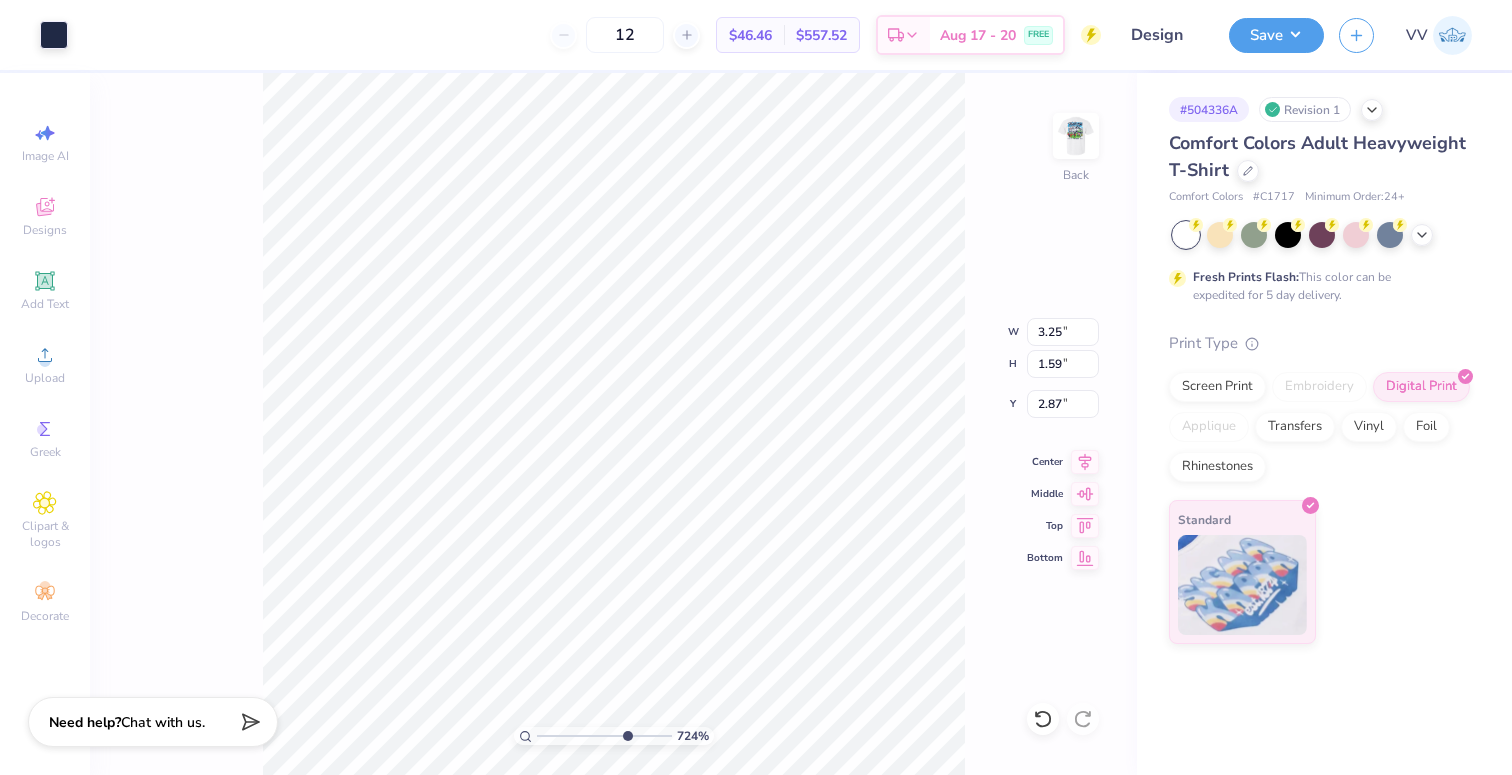 type on "3.00" 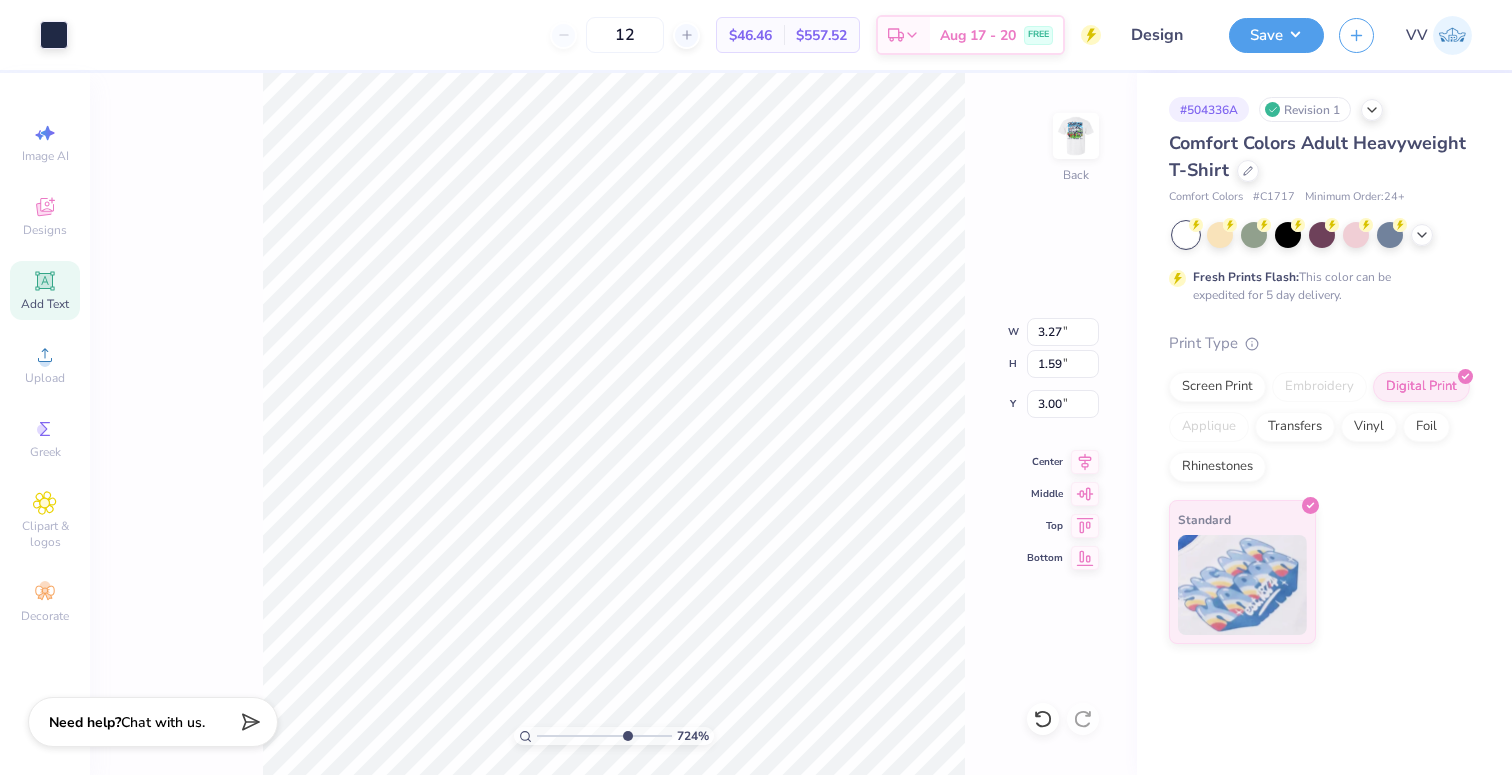 click 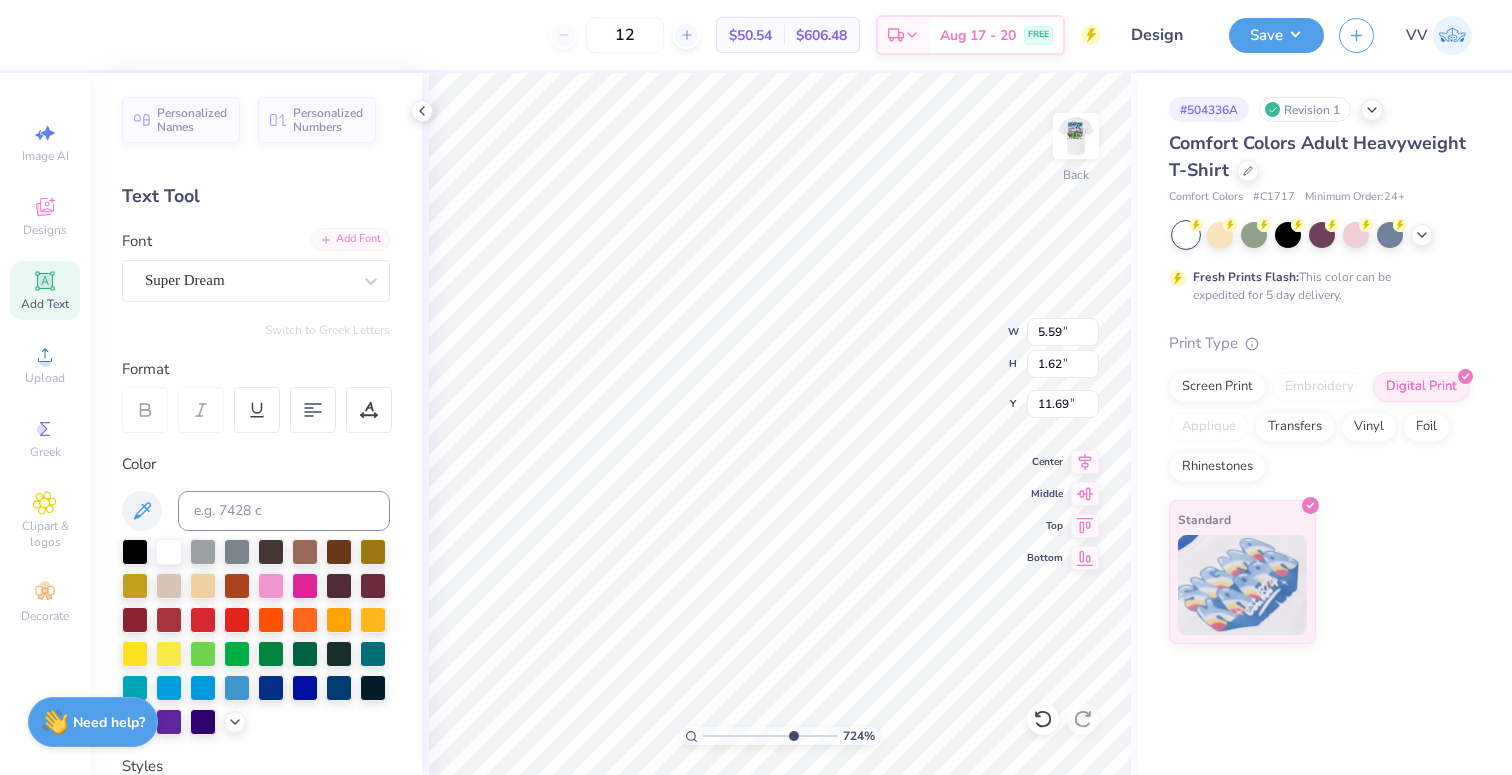 click on "Add Font" at bounding box center (350, 239) 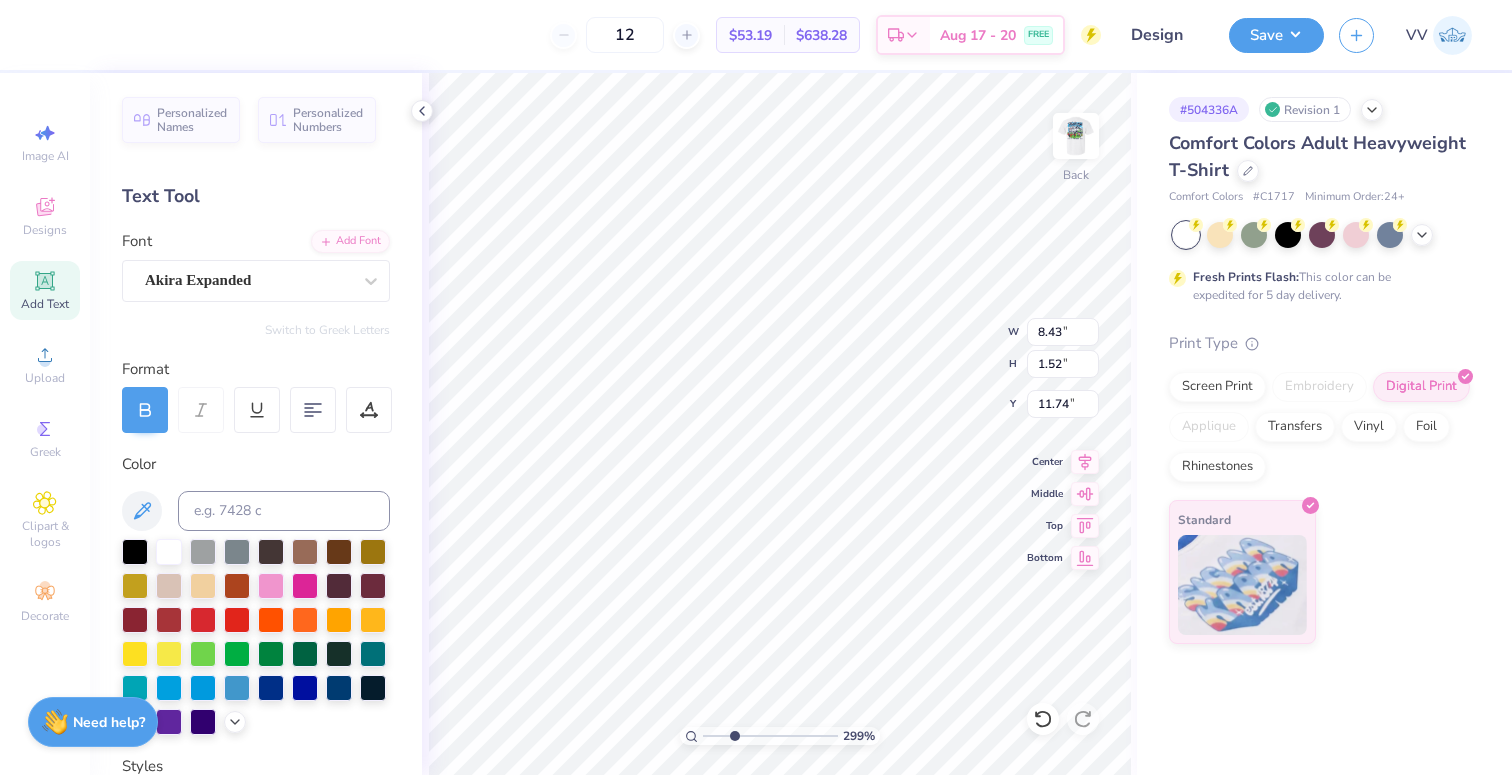 drag, startPoint x: 785, startPoint y: 732, endPoint x: 734, endPoint y: 739, distance: 51.47815 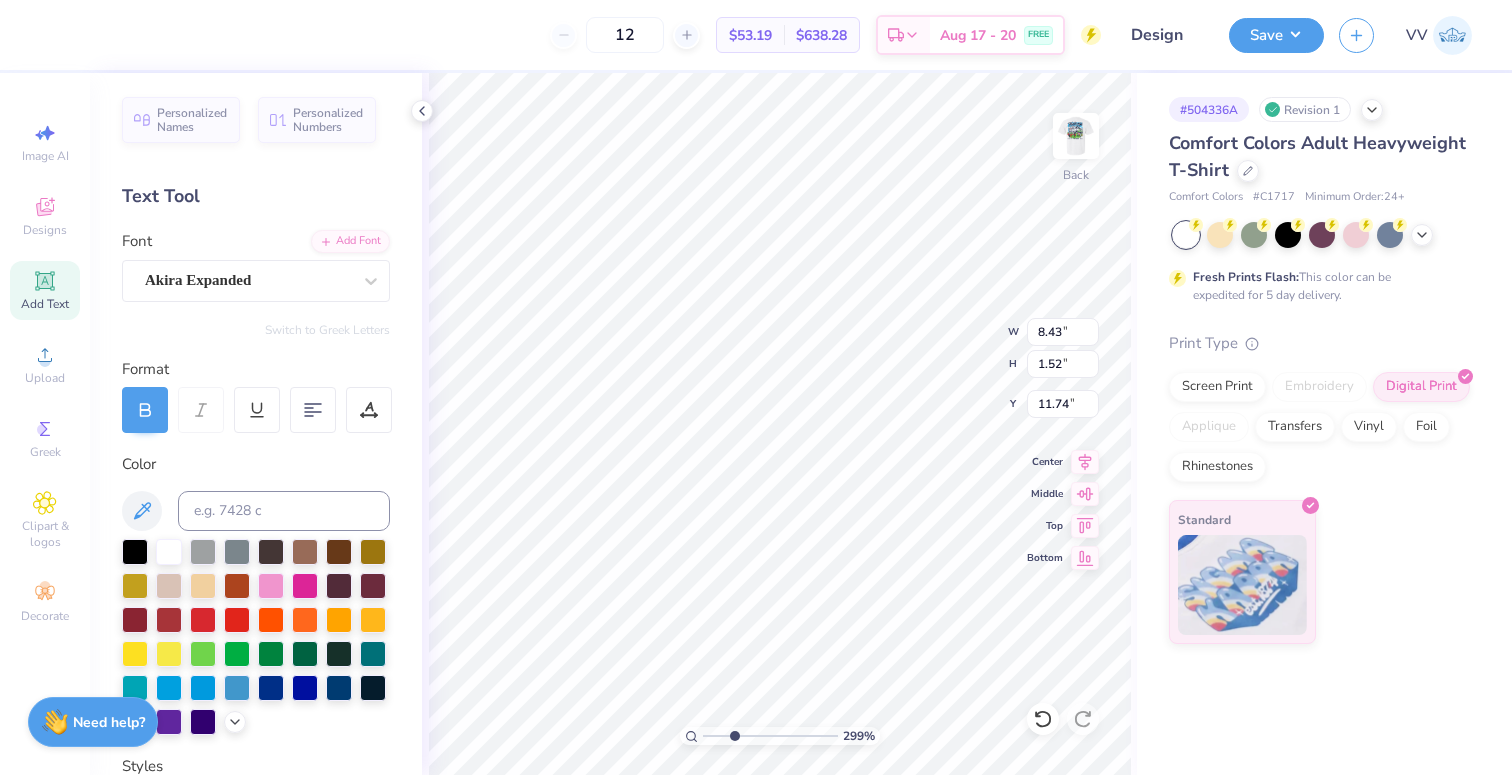 scroll, scrollTop: 0, scrollLeft: 0, axis: both 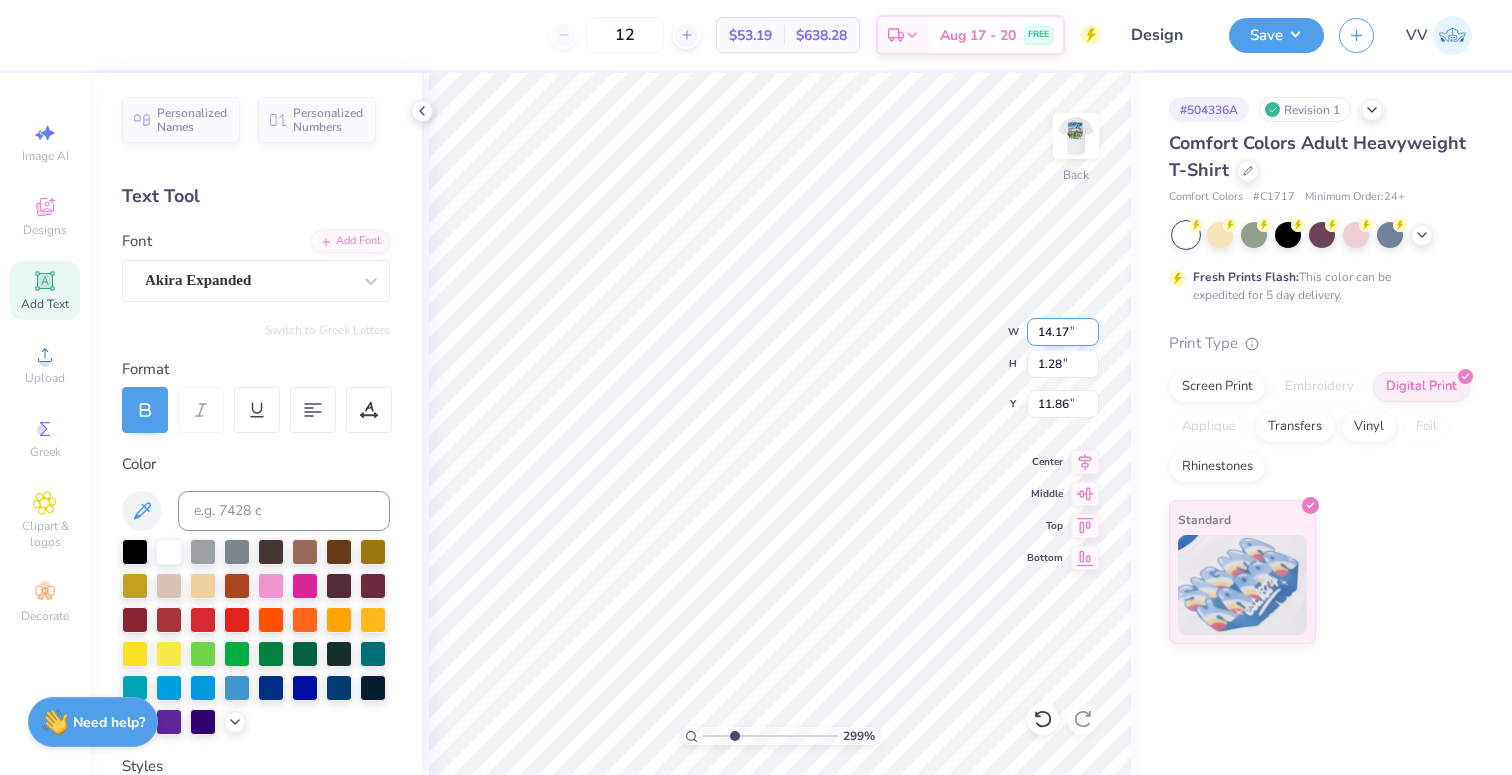 click on "14.17" at bounding box center [1063, 332] 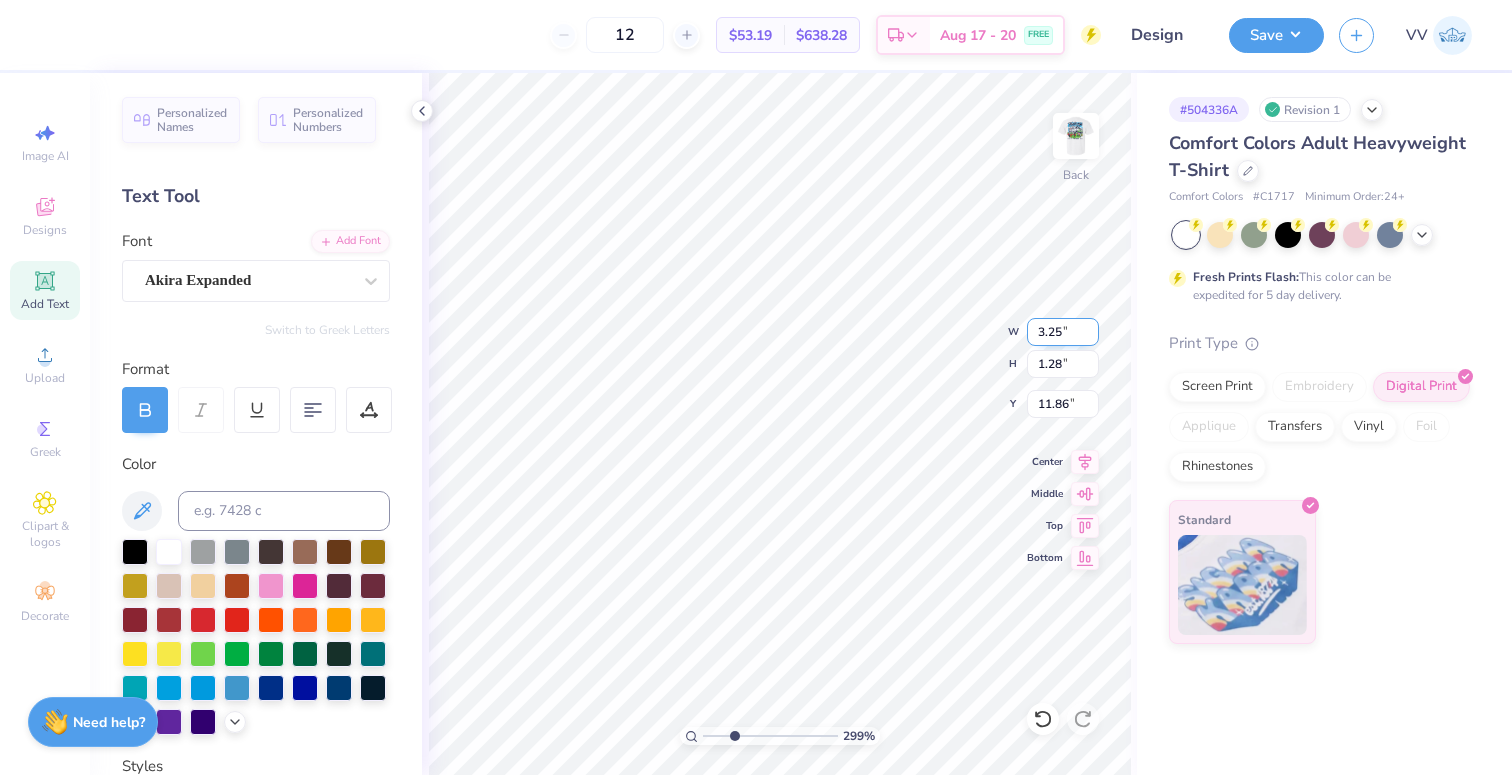type on "3.25" 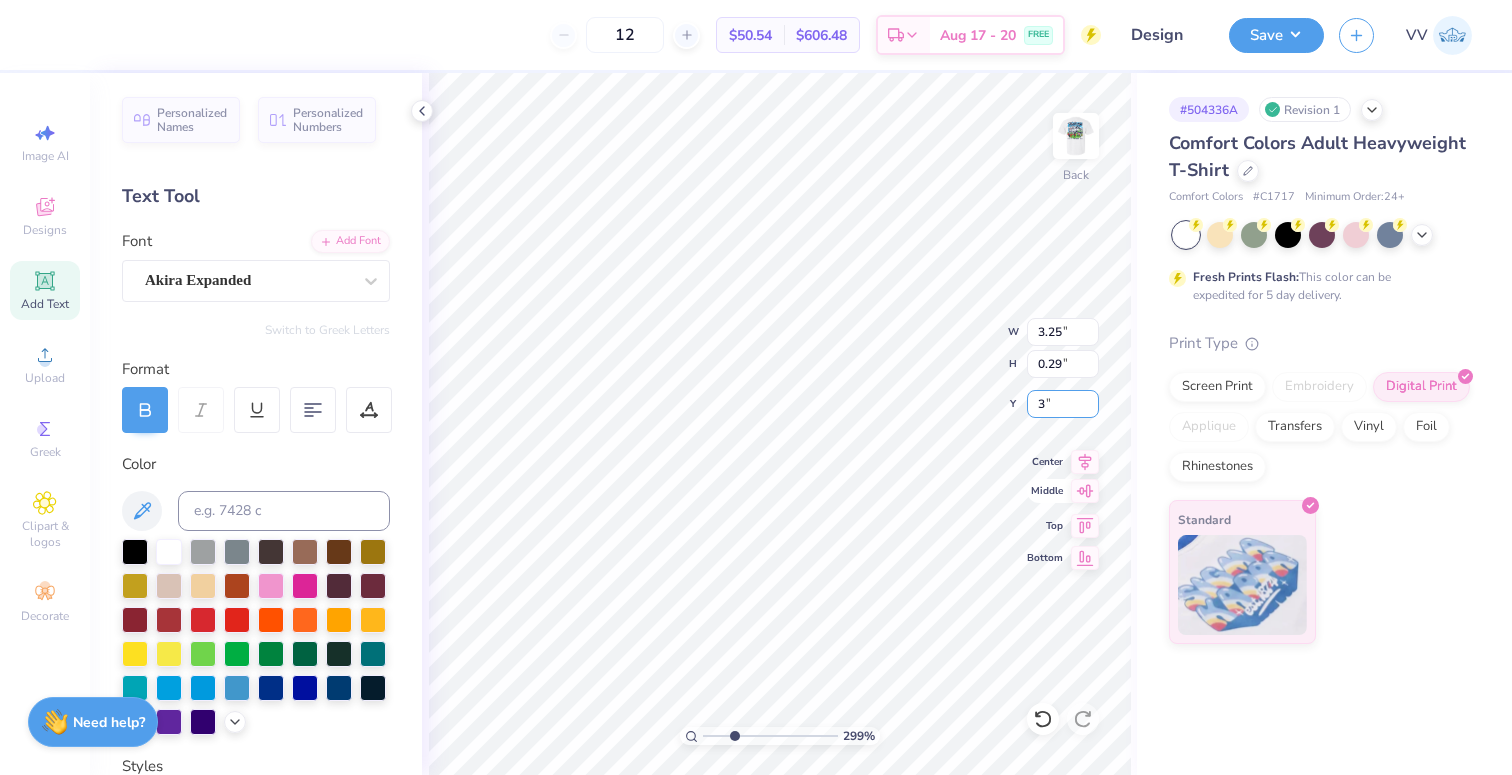 type on "3.00" 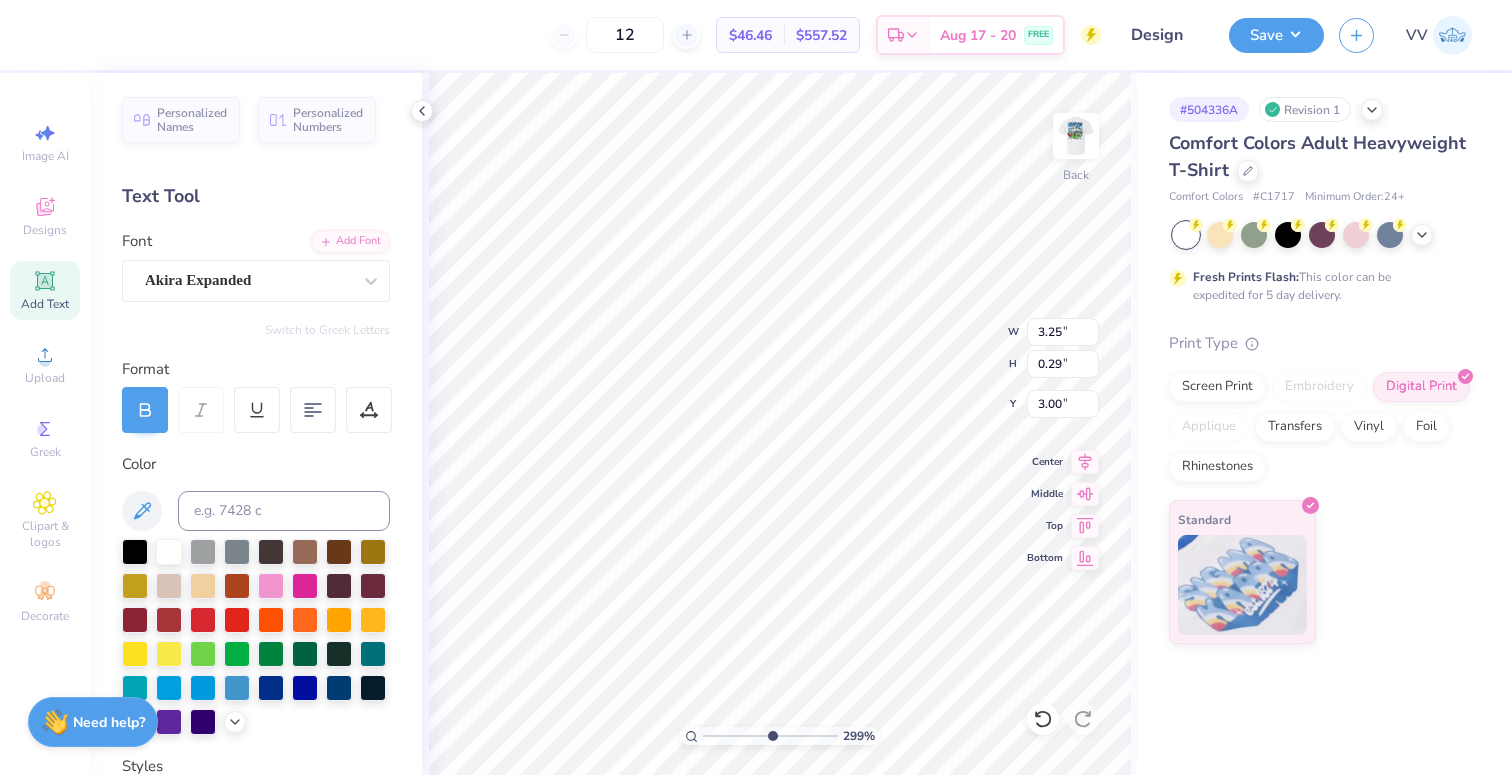 click at bounding box center [770, 736] 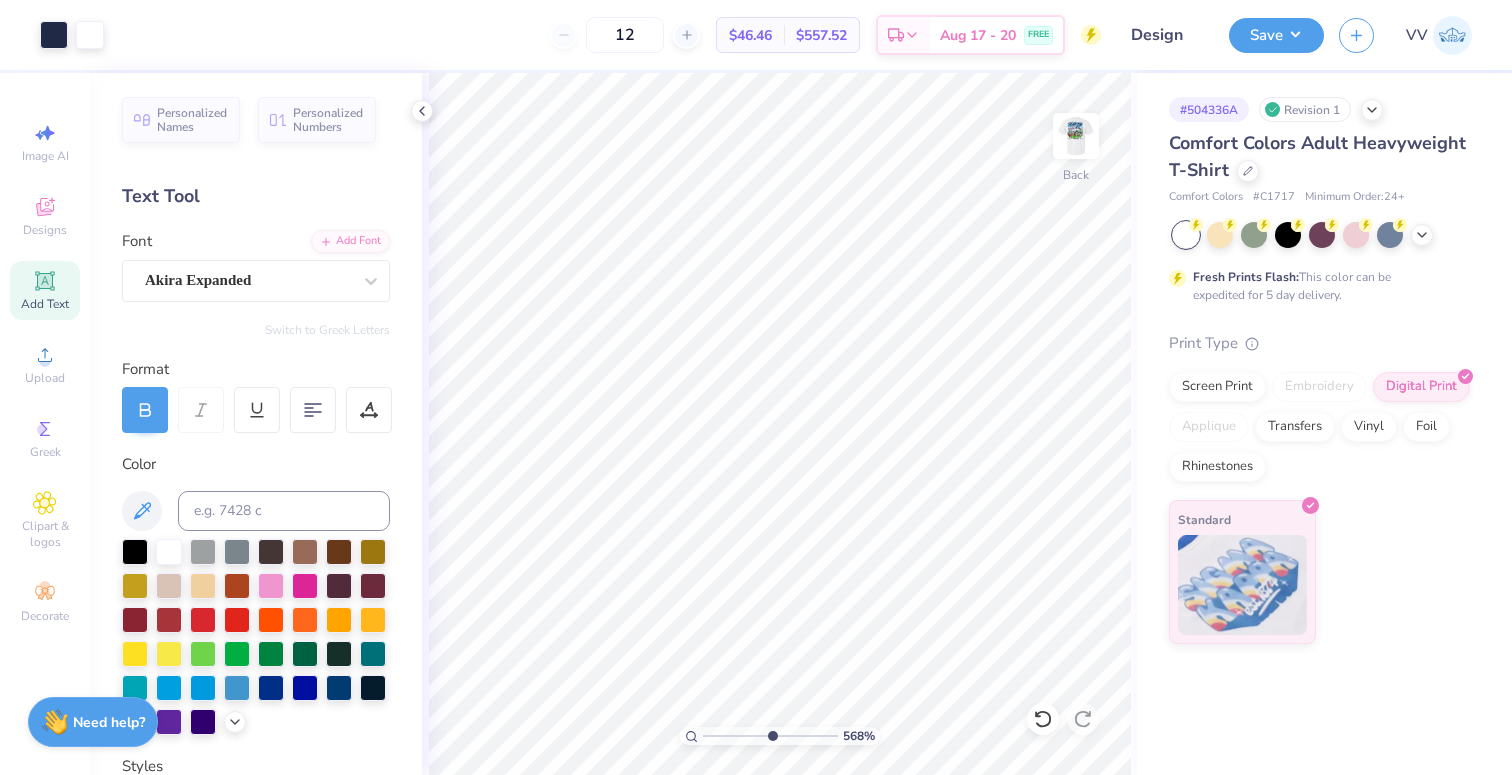 click on "Art colors 12 $46.46 Per Item $557.52 Total Est.  Delivery Aug 17 - 20 FREE Design Title Design Save VV Image AI Designs Add Text Upload Greek Clipart & logos Decorate Personalized Names Personalized Numbers Text Tool  Add Font Font Akira Expanded Switch to Greek Letters Format Color Styles Text Shape 568  % Back # 504336A Revision 1 Comfort Colors Adult Heavyweight T-Shirt Comfort Colors # C1717 Minimum Order:  24 +   Fresh Prints Flash:  This color can be expedited for 5 day delivery. Print Type Screen Print Embroidery Digital Print Applique Transfers Vinyl Foil Rhinestones Standard Need help?  Chat with us." at bounding box center (756, 387) 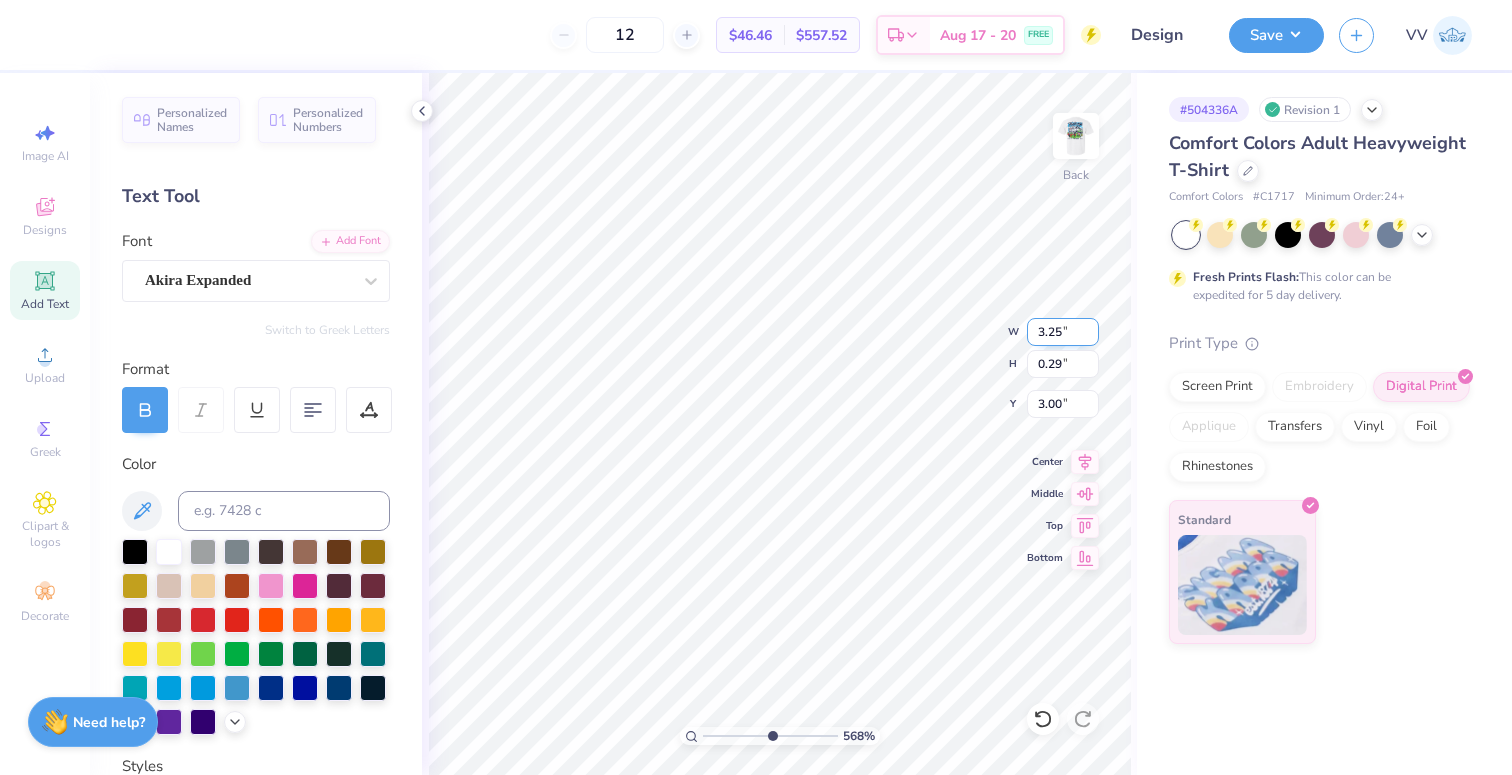 click on "568  % Back W 3.25 3.25 " H 0.29 0.29 " Y 3.00 3.00 " Center Middle Top Bottom" at bounding box center (779, 424) 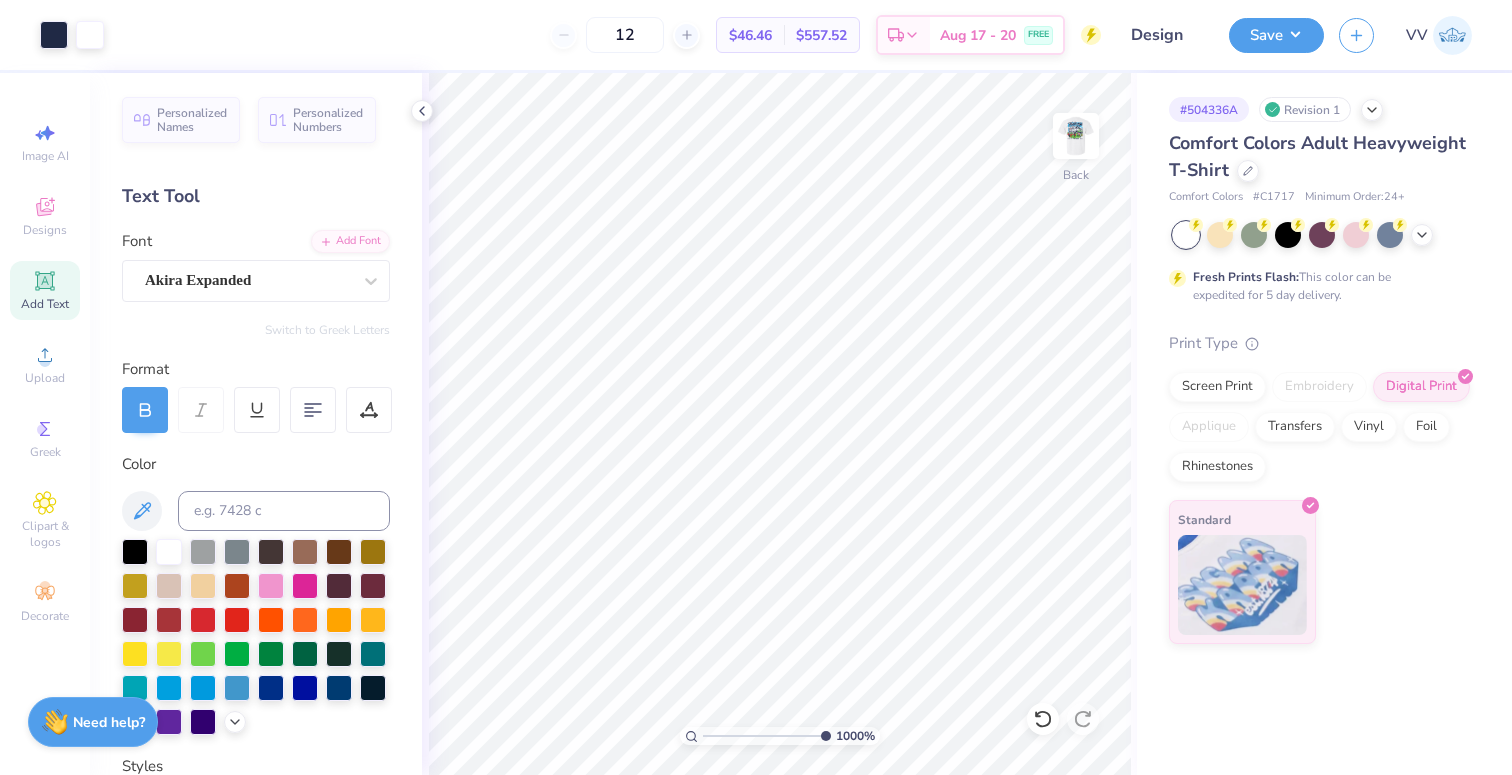 drag, startPoint x: 771, startPoint y: 733, endPoint x: 853, endPoint y: 741, distance: 82.38932 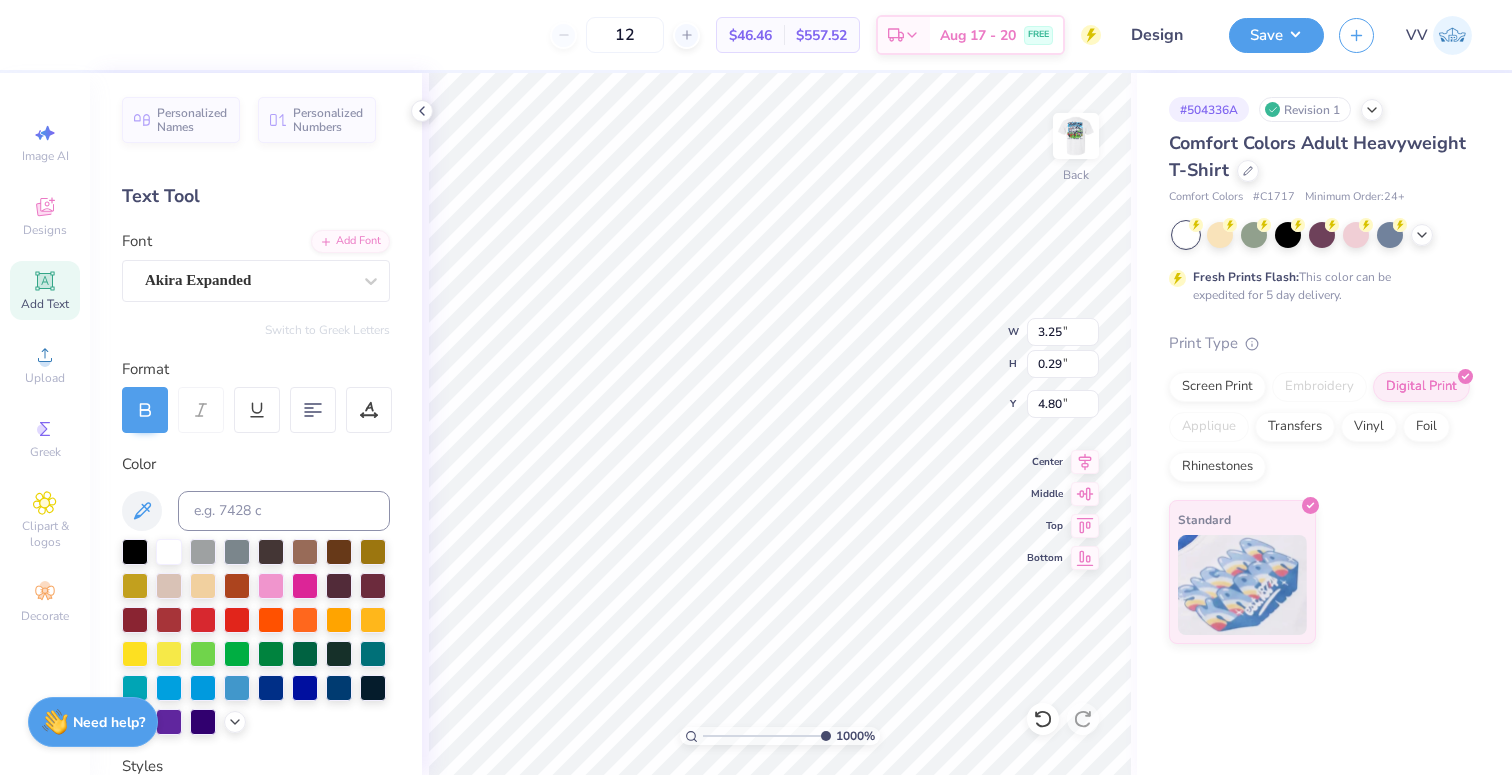 click at bounding box center (767, 736) 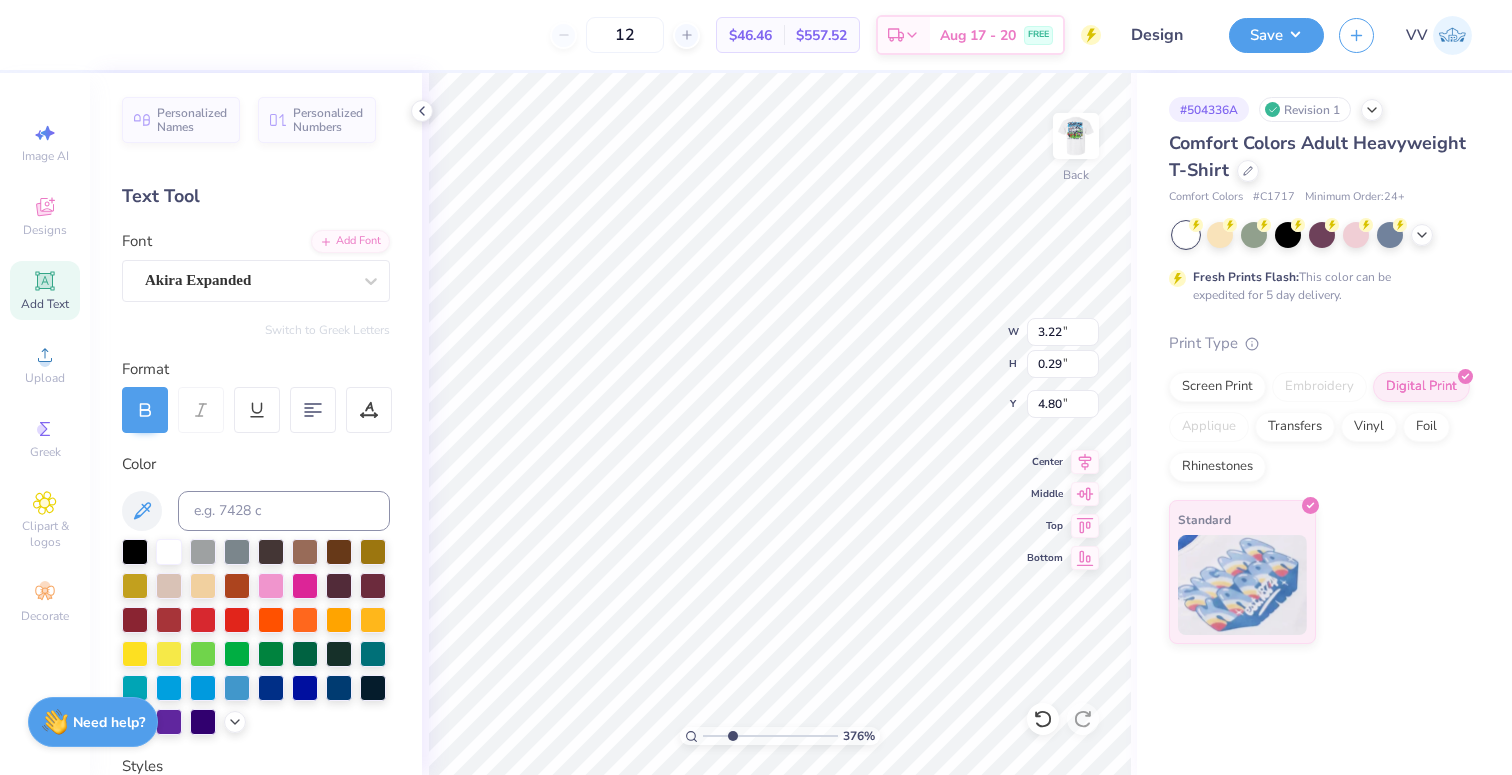 drag, startPoint x: 794, startPoint y: 733, endPoint x: 732, endPoint y: 737, distance: 62.1289 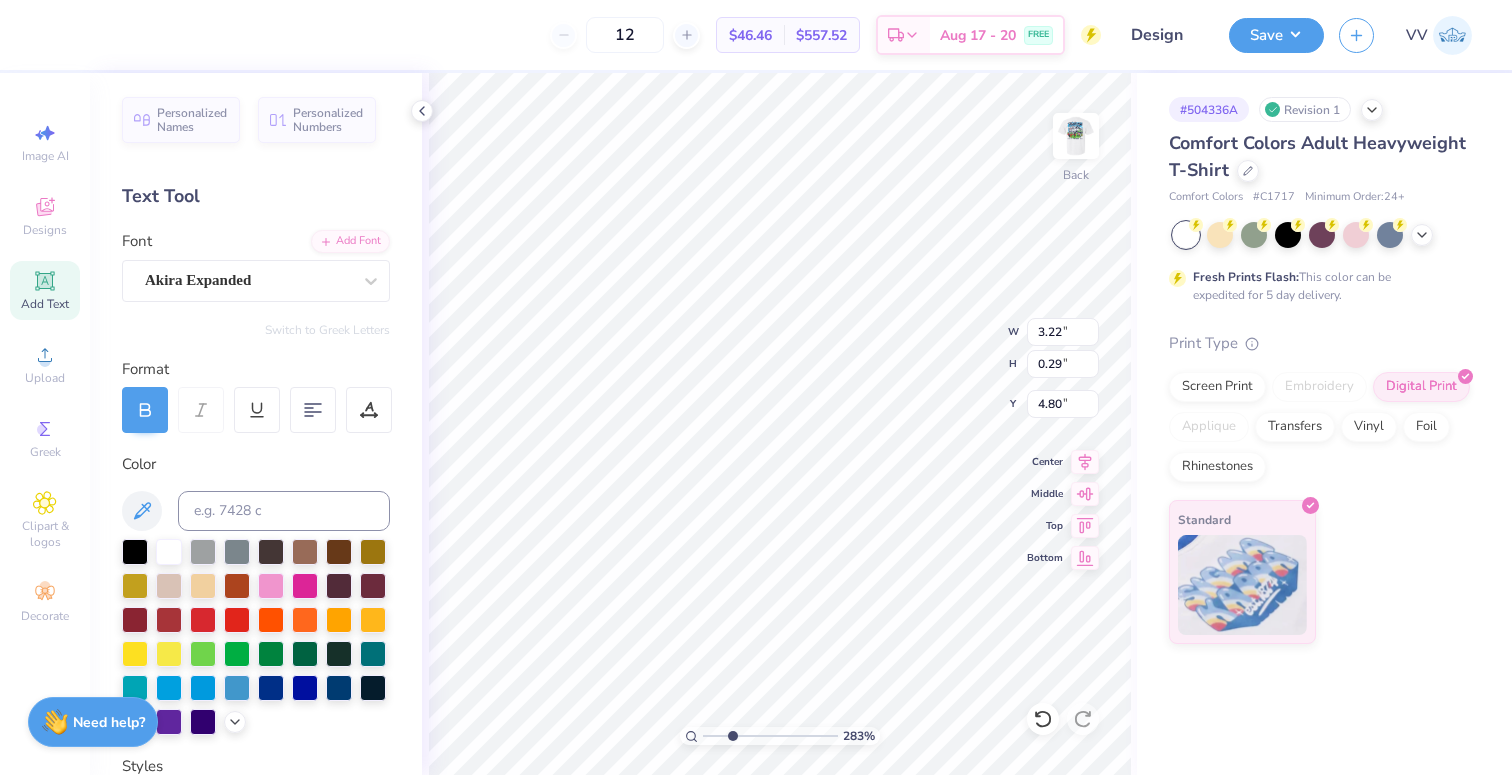 type on "3.27" 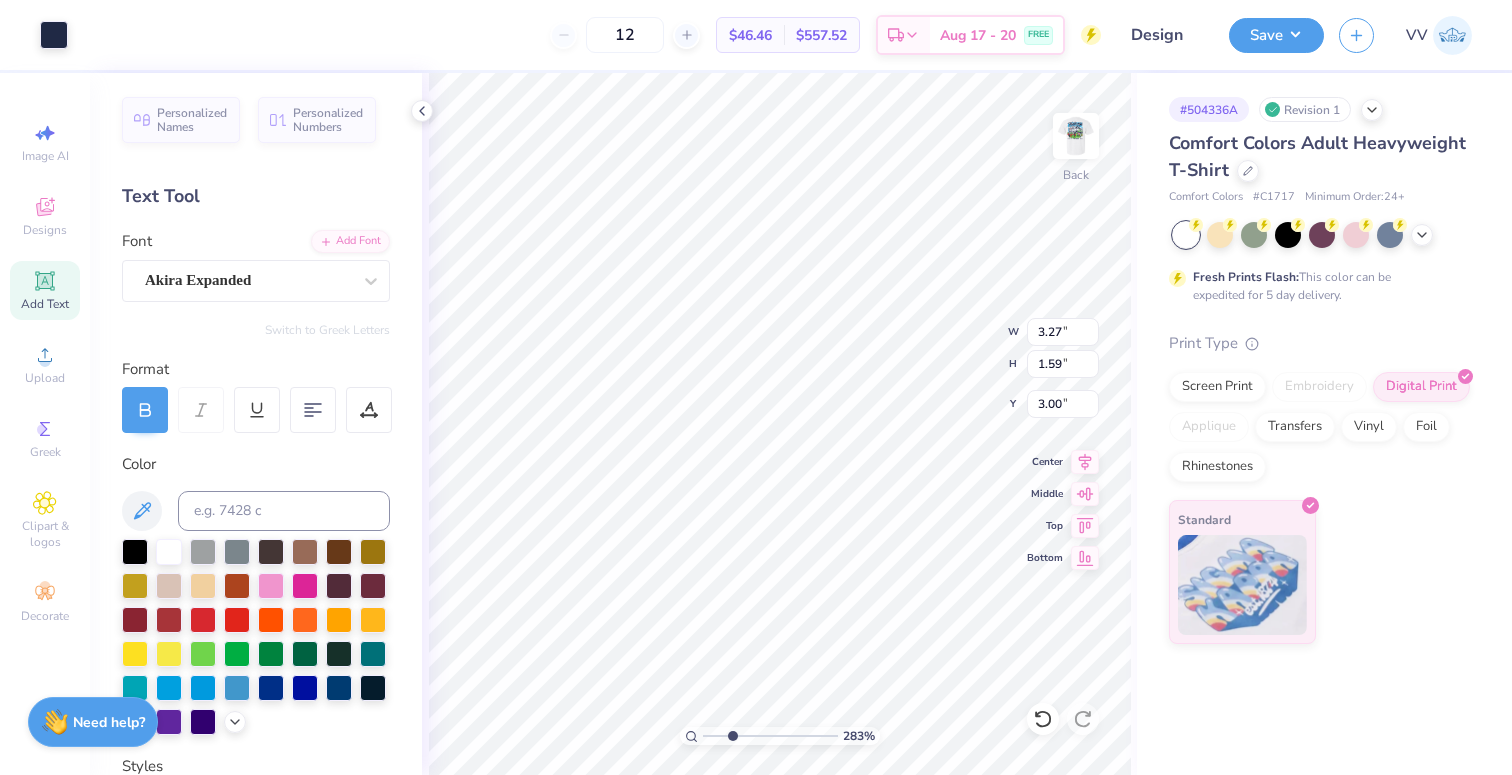 type on "2.09" 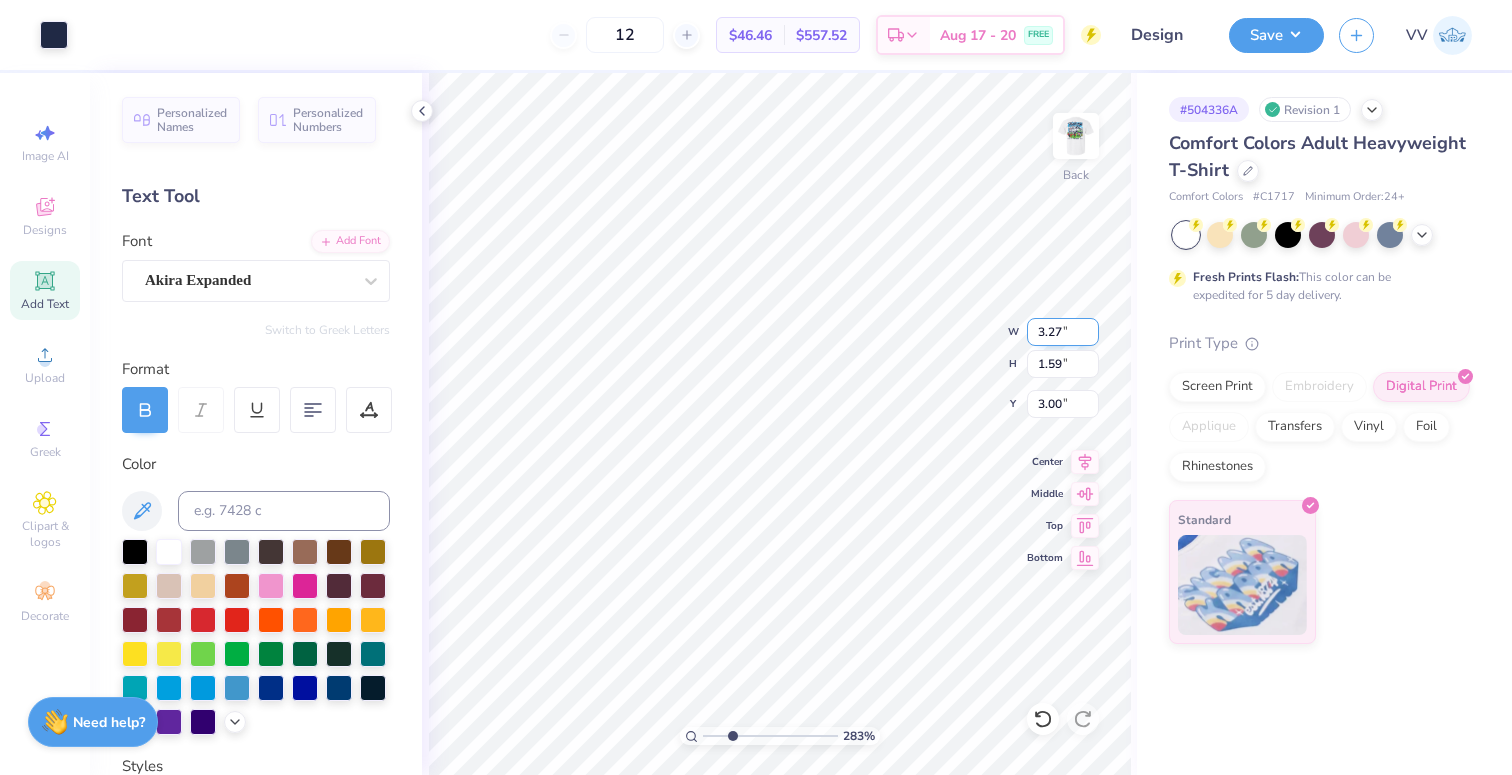 click on "3.27" at bounding box center [1063, 332] 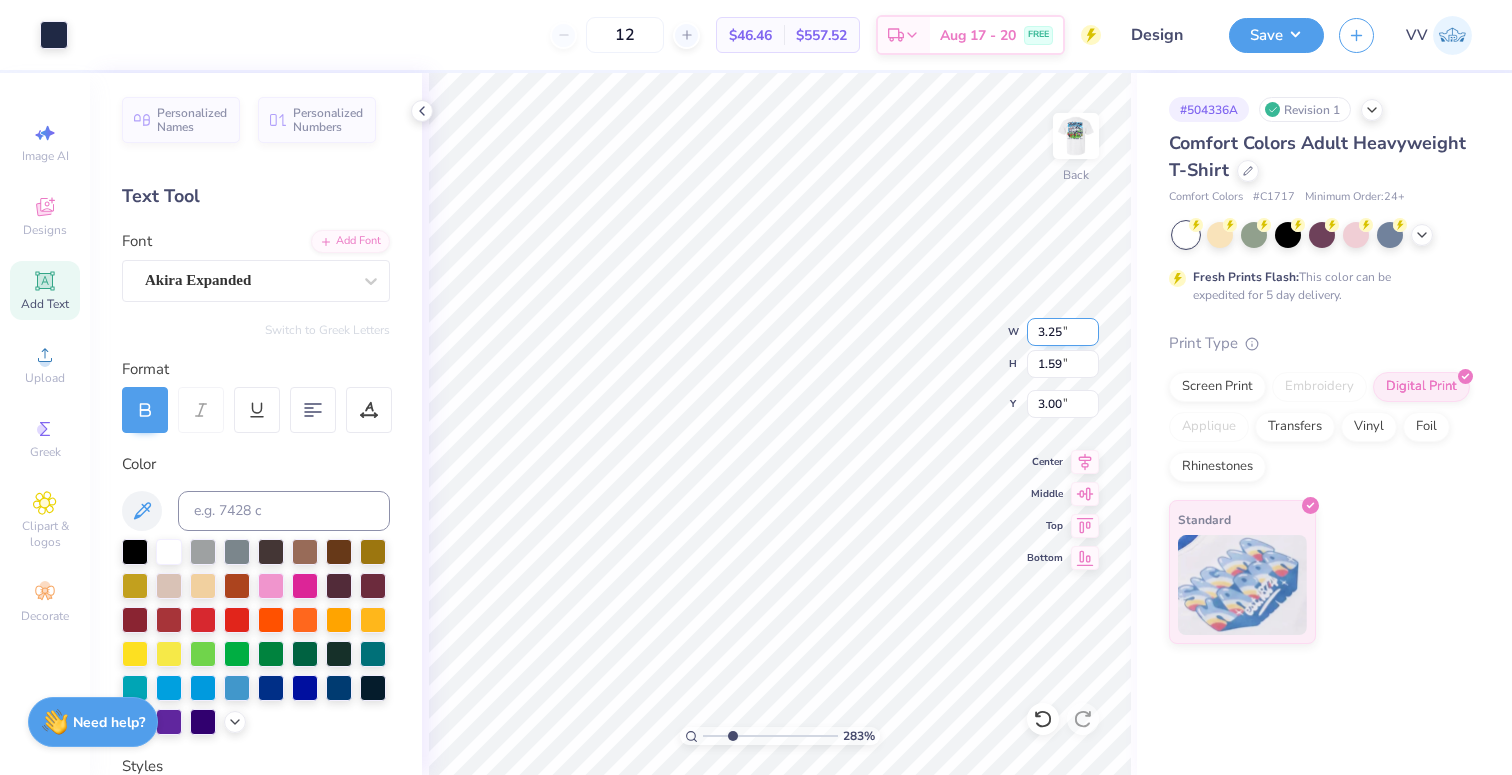 type on "3.25" 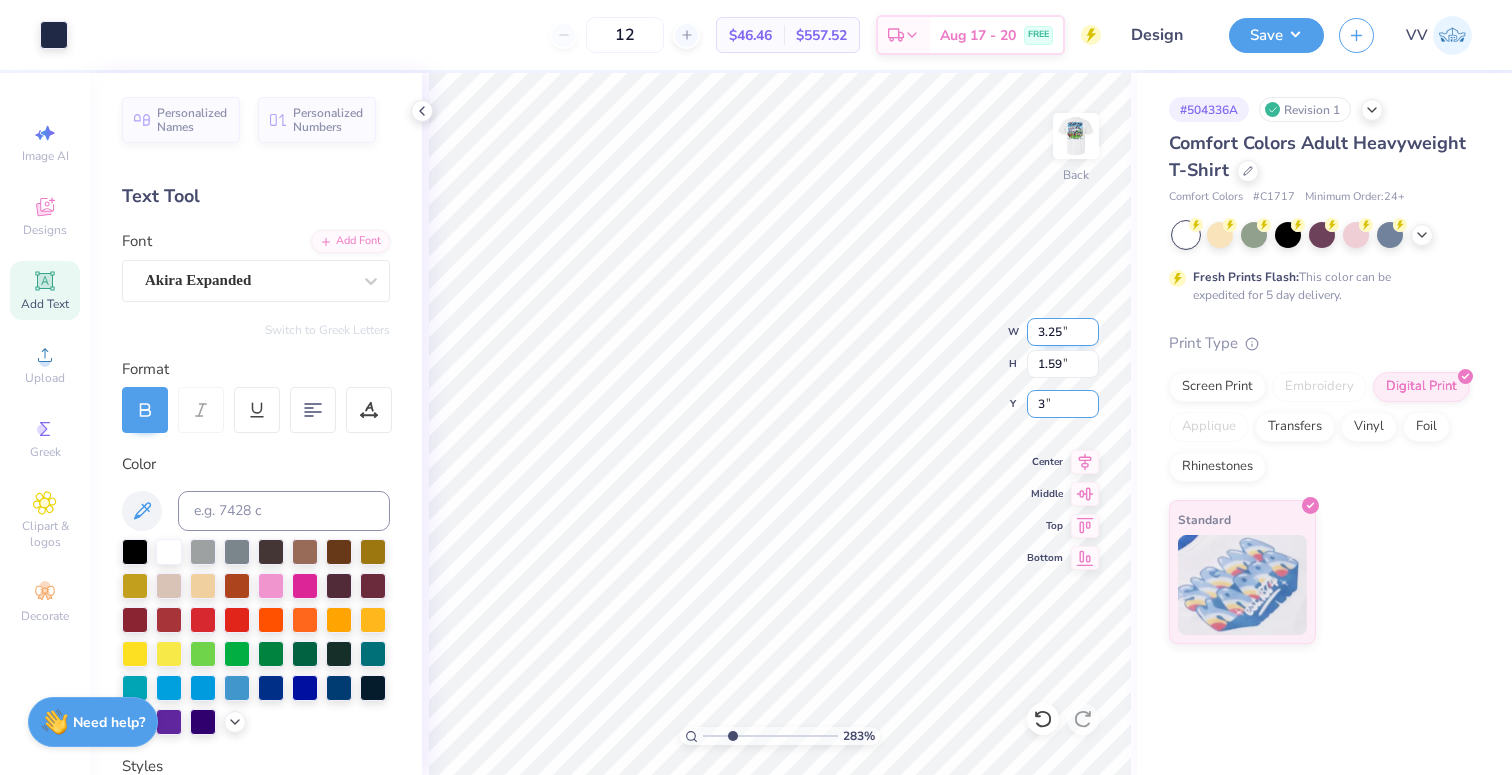 type on "3.00" 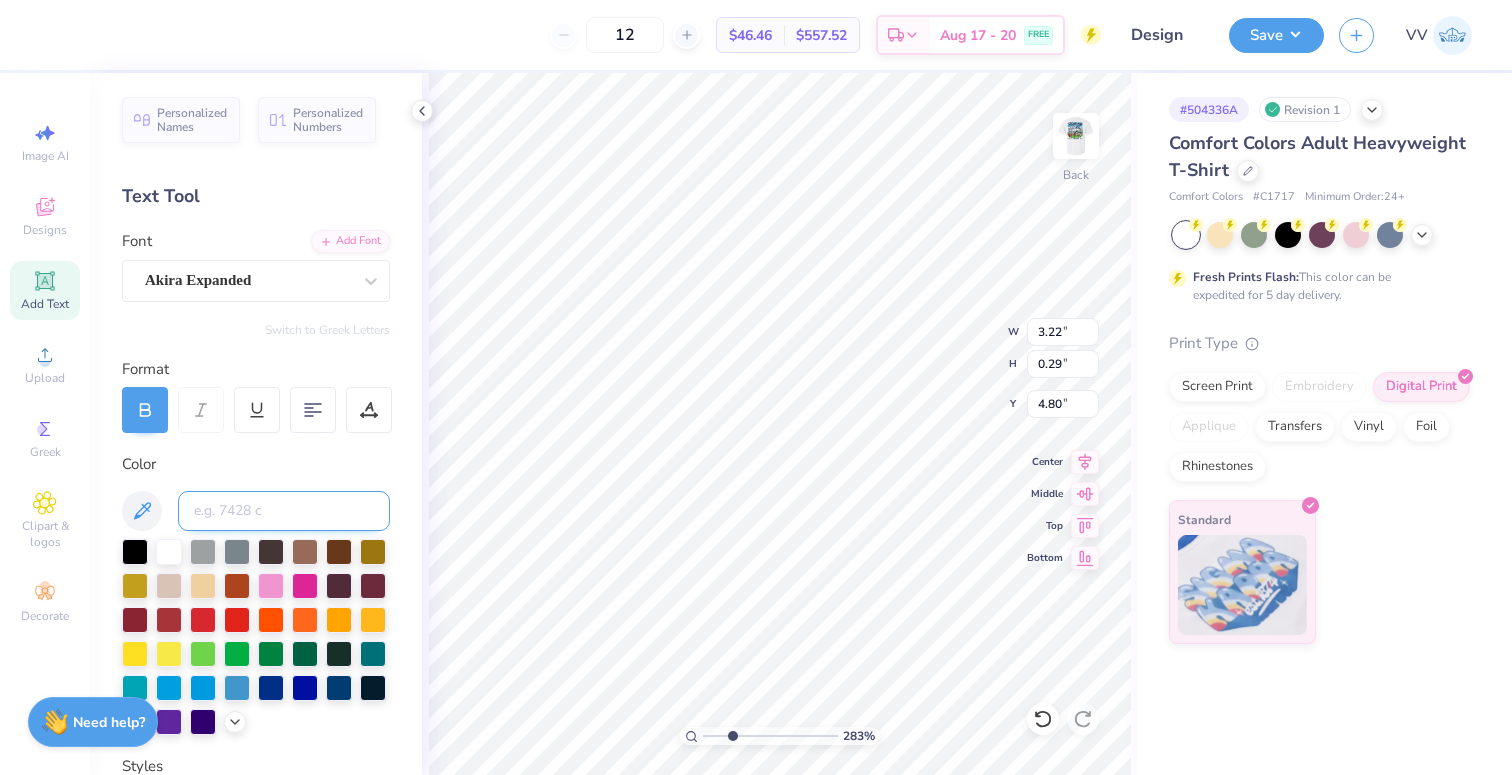 click at bounding box center [284, 511] 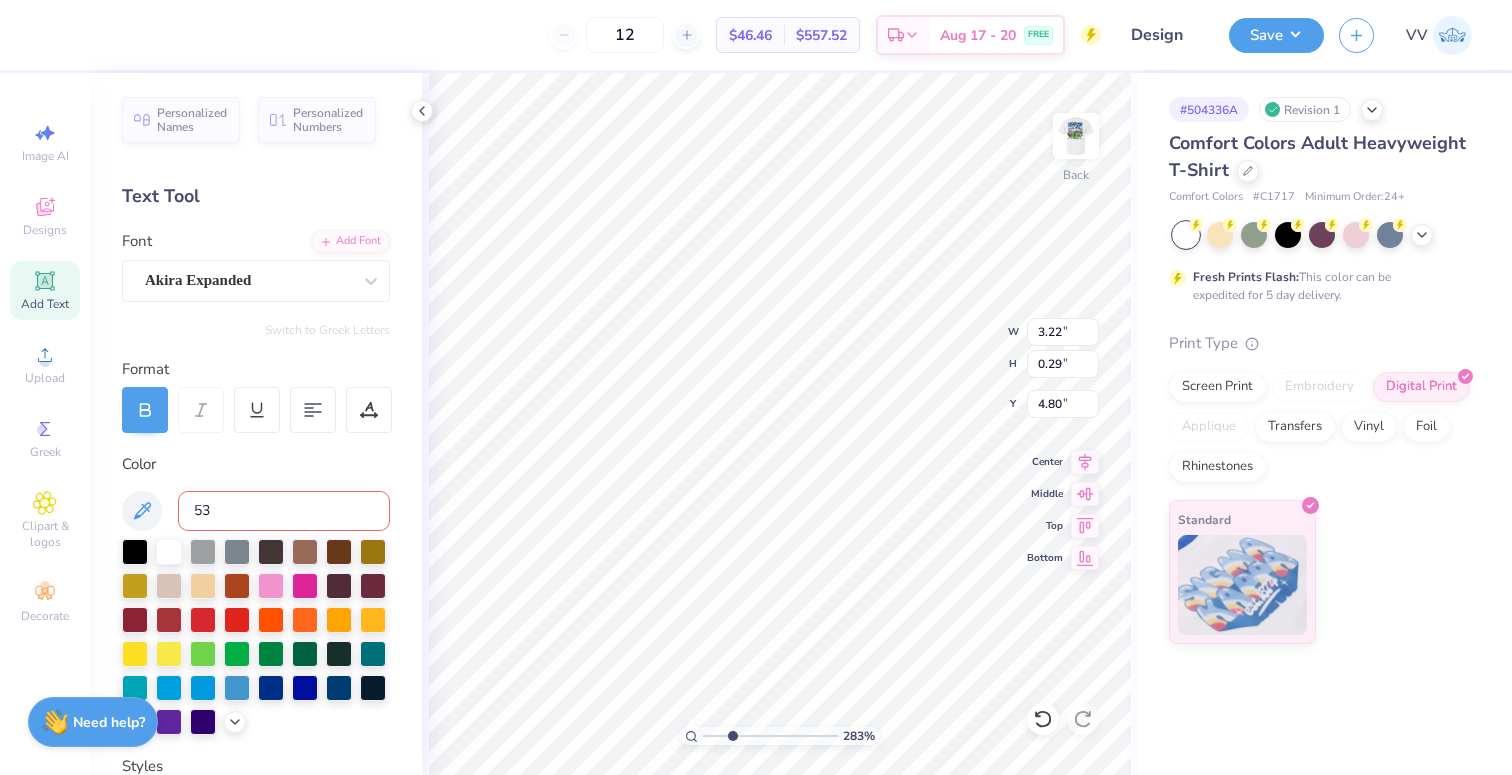 type on "533" 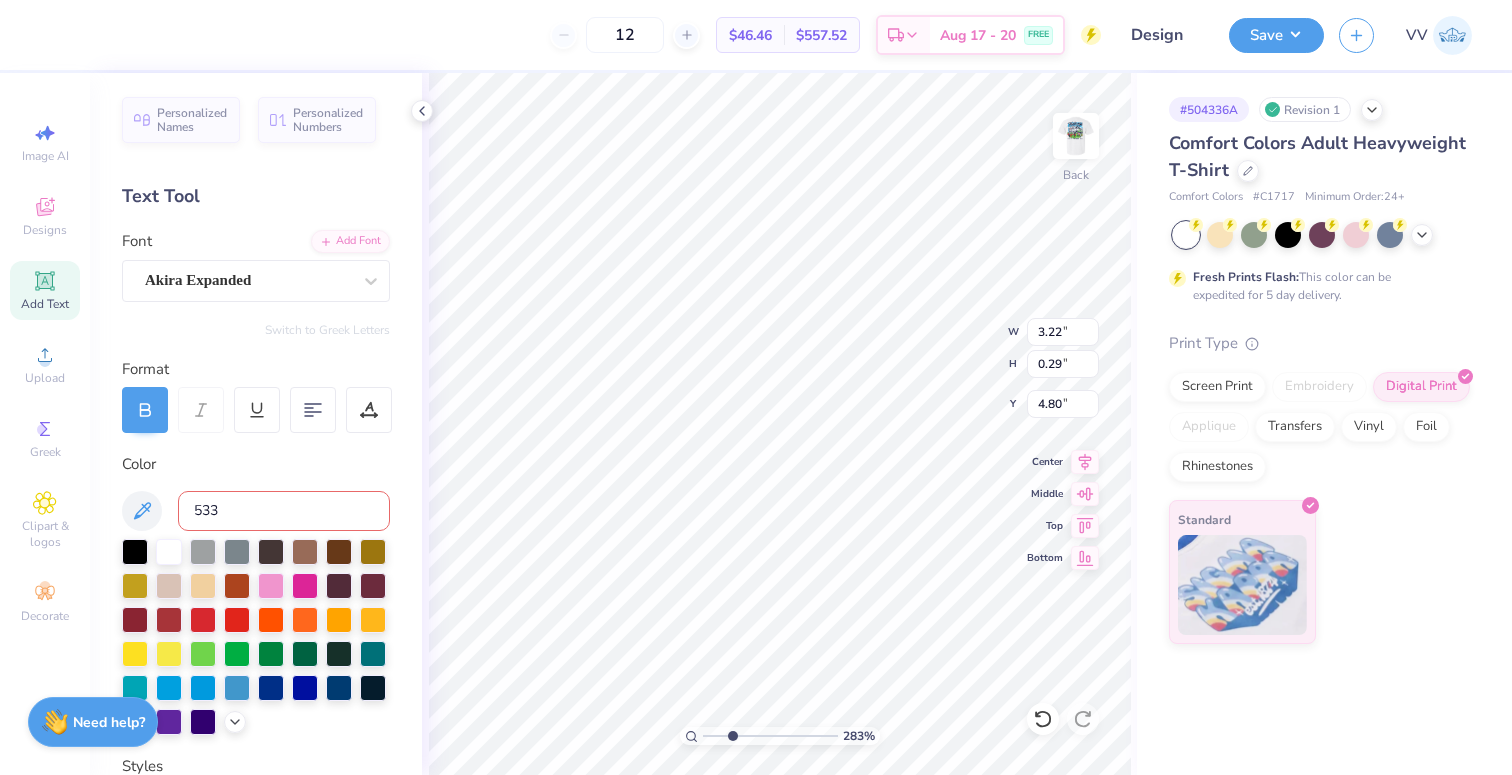 type 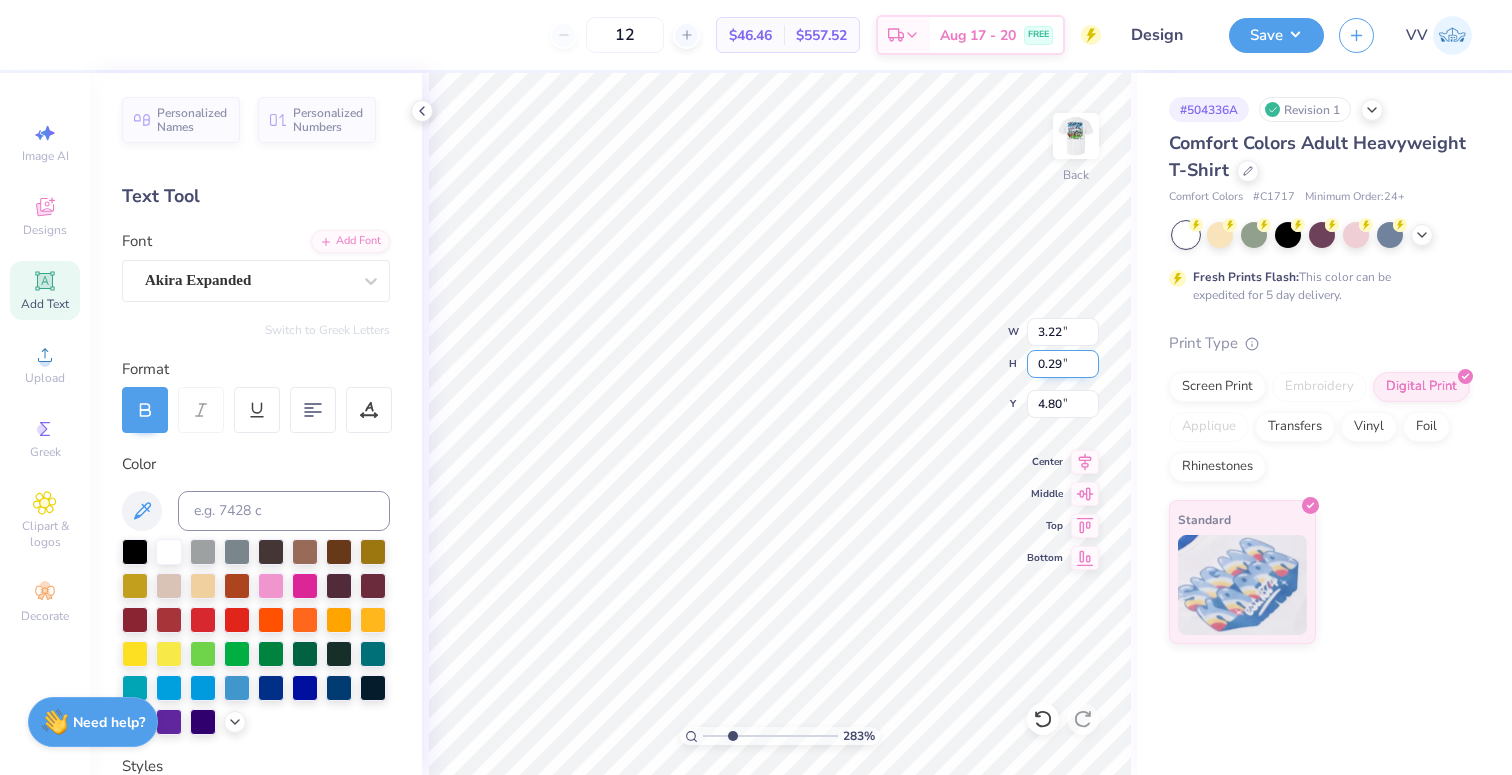 click on "0.29" at bounding box center [1063, 364] 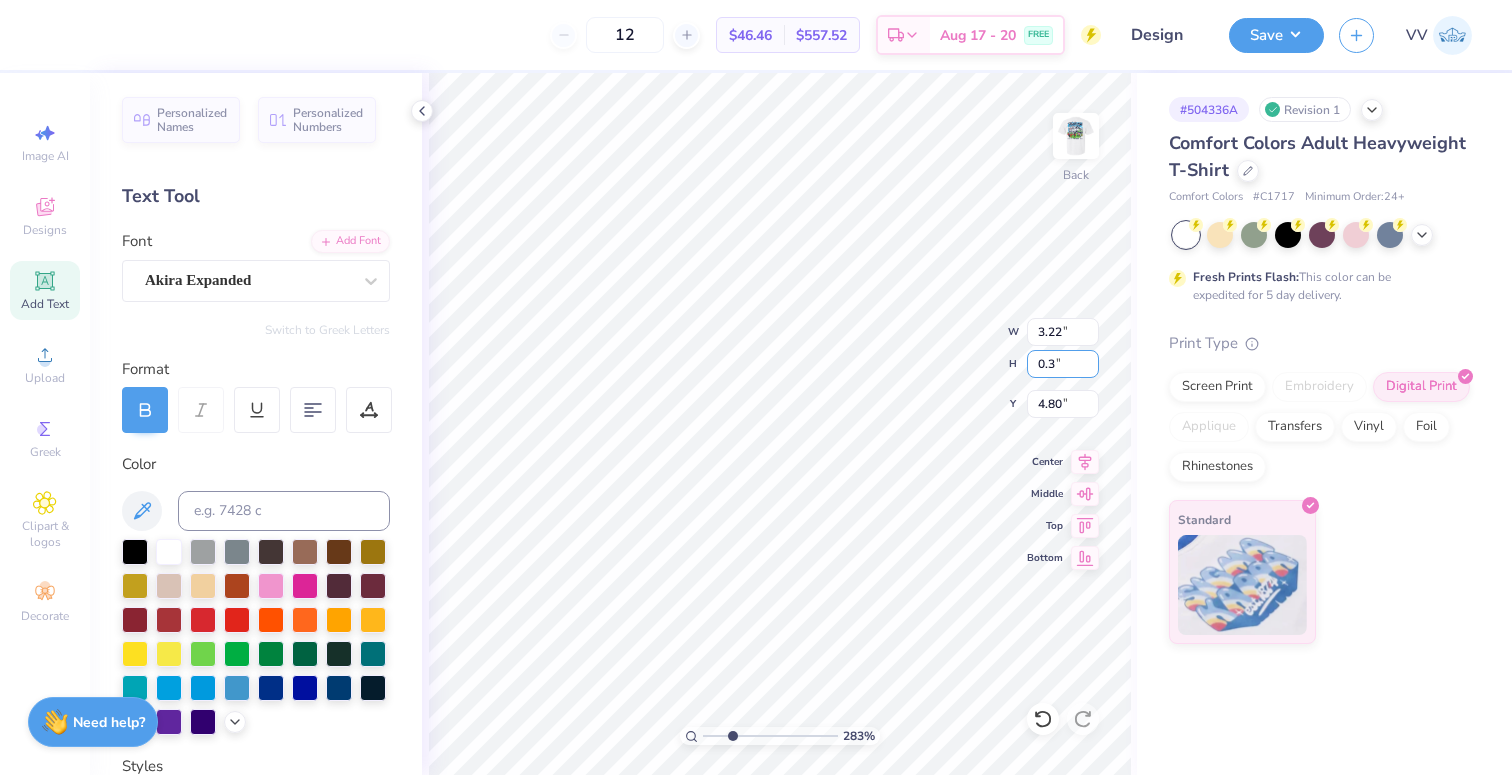 type on "0.3" 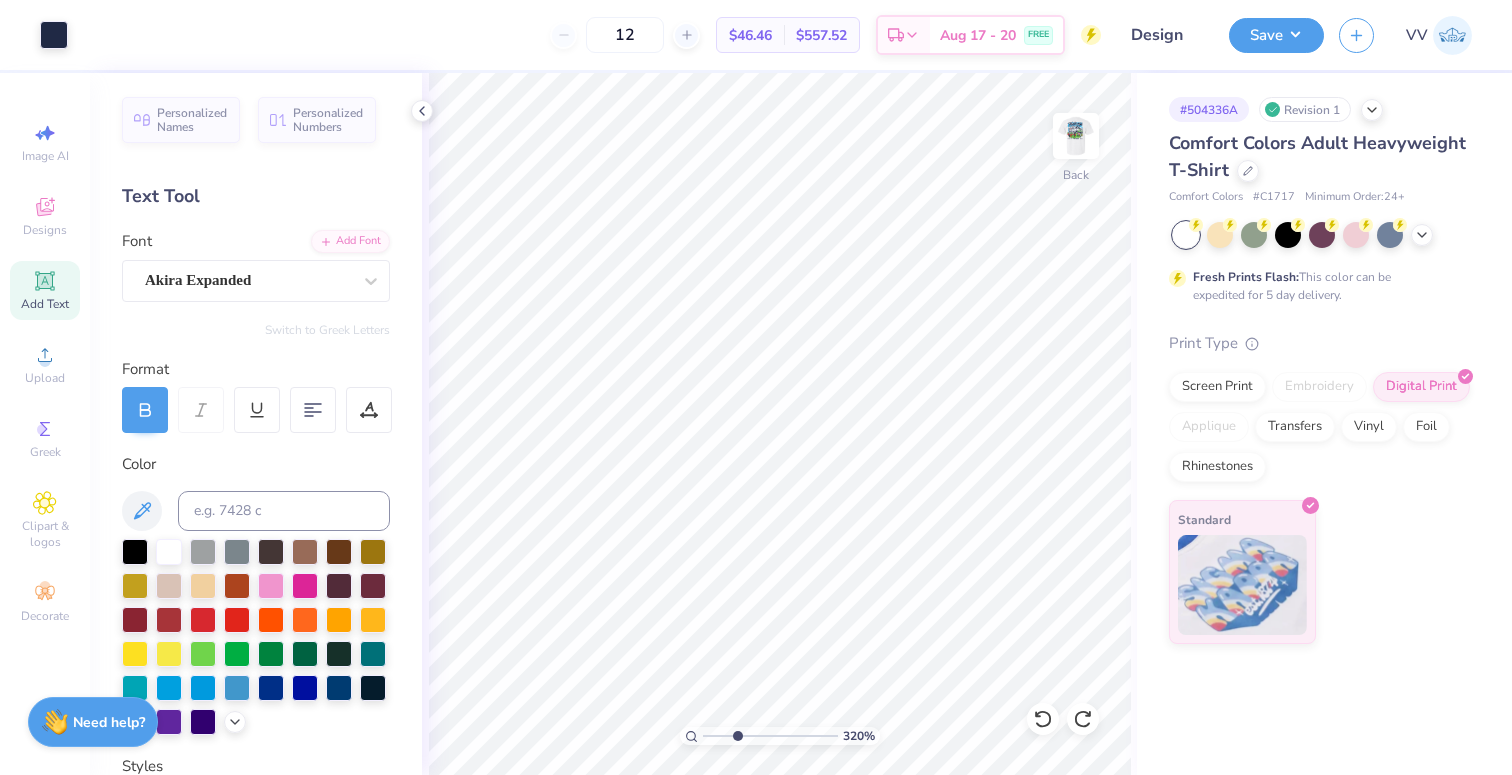 click at bounding box center [770, 736] 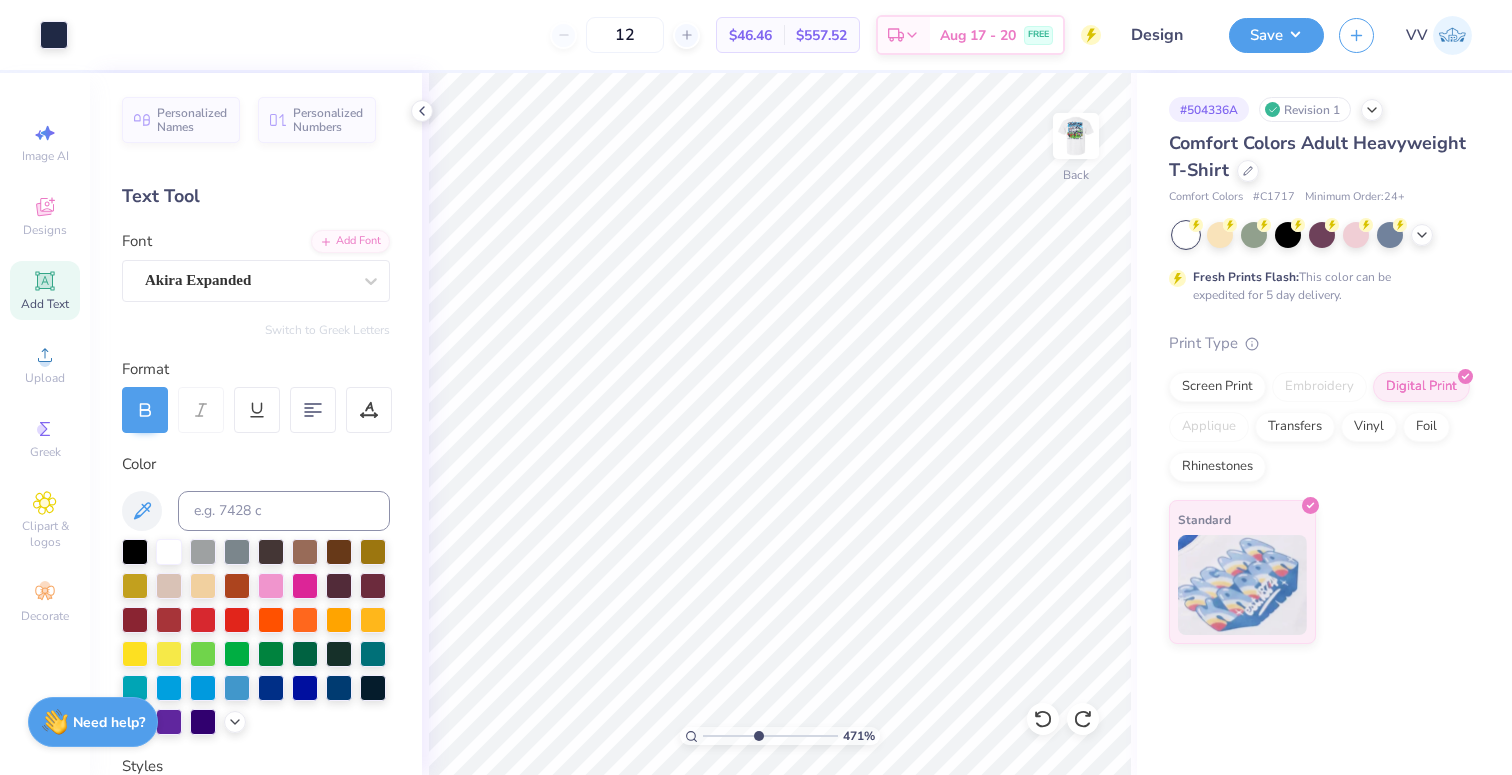 type on "4.71" 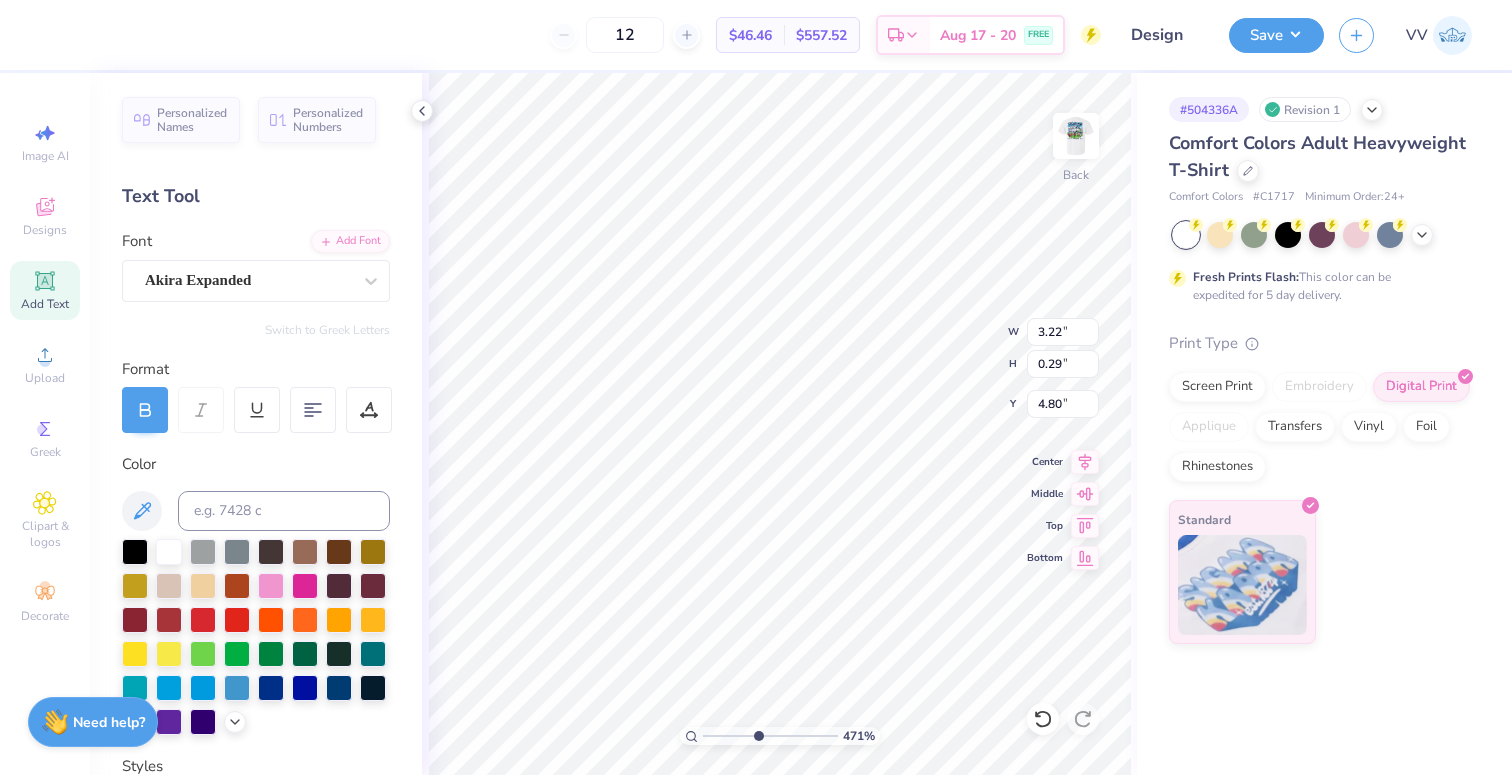 type on "4.82" 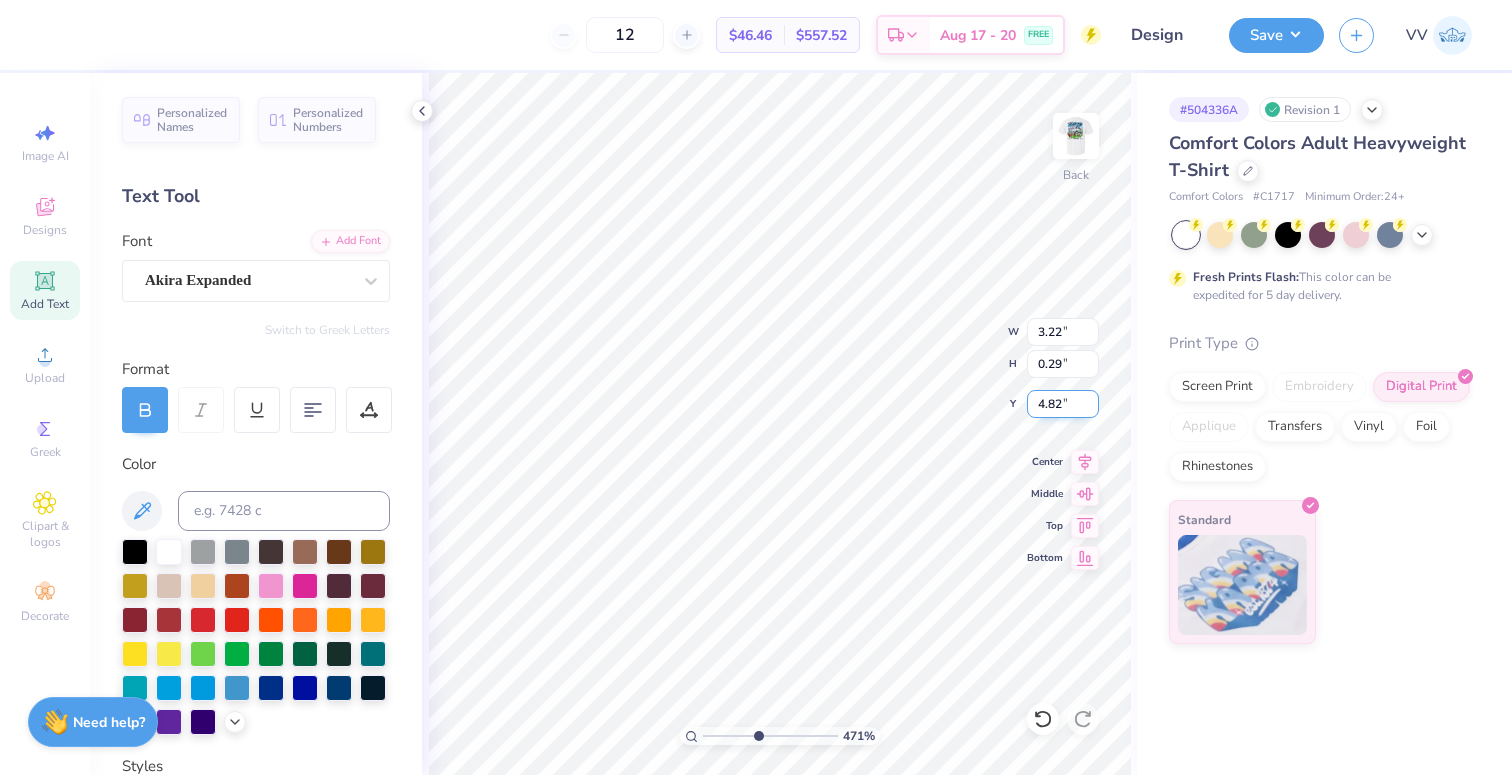 click on "4.82" at bounding box center (1063, 404) 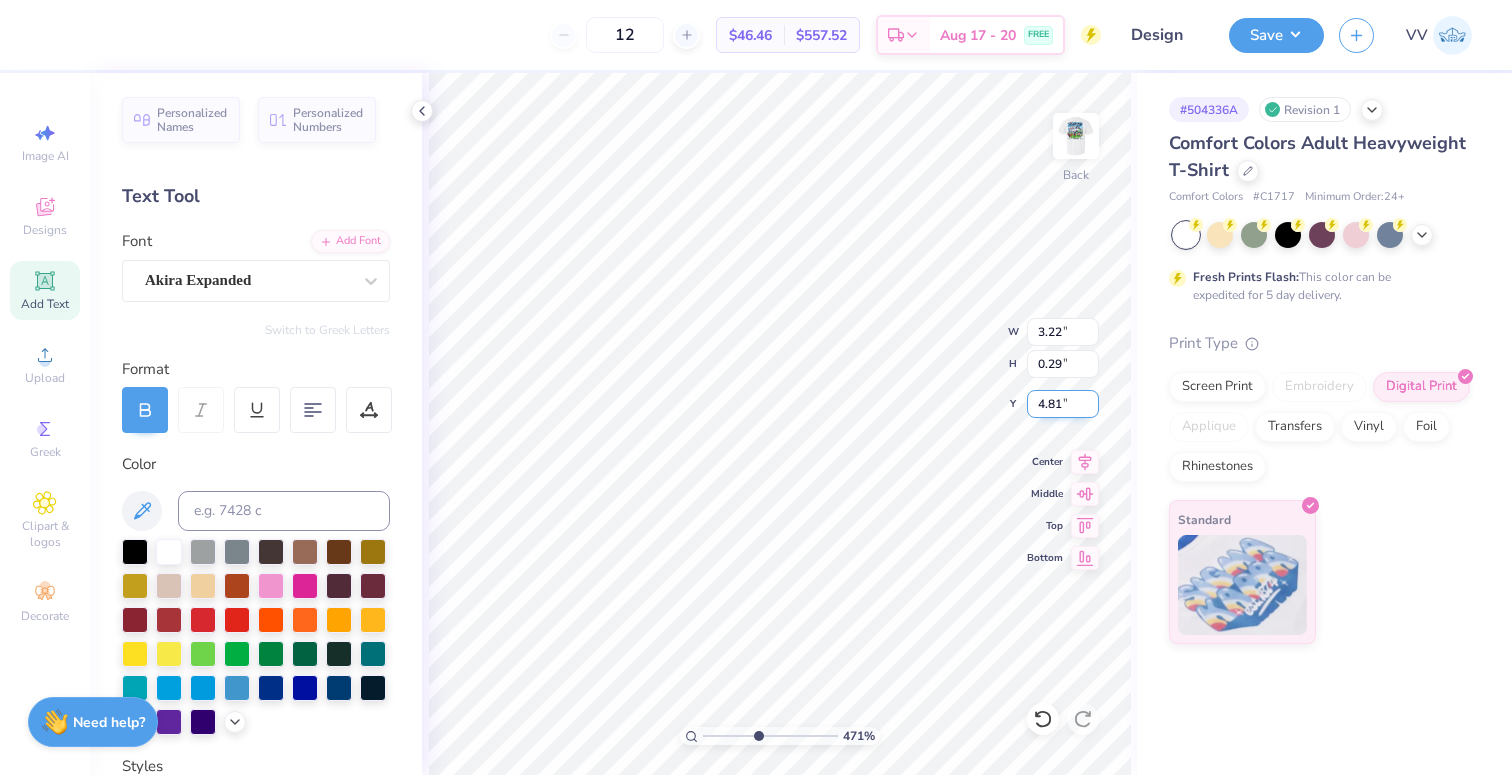 type on "4.81" 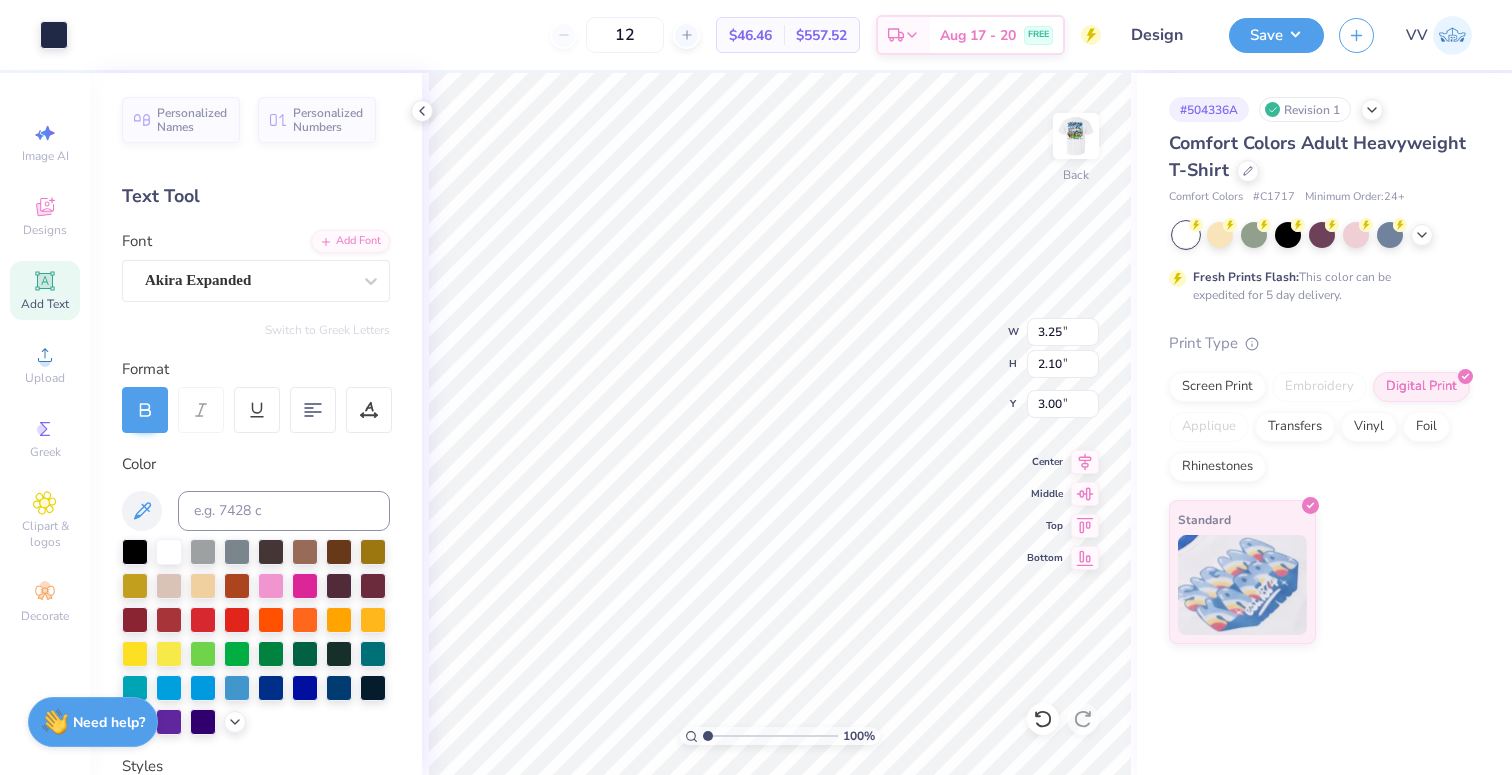drag, startPoint x: 751, startPoint y: 734, endPoint x: 662, endPoint y: 732, distance: 89.02247 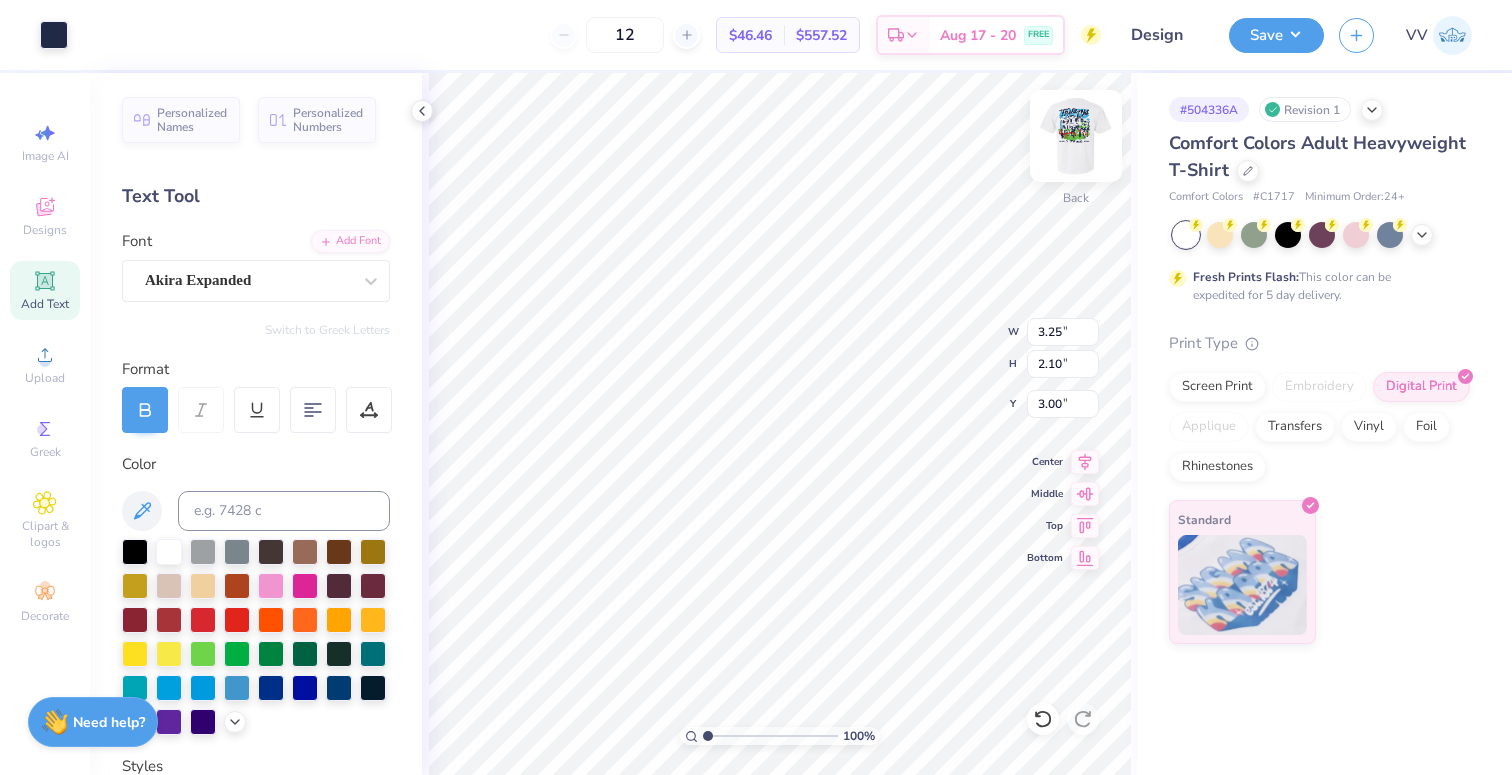 click at bounding box center (1076, 136) 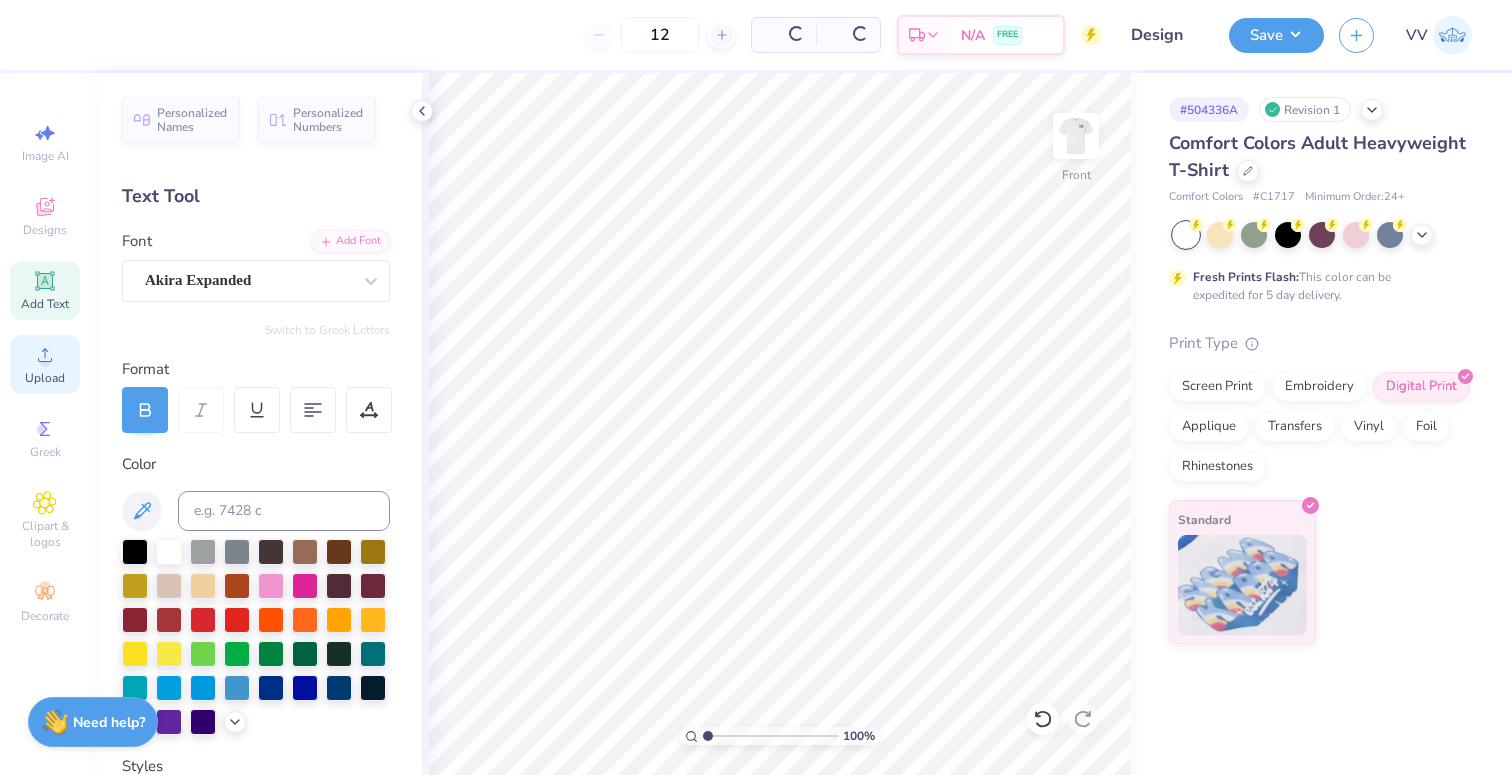 click on "Upload" at bounding box center (45, 364) 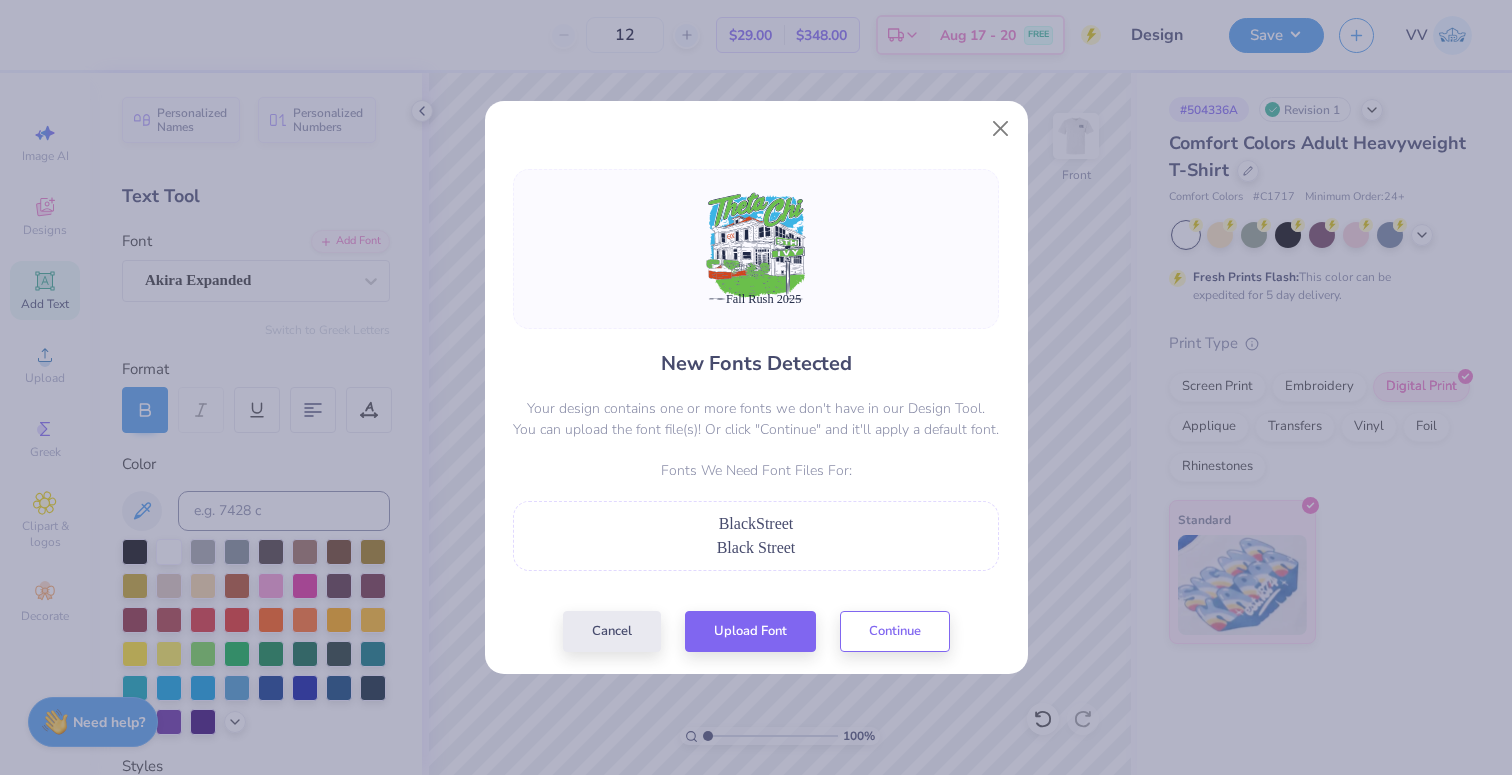 click on "New Fonts Detected Your design contains one or more fonts we don't have in our Design Tool. You can upload the font file(s)! Or click "Continue" and it'll apply a default font. Fonts We Need Font Files For: BlackStreet BlackStreet Cancel Upload Font Continue" at bounding box center (756, 410) 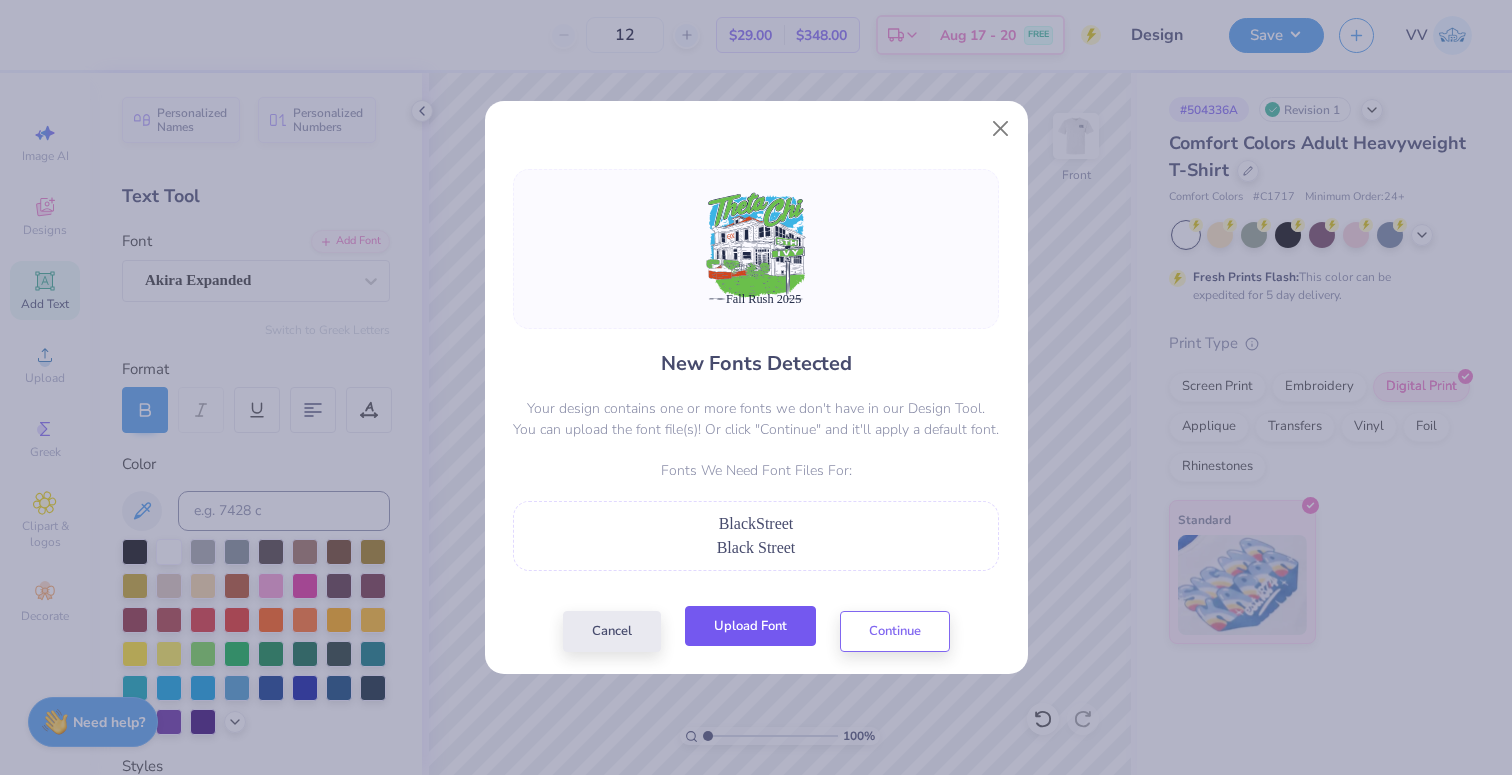 click on "Upload Font" at bounding box center (750, 626) 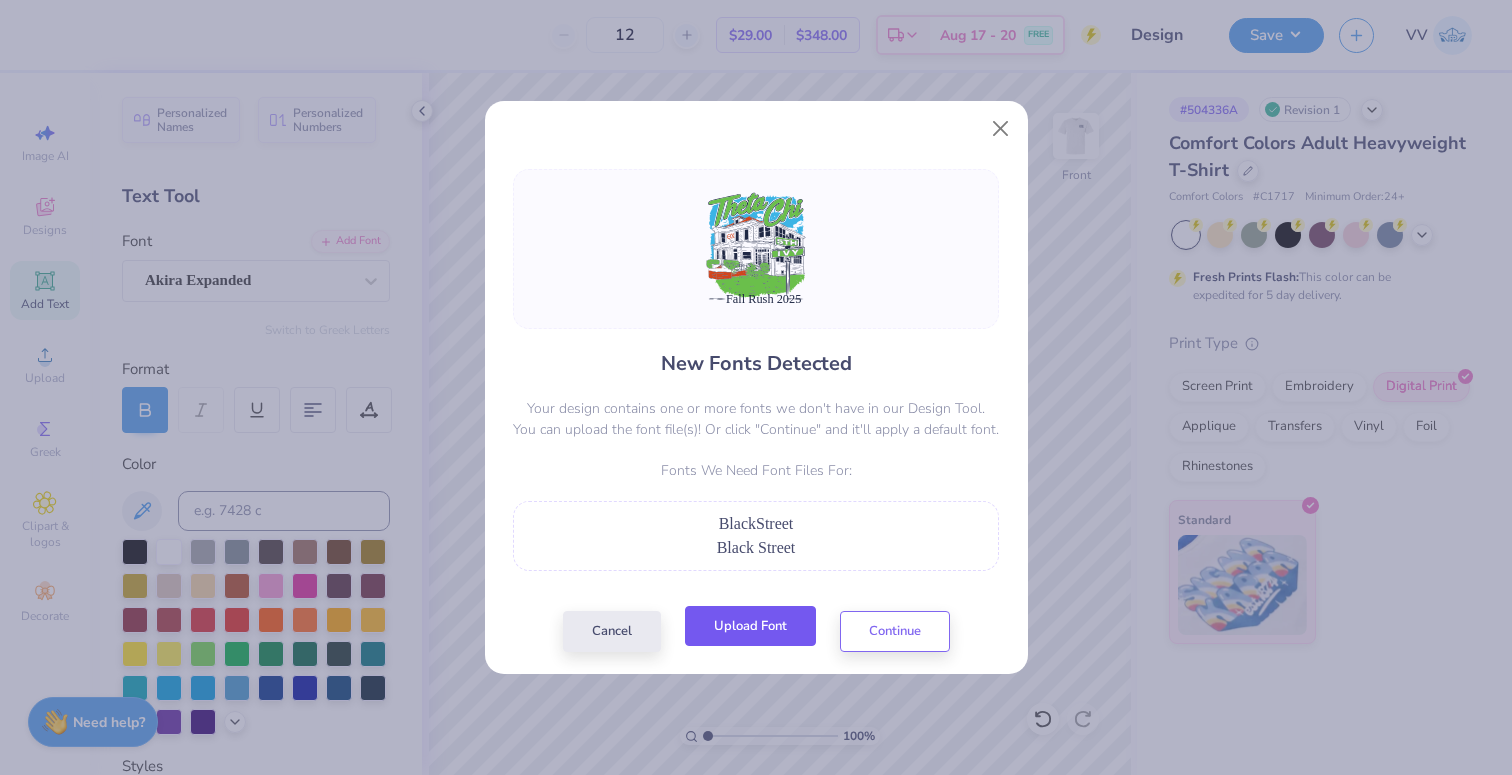 click on "Upload Font" at bounding box center (750, 626) 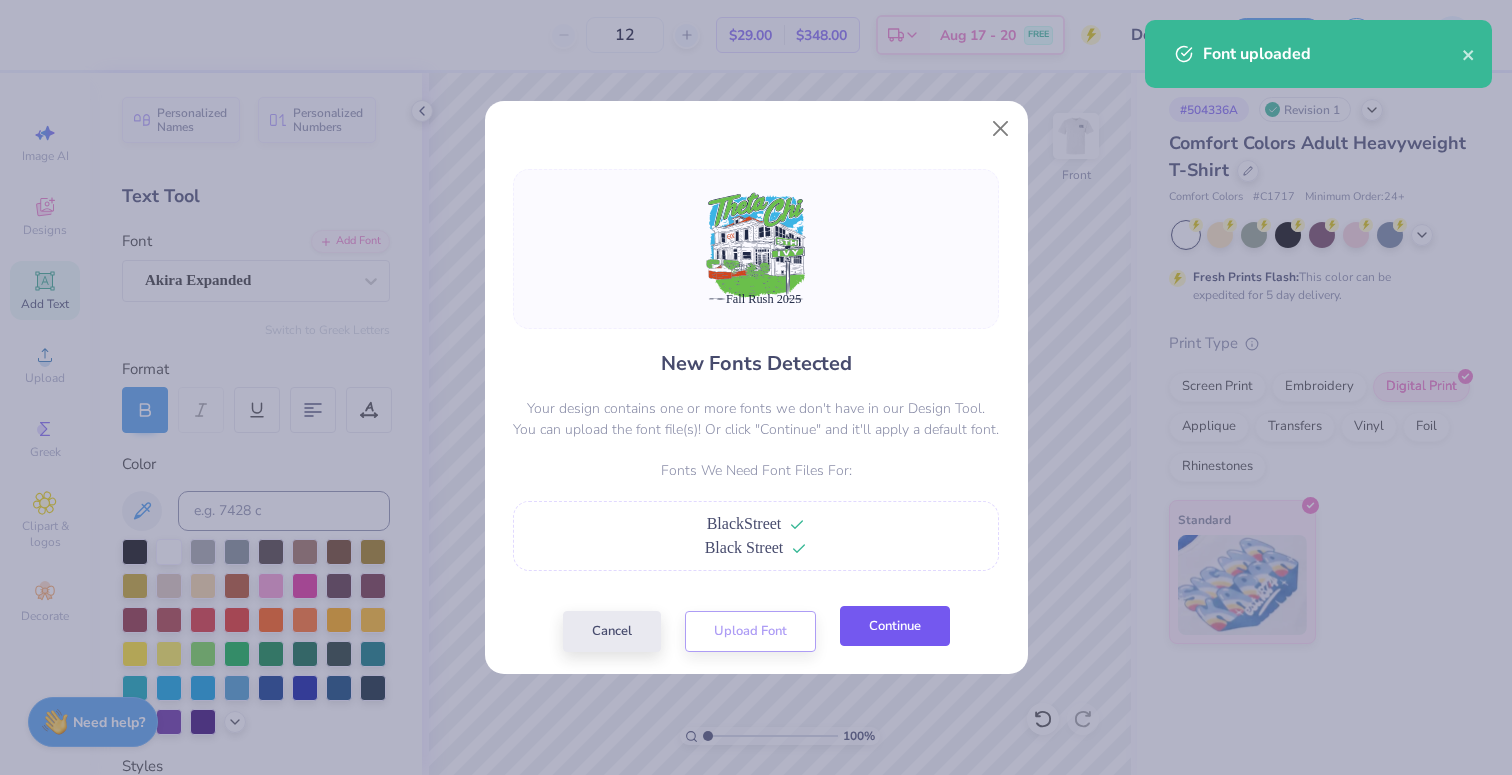 click on "Continue" at bounding box center [895, 626] 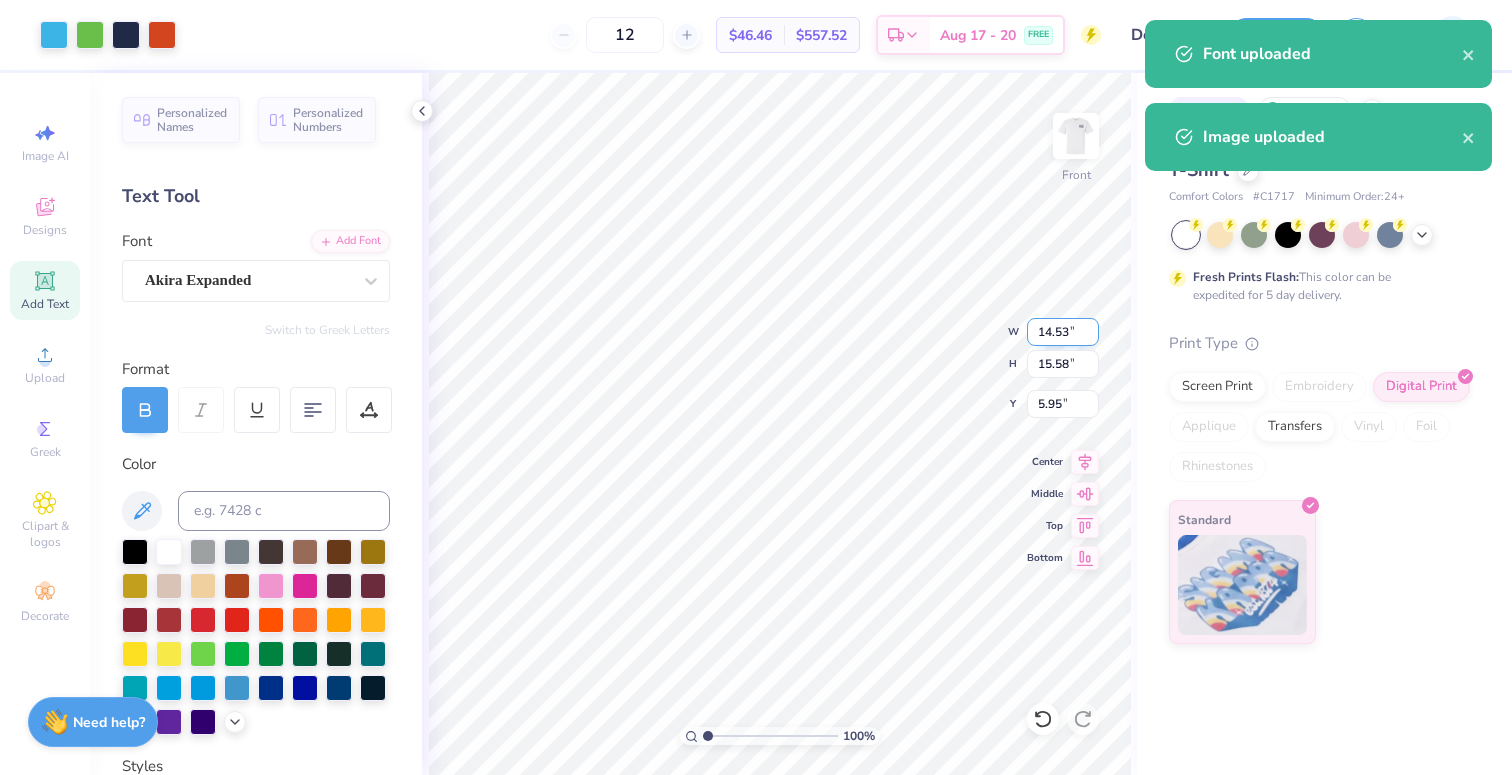 click on "14.53" at bounding box center [1063, 332] 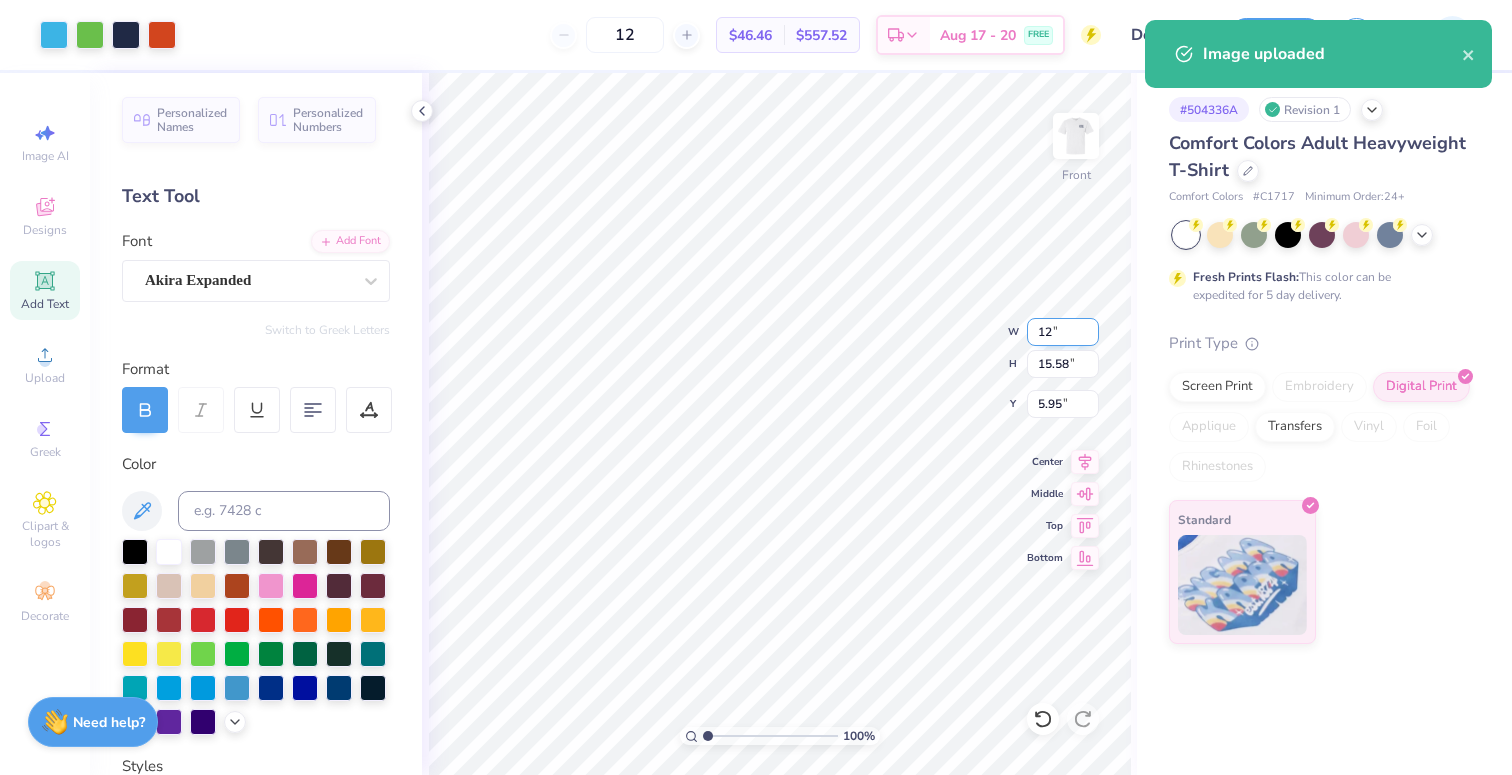 type on "12" 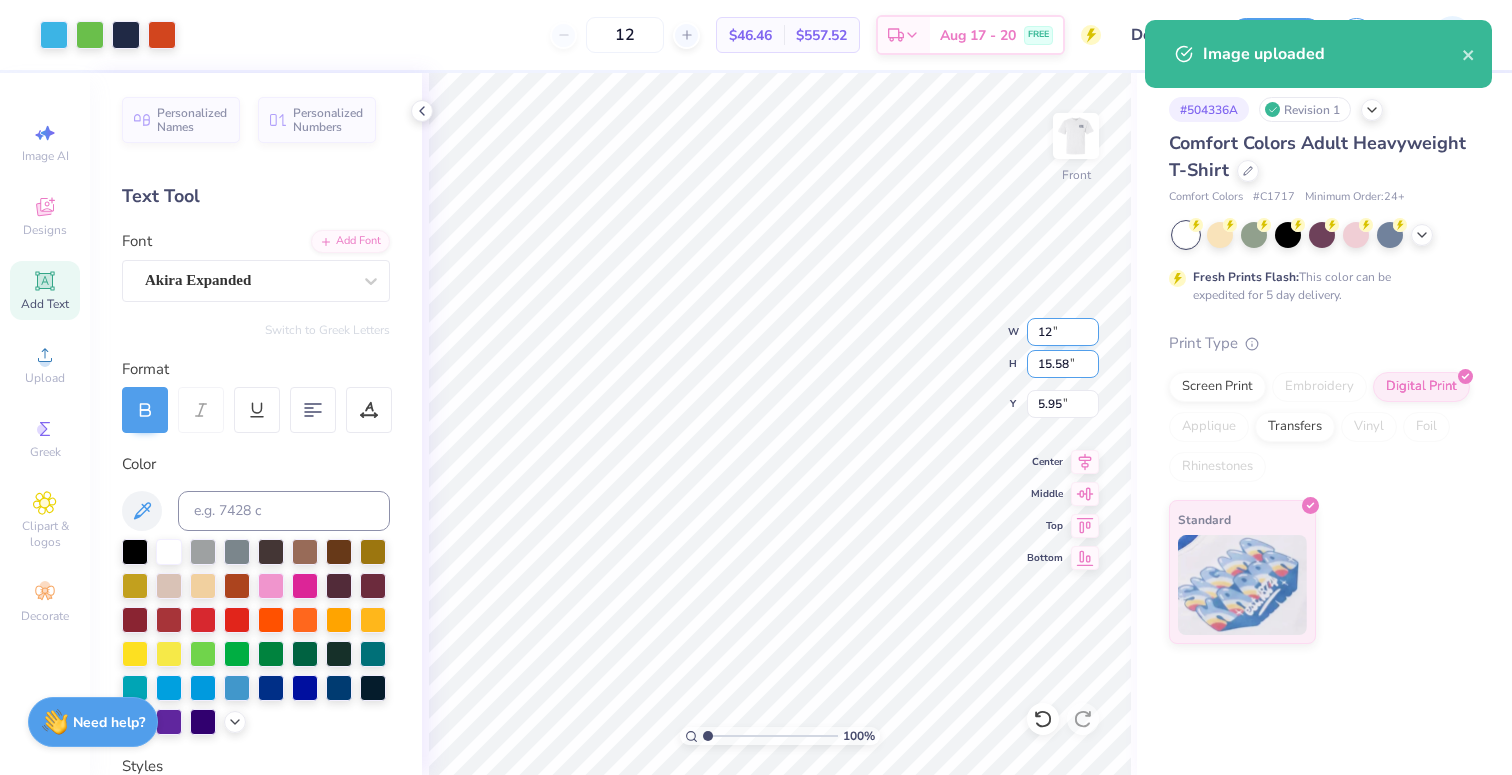 type on "12.86" 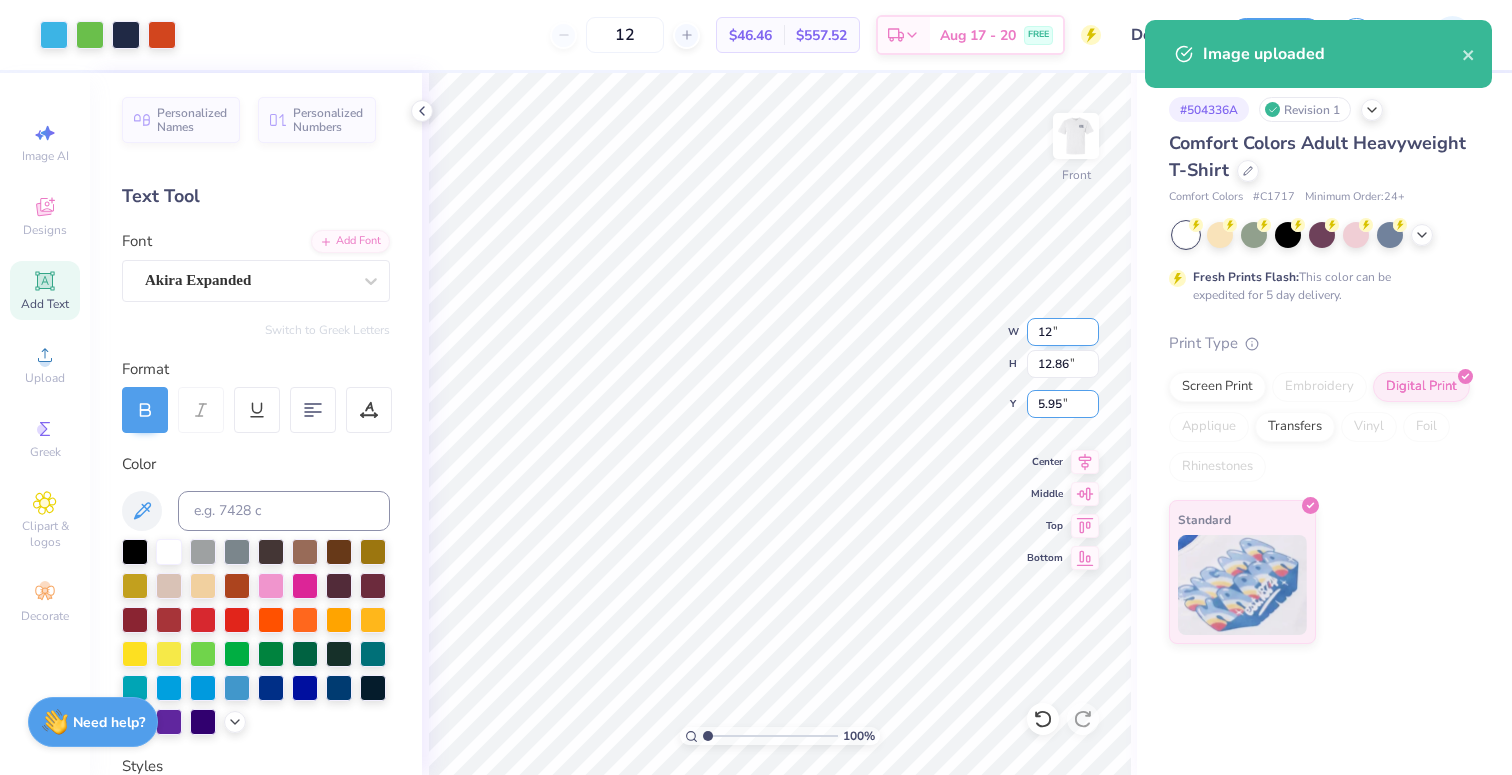 type on "7.31" 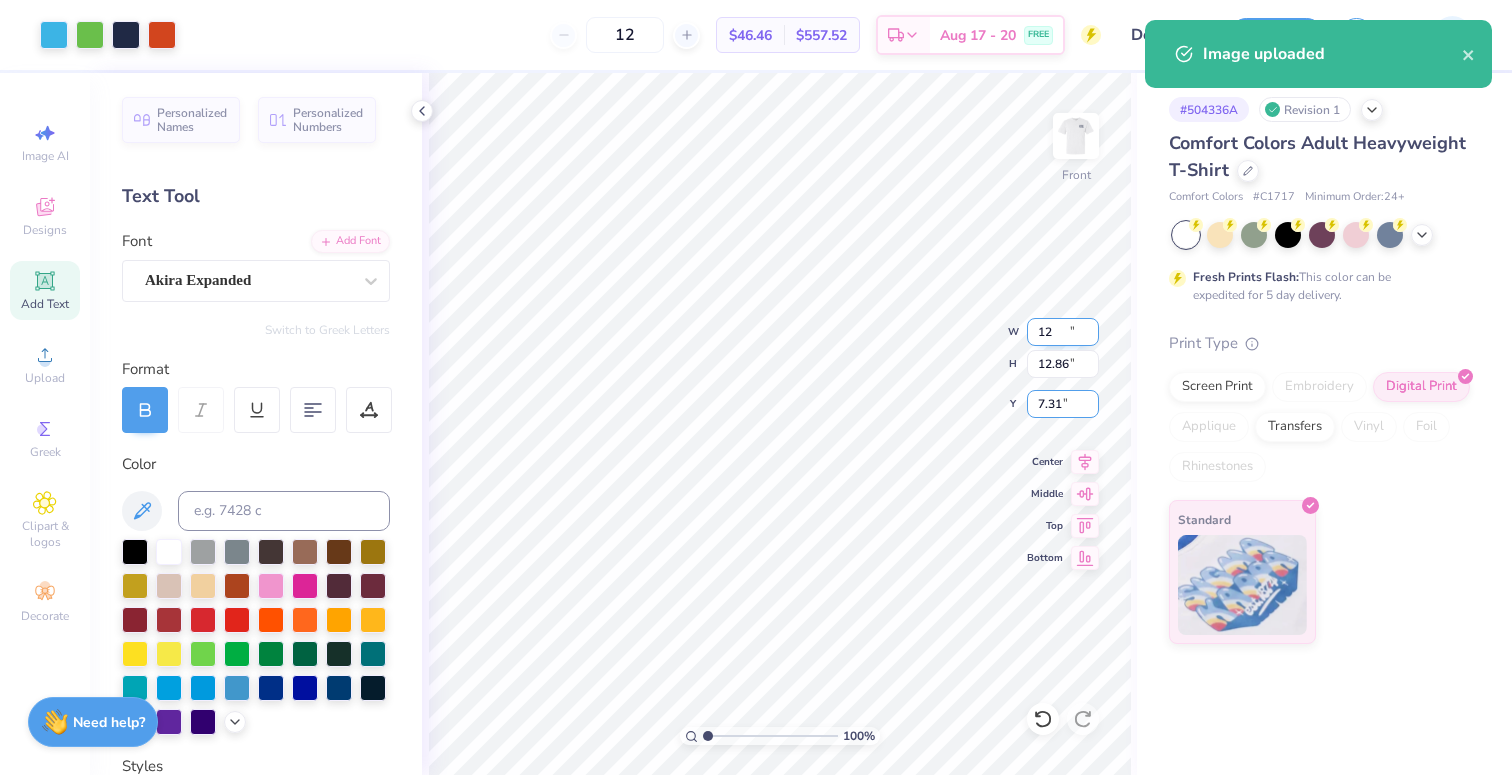 type on "12.00" 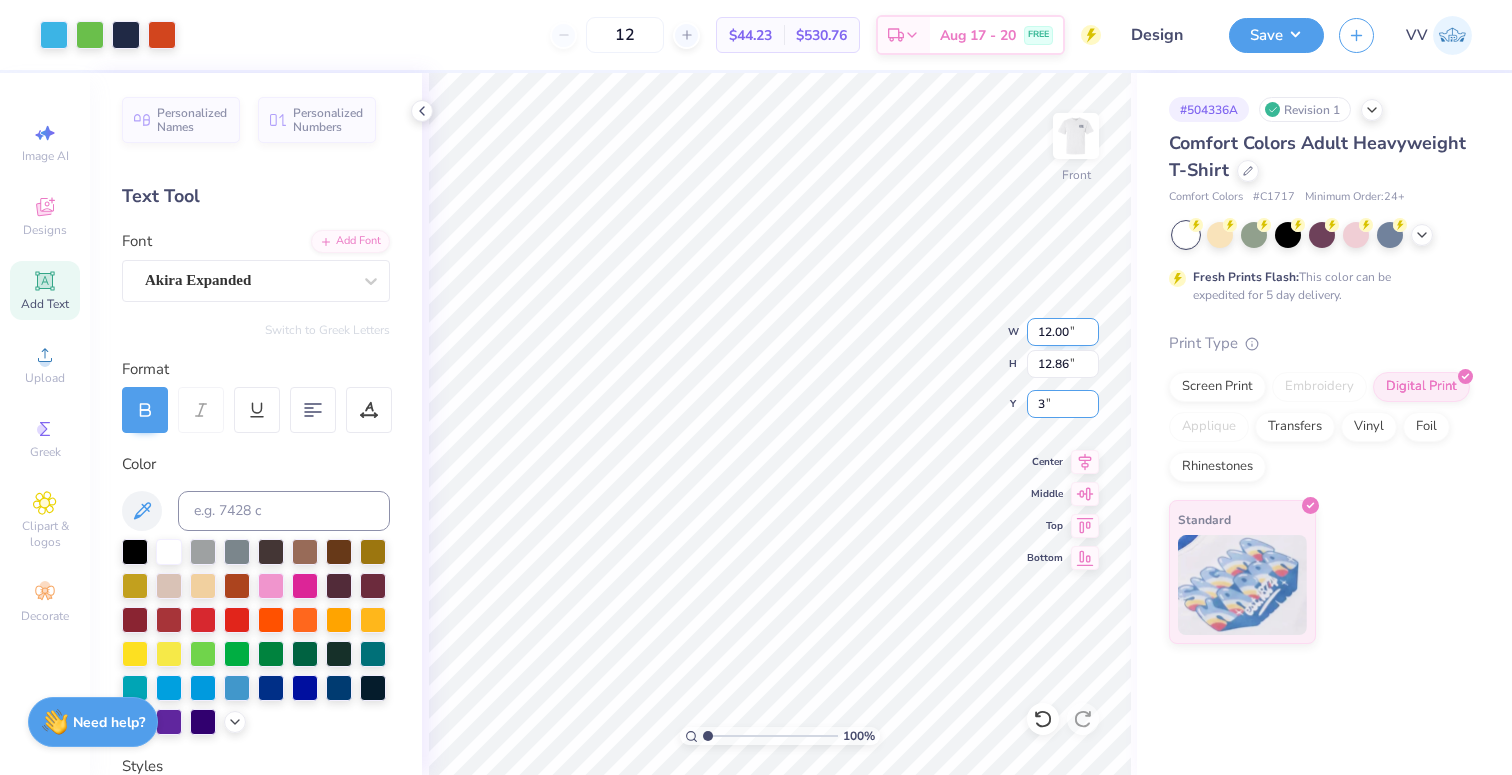 type on "3.00" 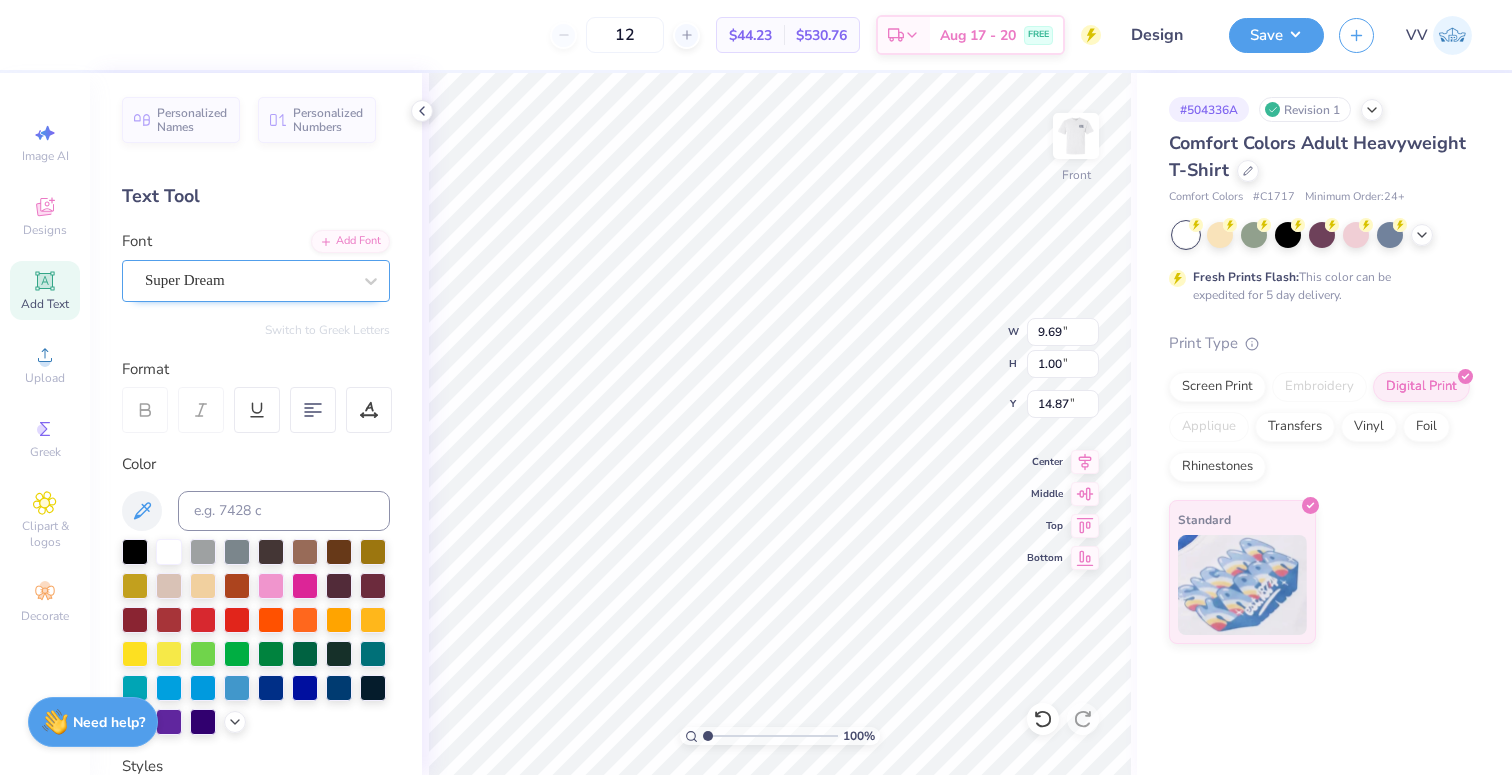 click on "Super Dream" at bounding box center [248, 280] 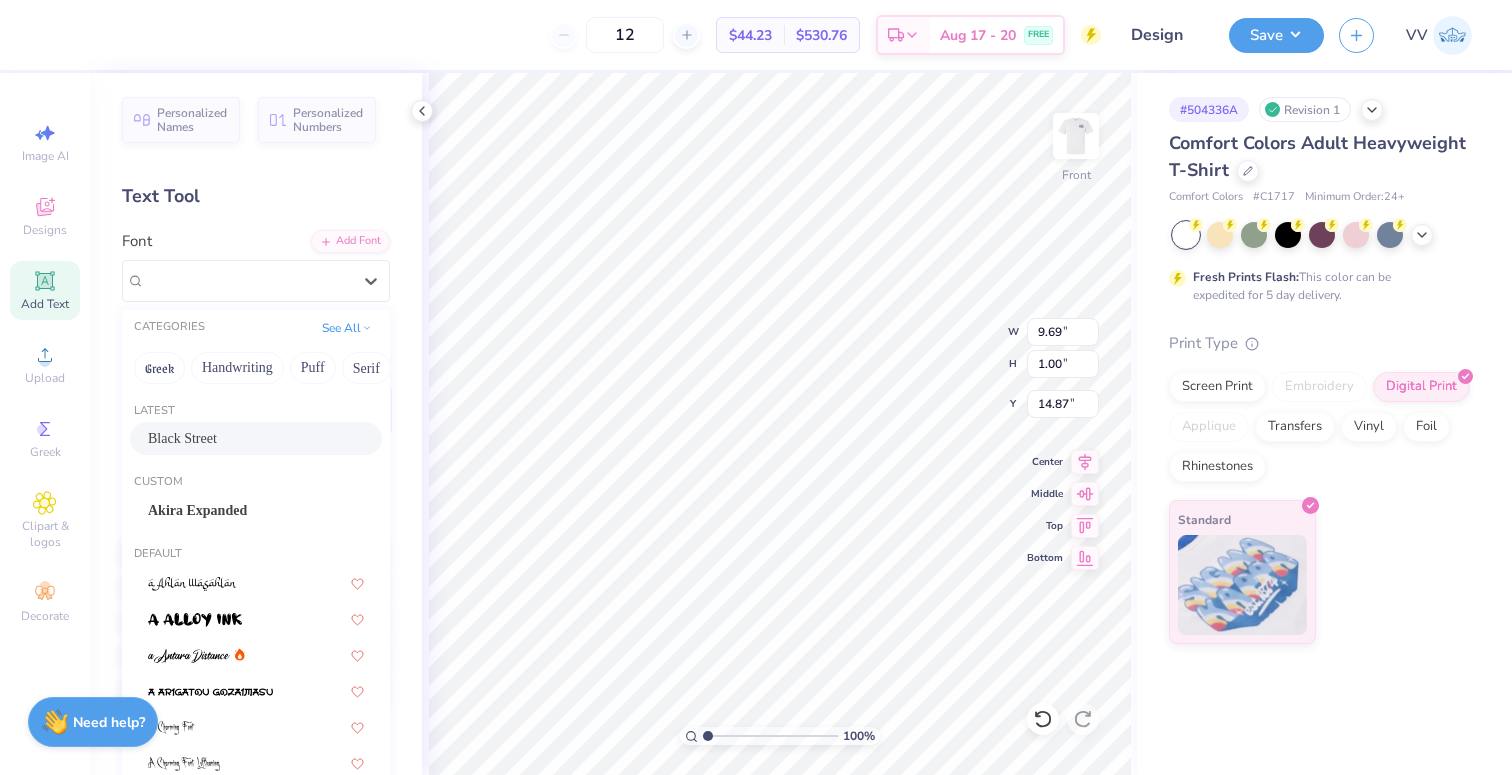 click on "Latest BlackStreet" at bounding box center [256, 431] 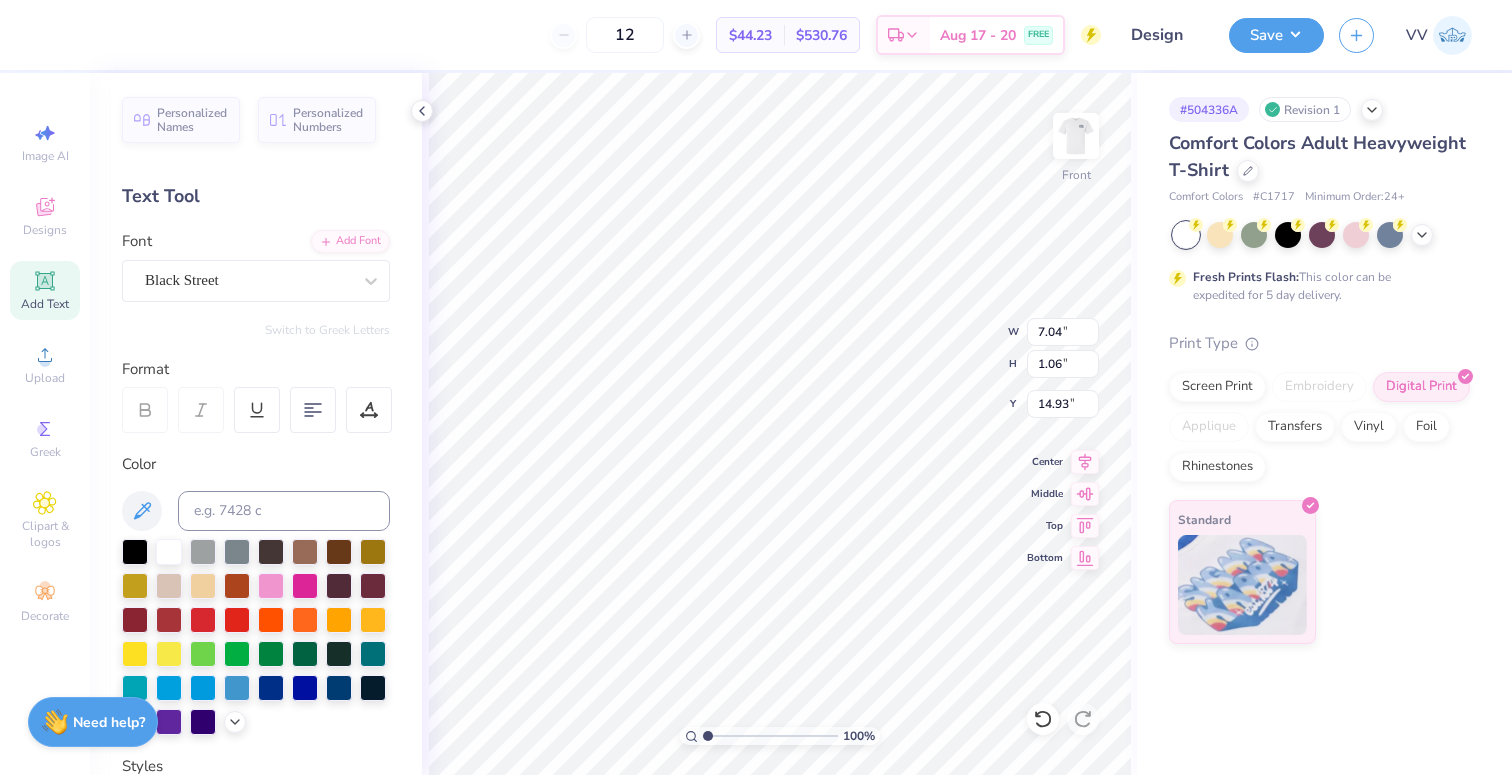 type on "7.04" 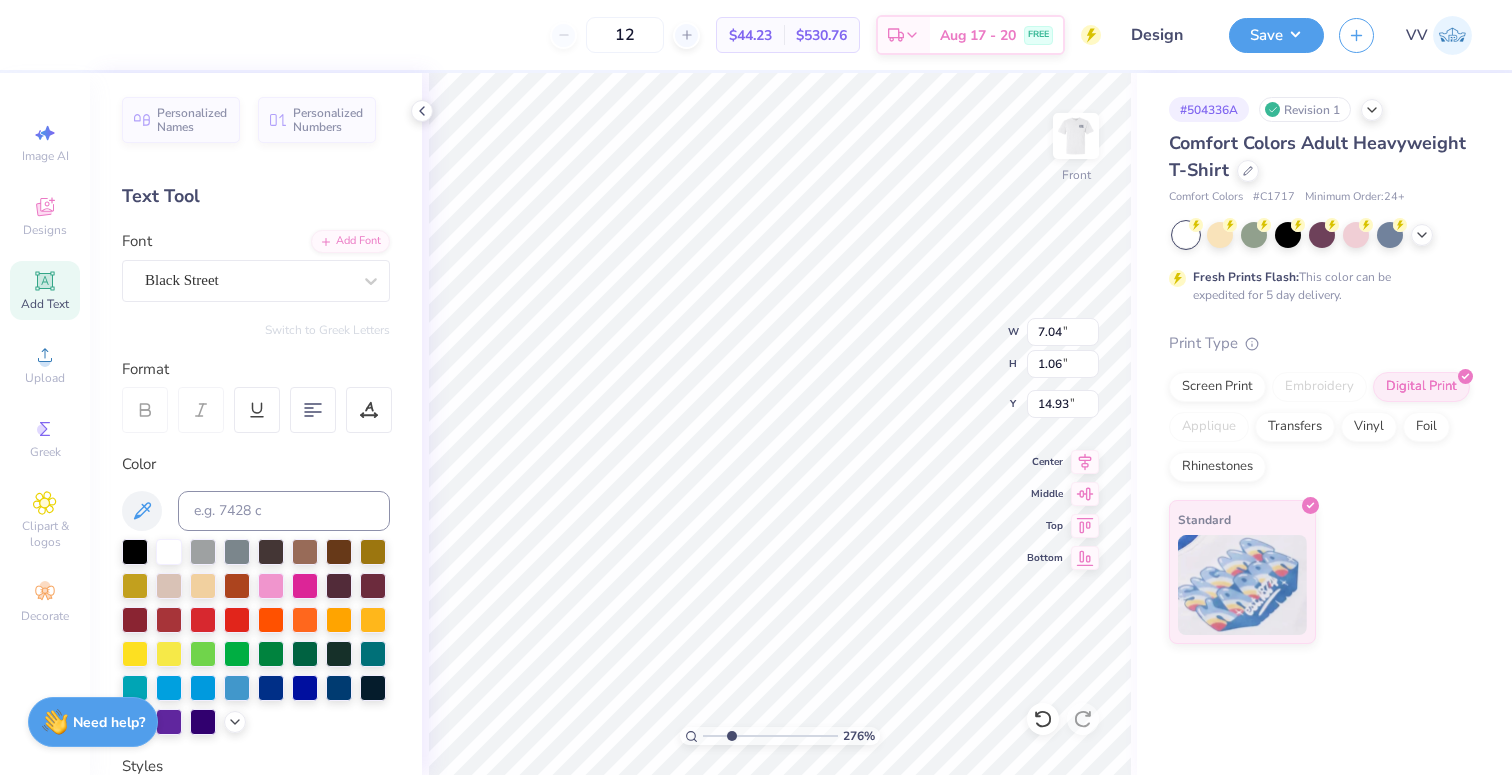 type on "2.76" 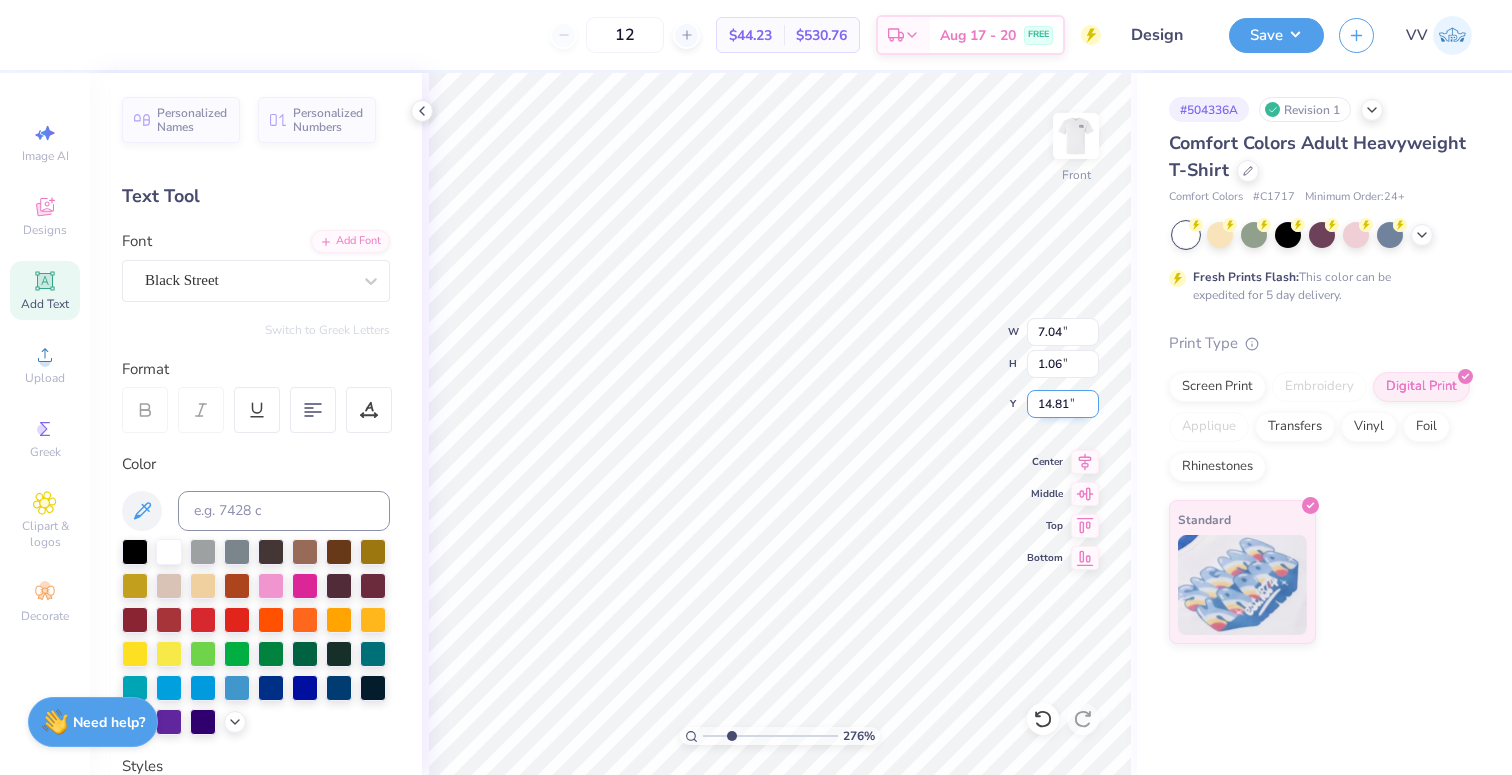 click on "14.81" at bounding box center [1063, 404] 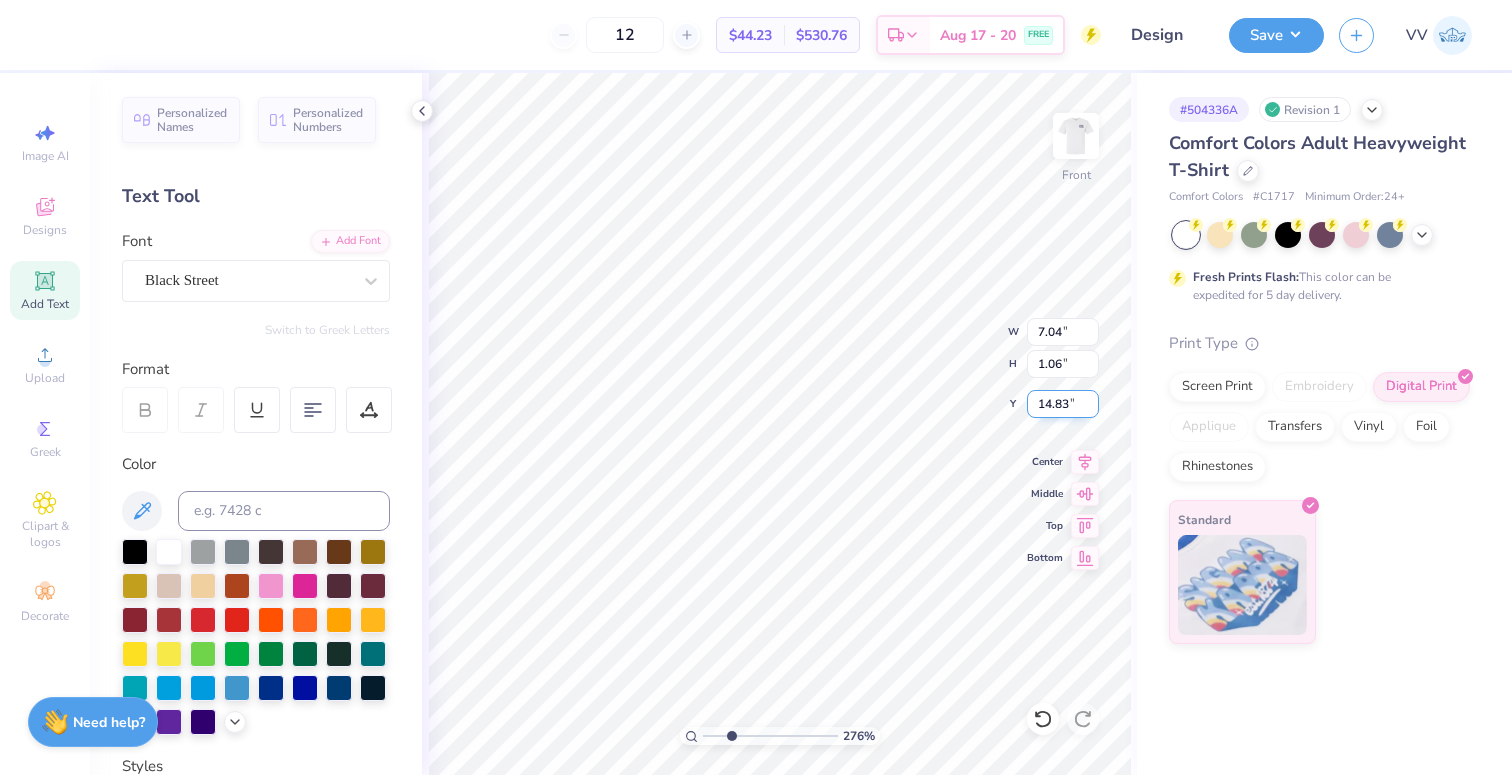type on "14.83" 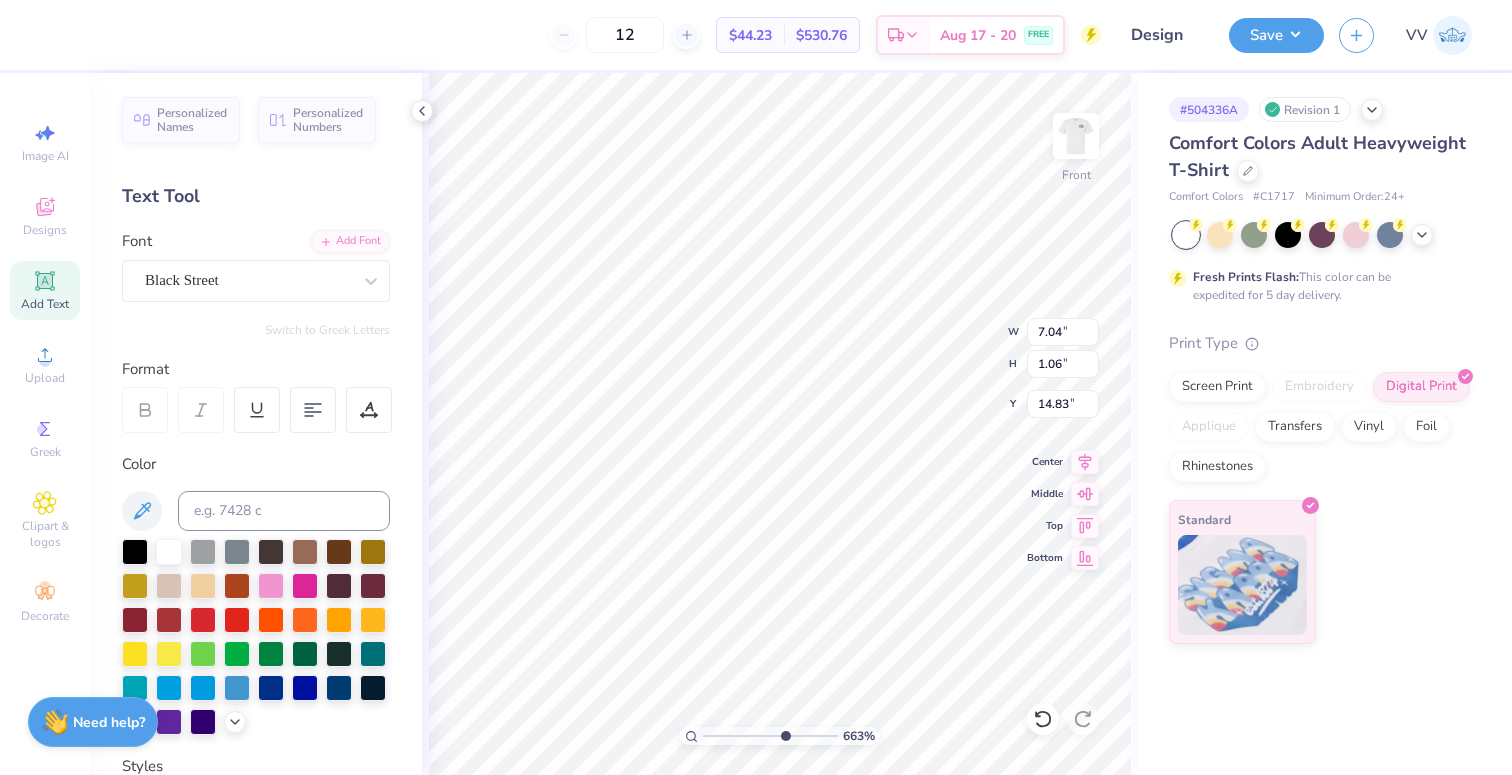 drag, startPoint x: 737, startPoint y: 732, endPoint x: 783, endPoint y: 736, distance: 46.173584 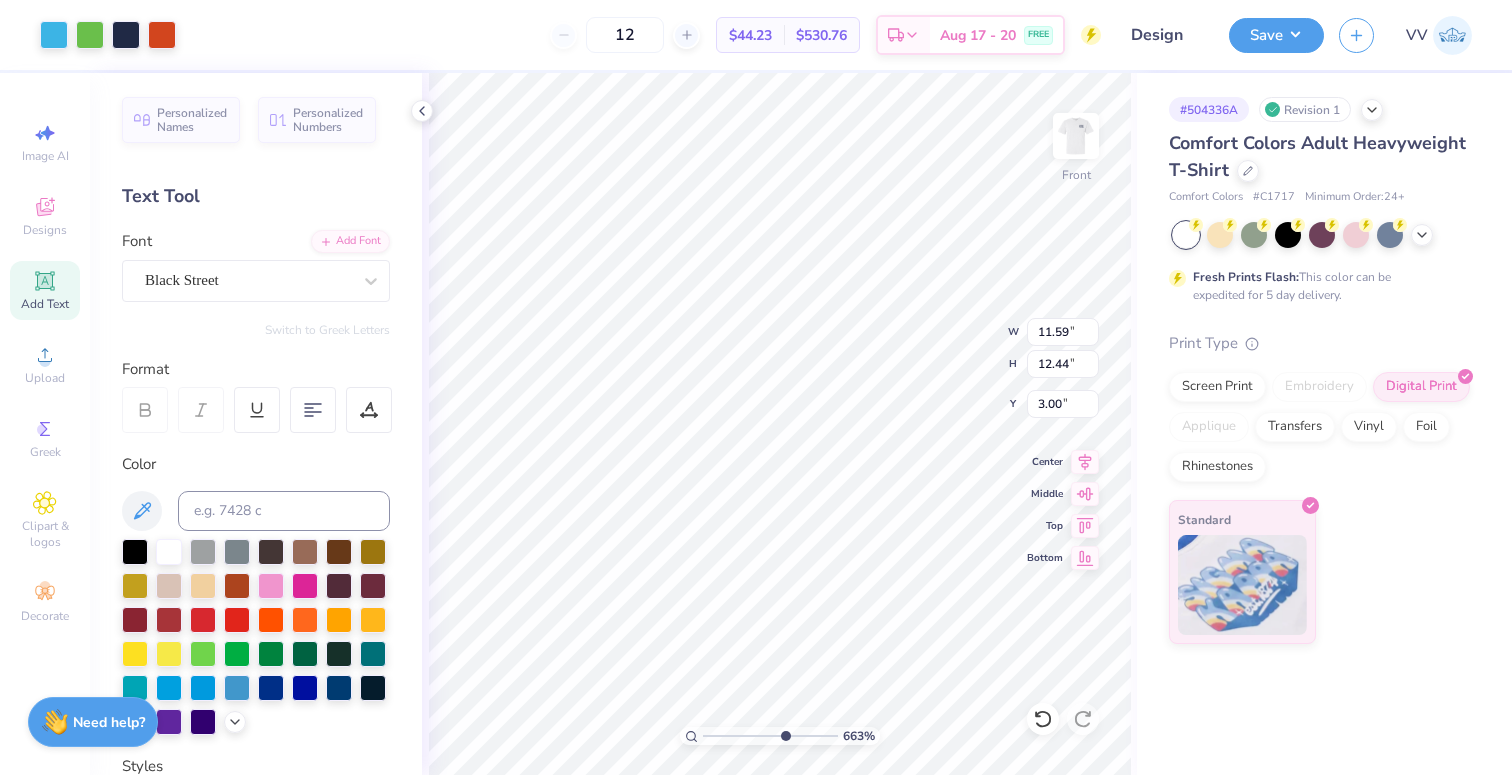 type on "11.59" 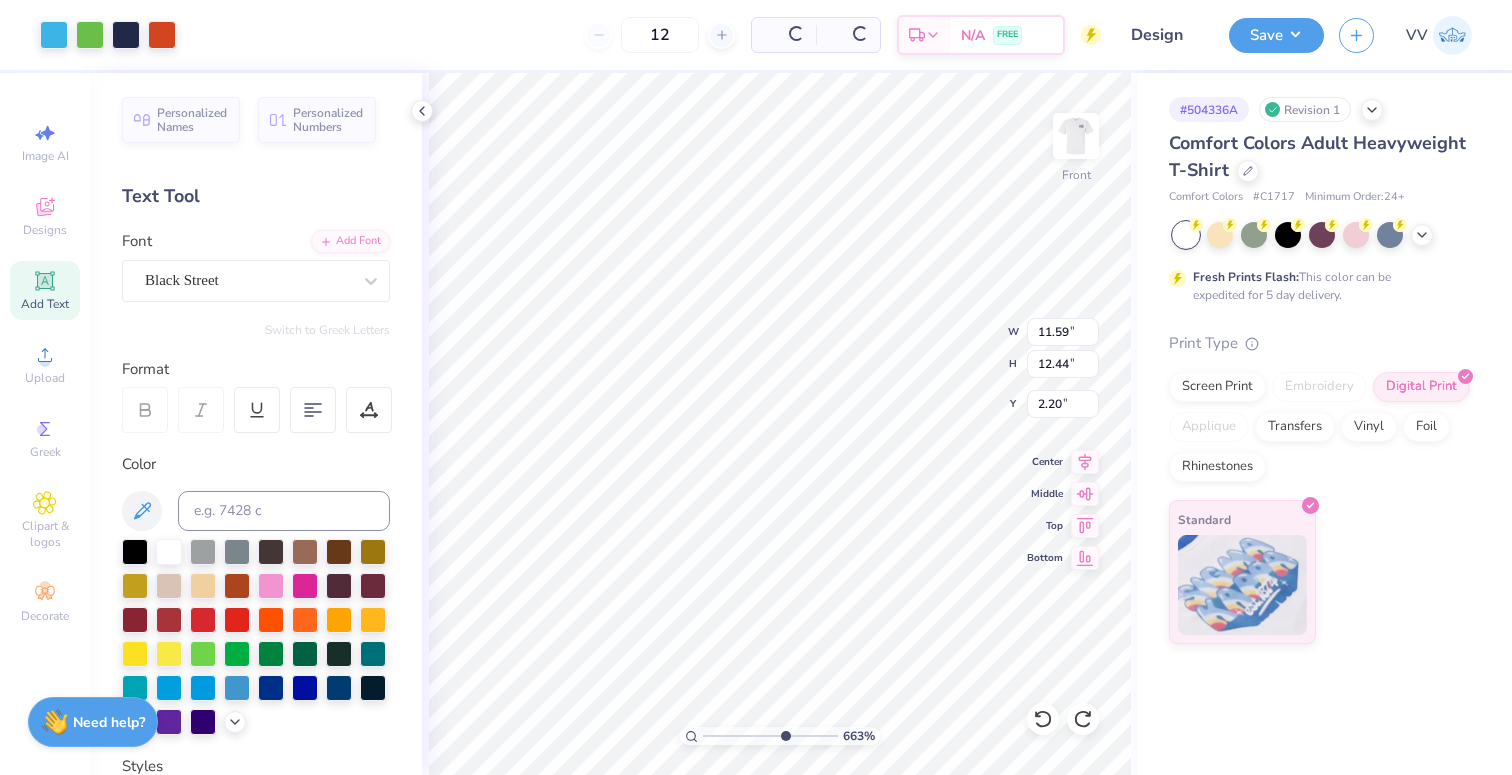 type on "3.00" 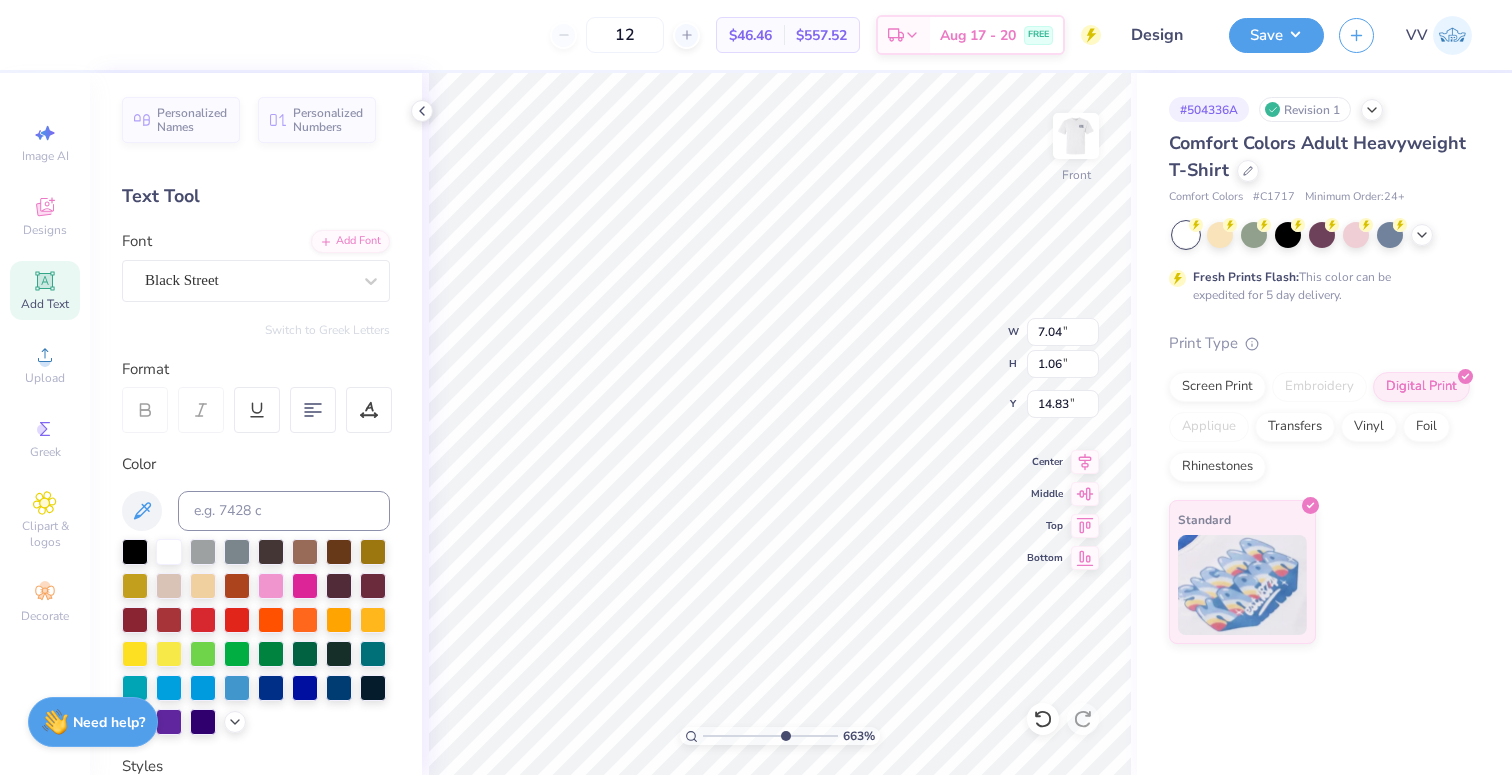 type on "14.84" 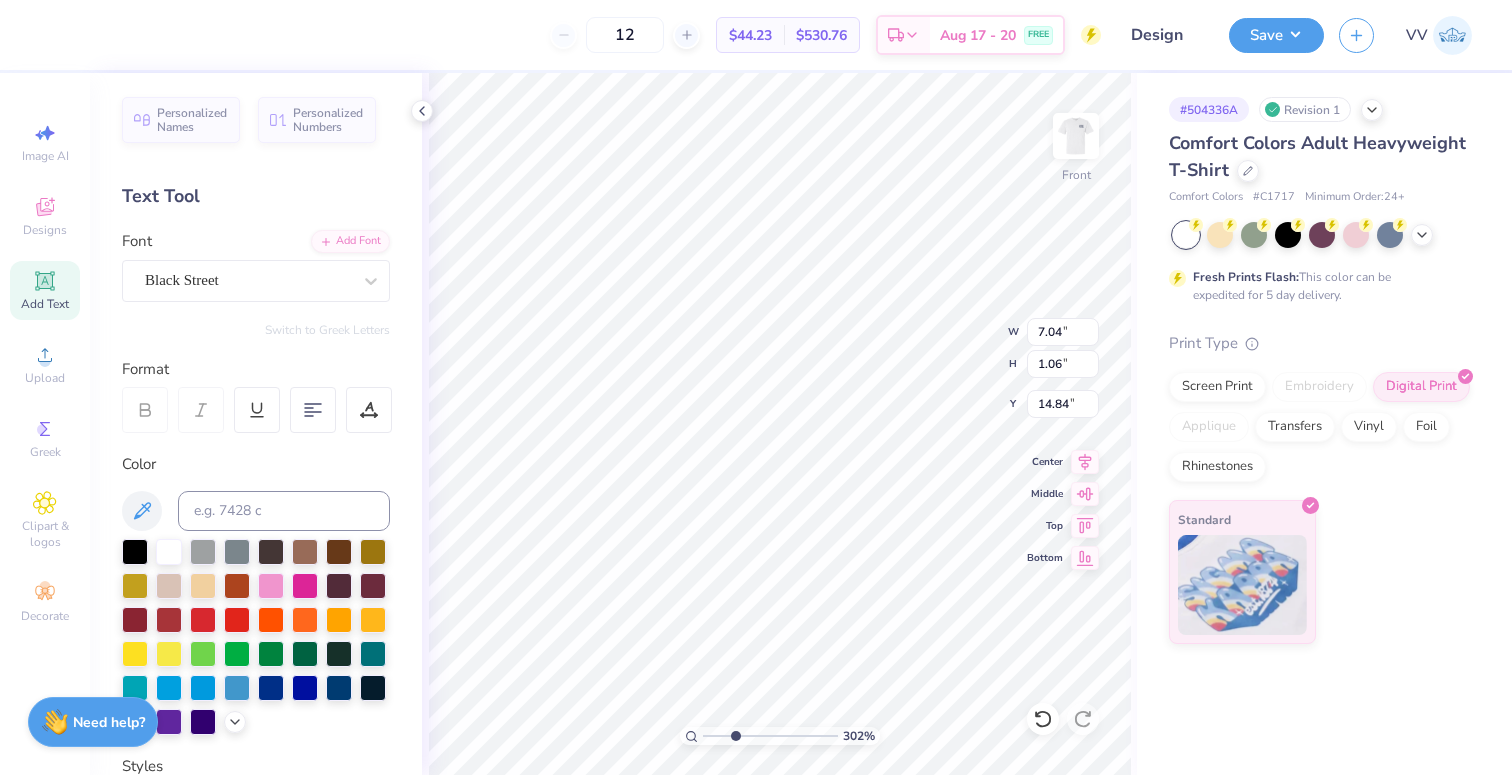 drag, startPoint x: 781, startPoint y: 741, endPoint x: 734, endPoint y: 725, distance: 49.648766 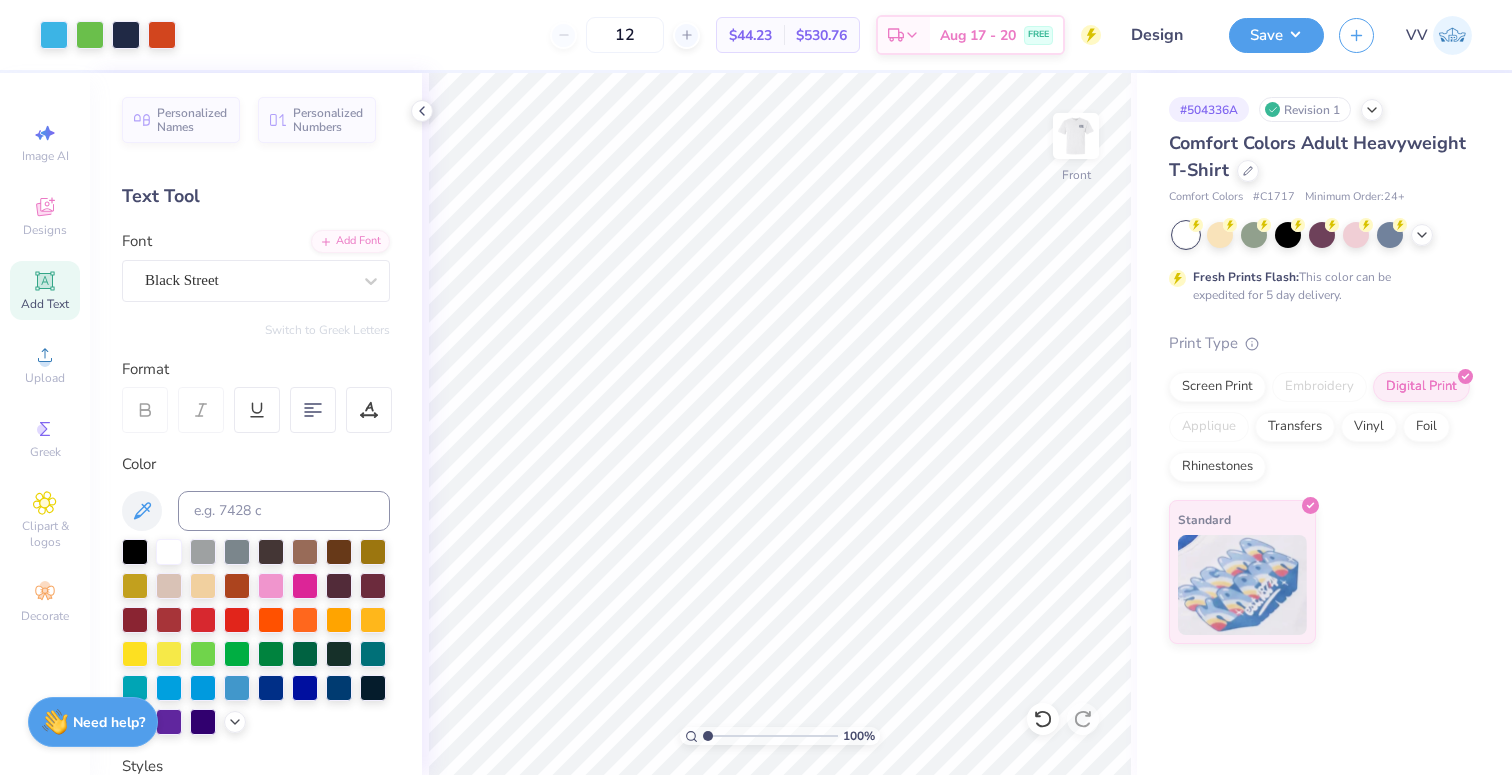 drag, startPoint x: 707, startPoint y: 740, endPoint x: 677, endPoint y: 745, distance: 30.413813 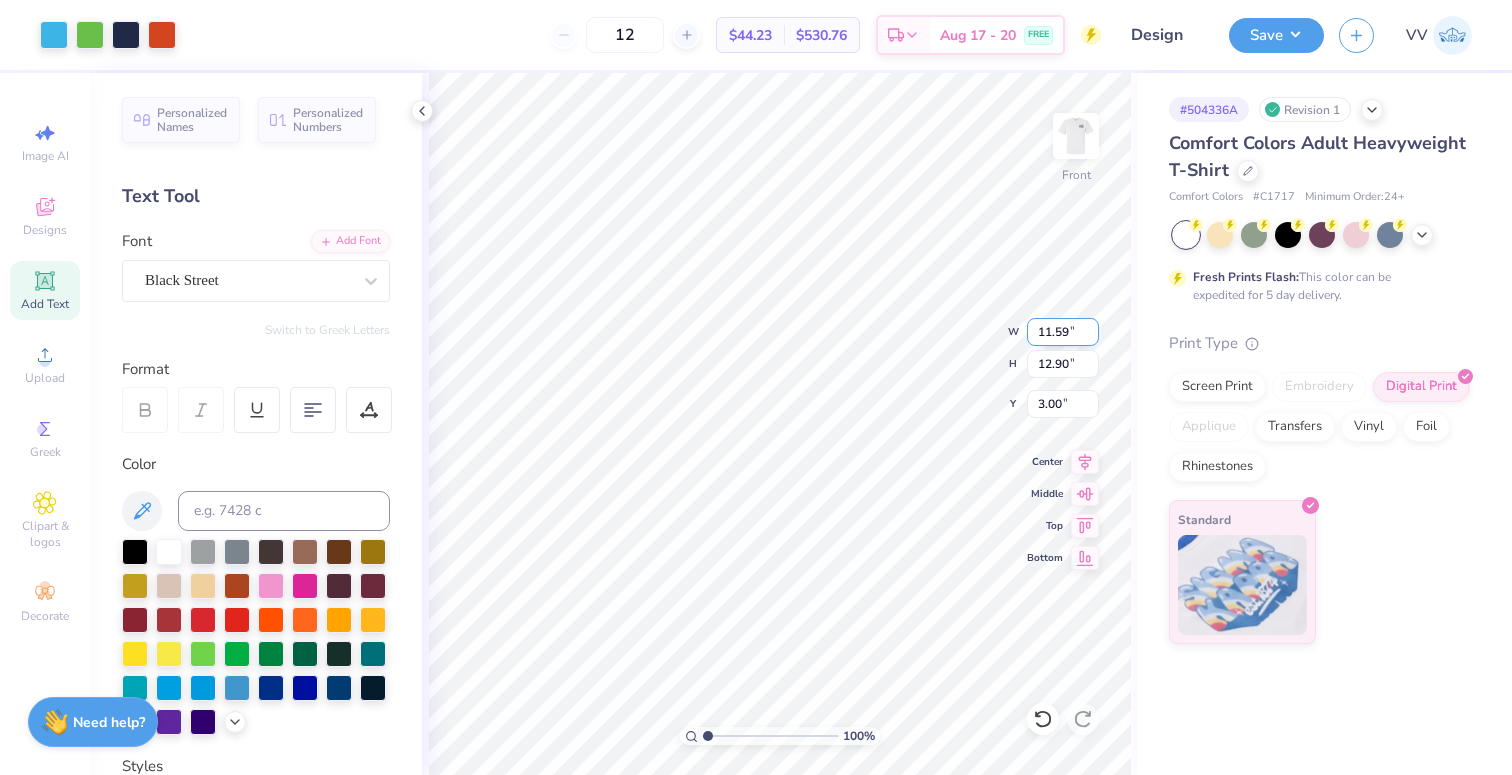 click on "11.59" at bounding box center [1063, 332] 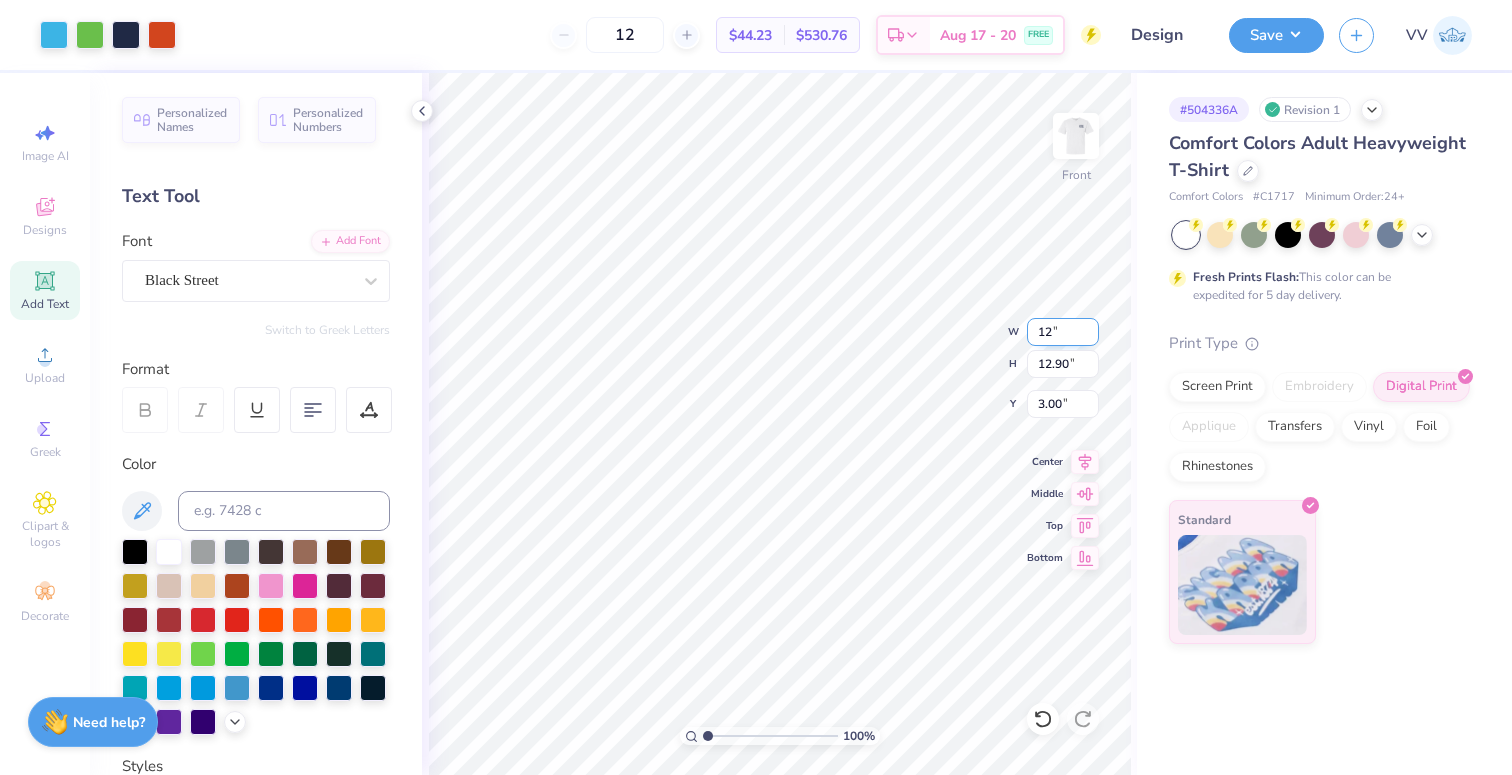 type on "12" 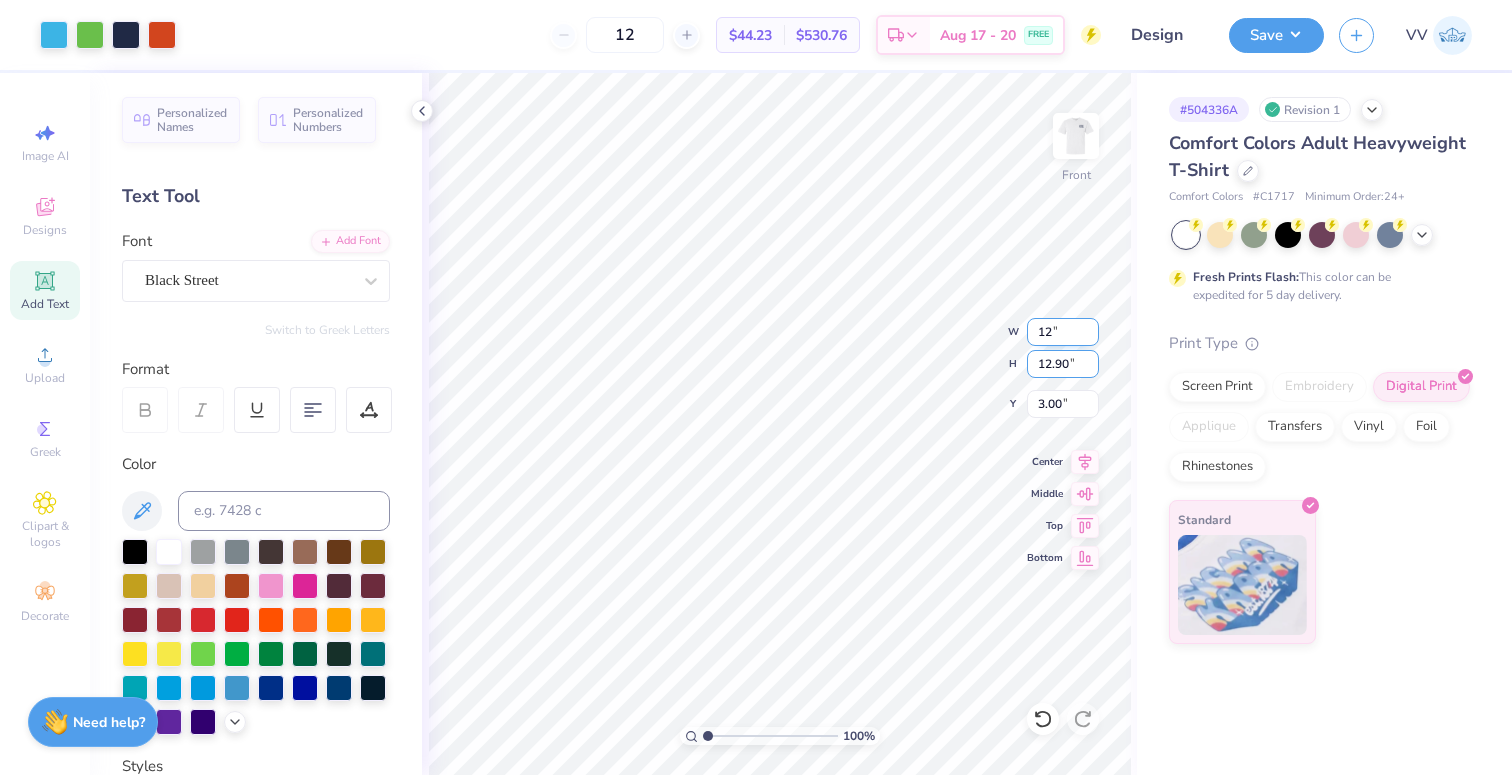 type on "13.36" 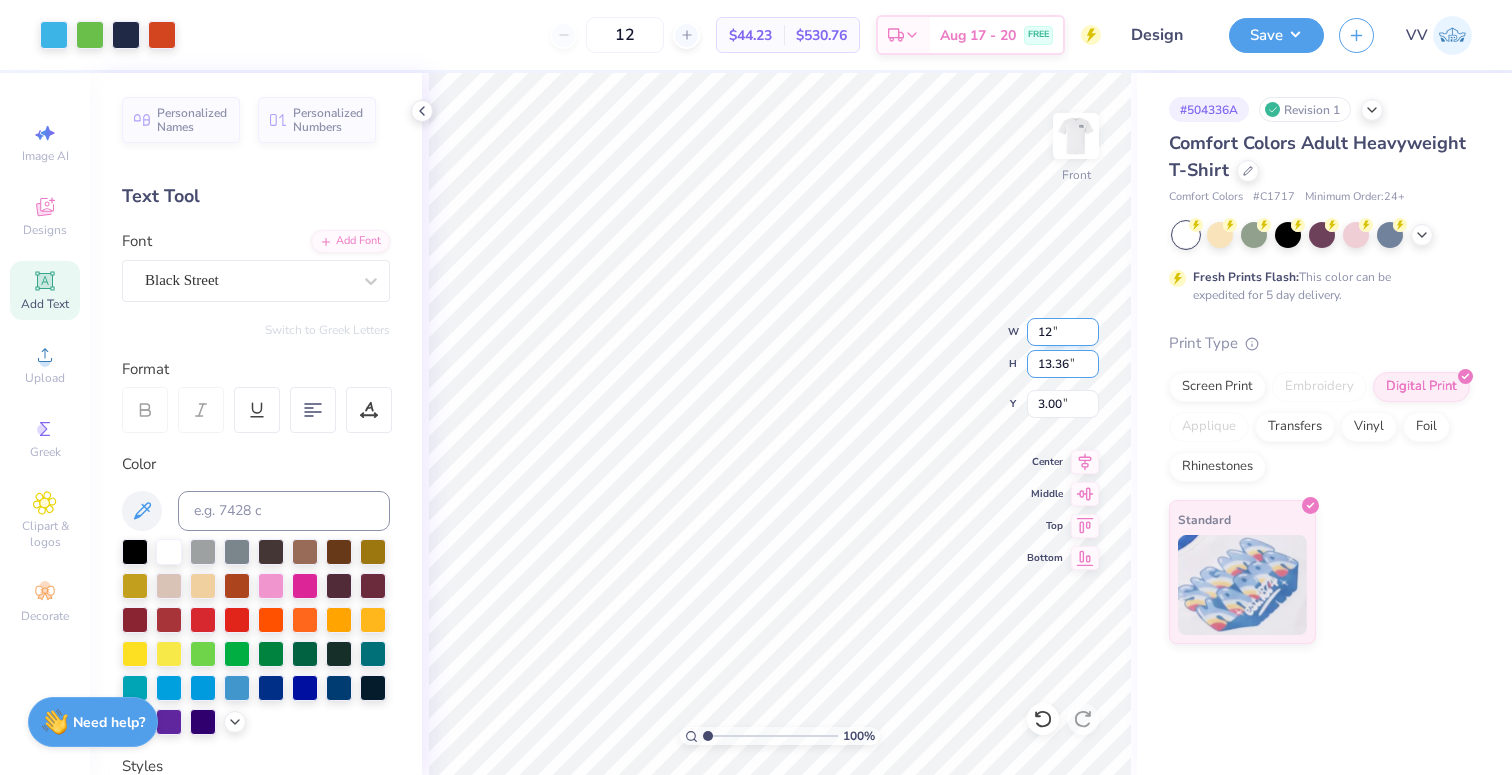 type on "12.00" 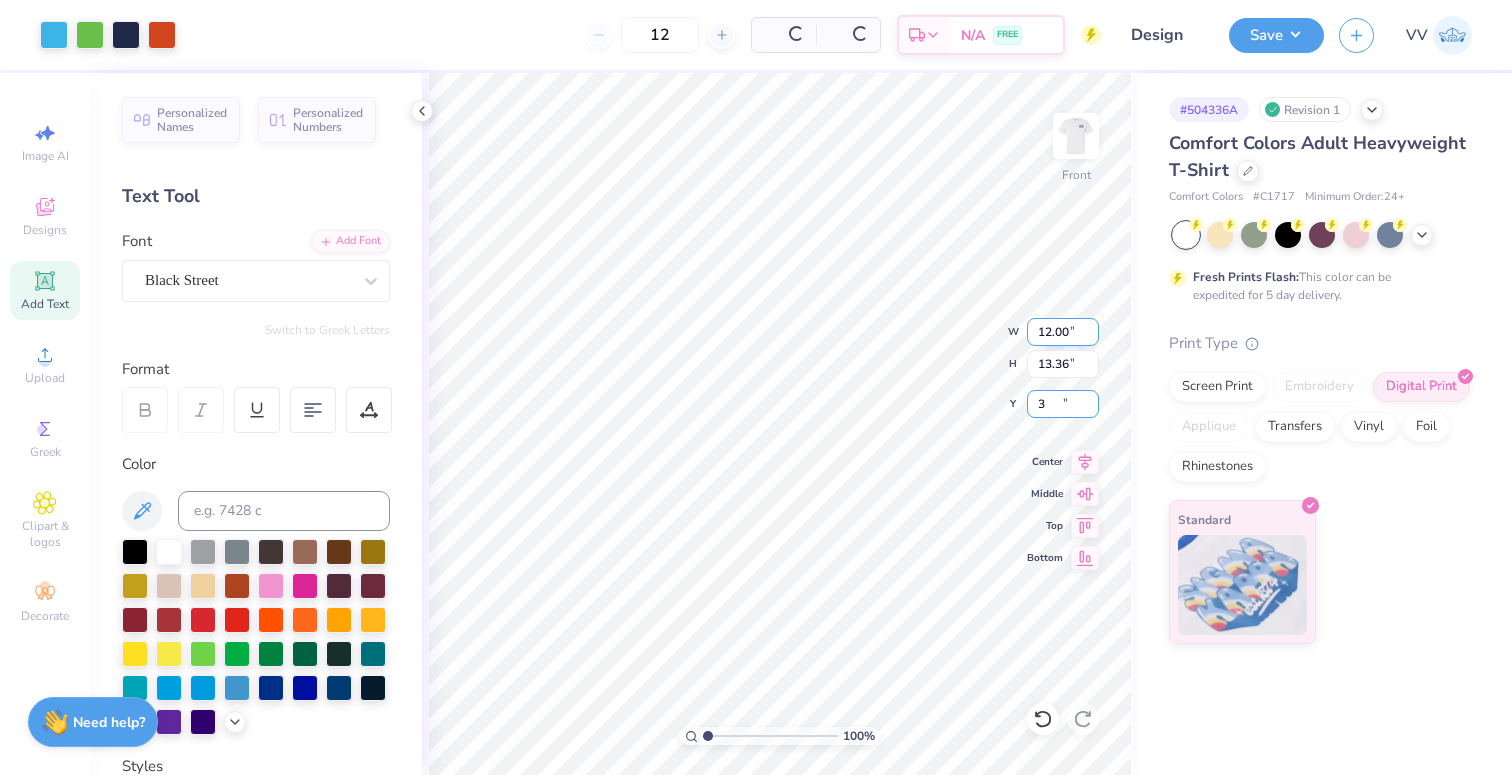 type on "3.00" 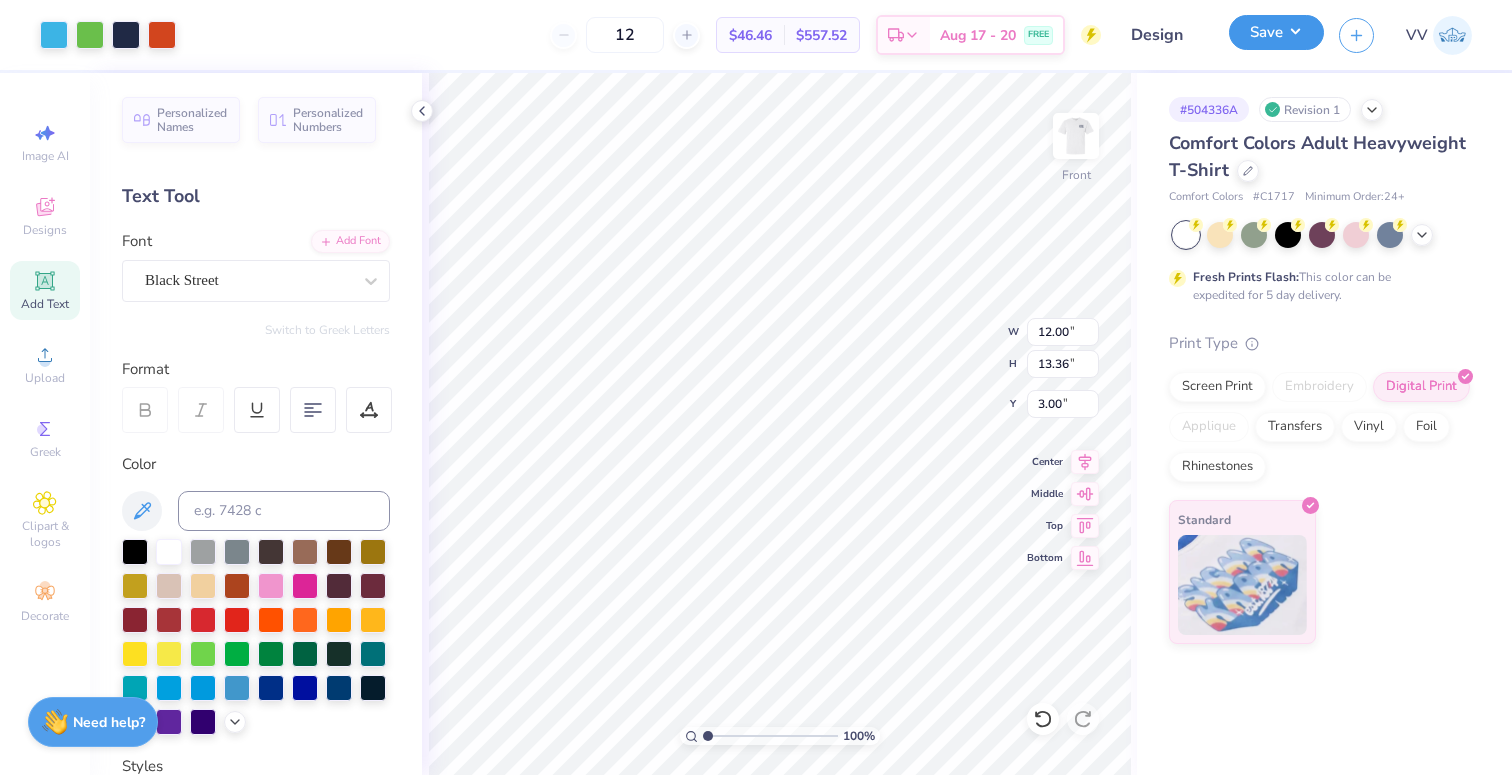 click on "Save" at bounding box center (1276, 32) 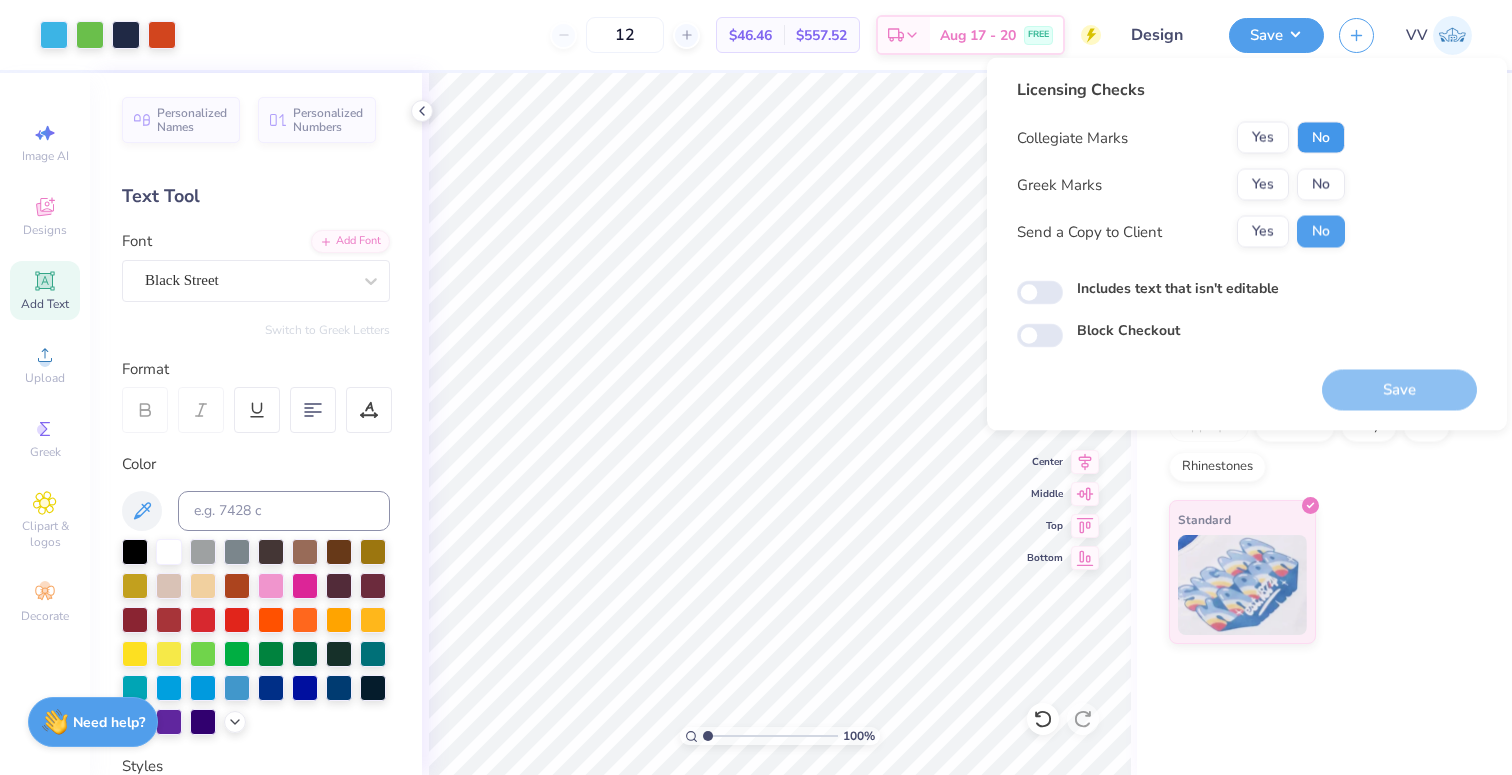 click on "No" at bounding box center [1321, 138] 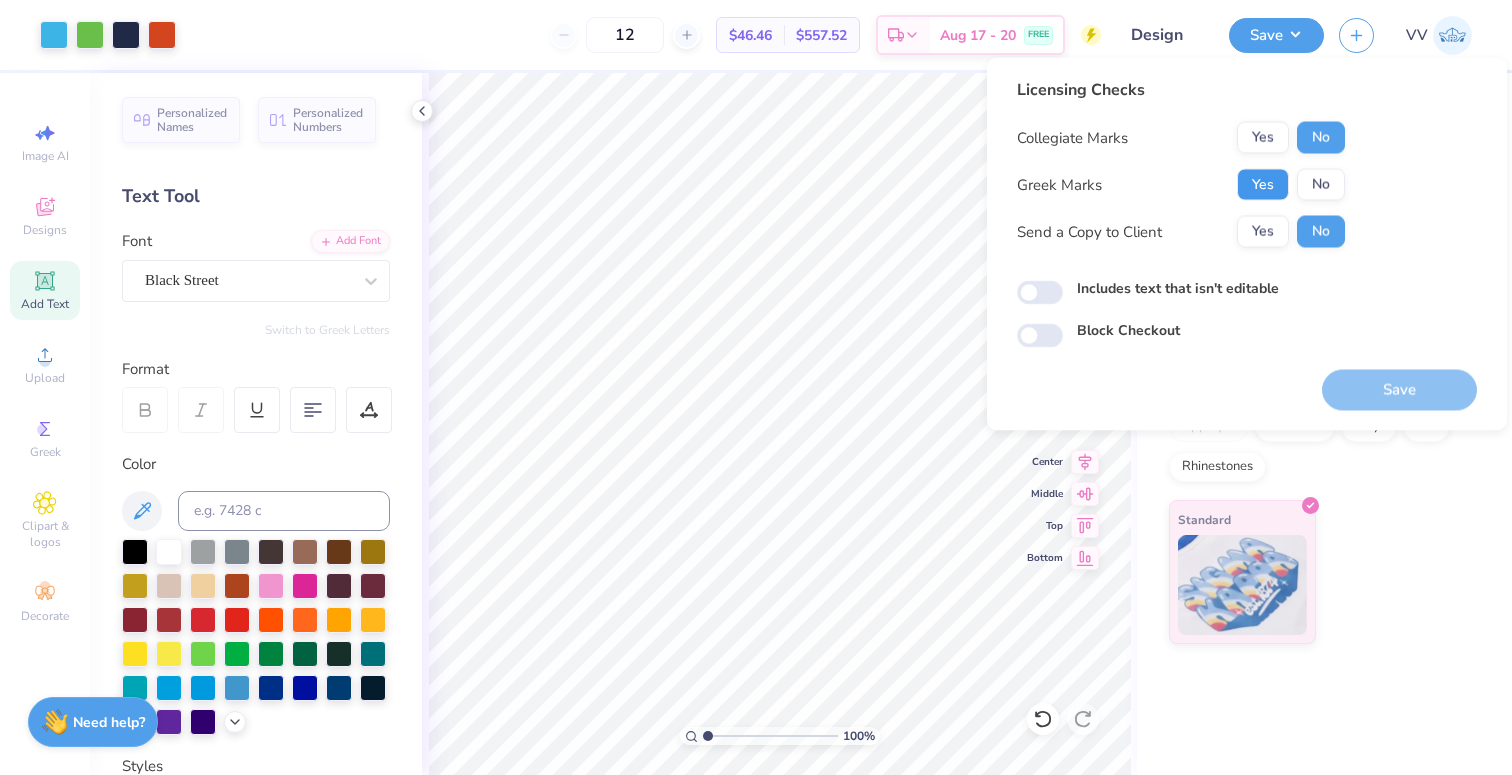 click on "Yes" at bounding box center (1263, 185) 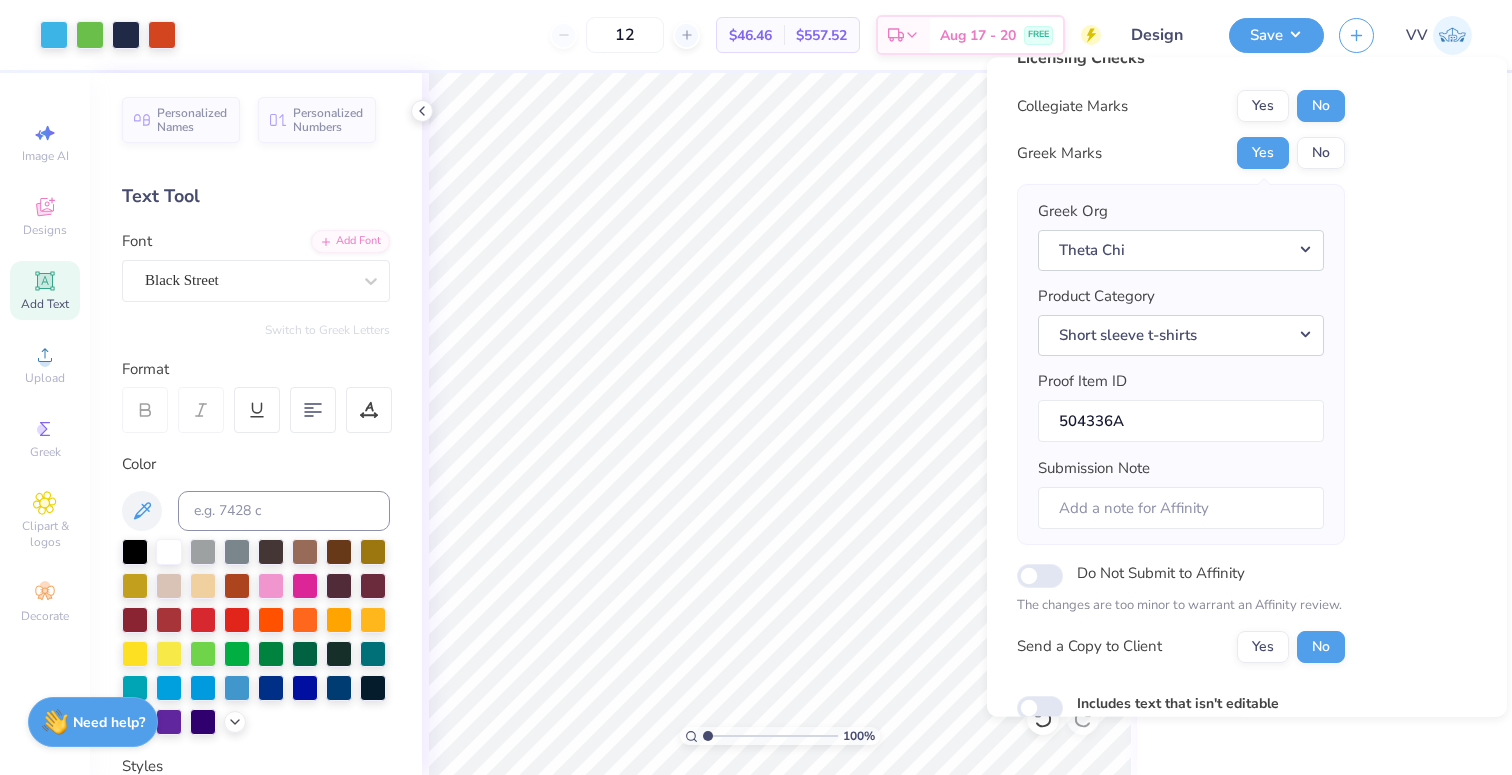scroll, scrollTop: 153, scrollLeft: 0, axis: vertical 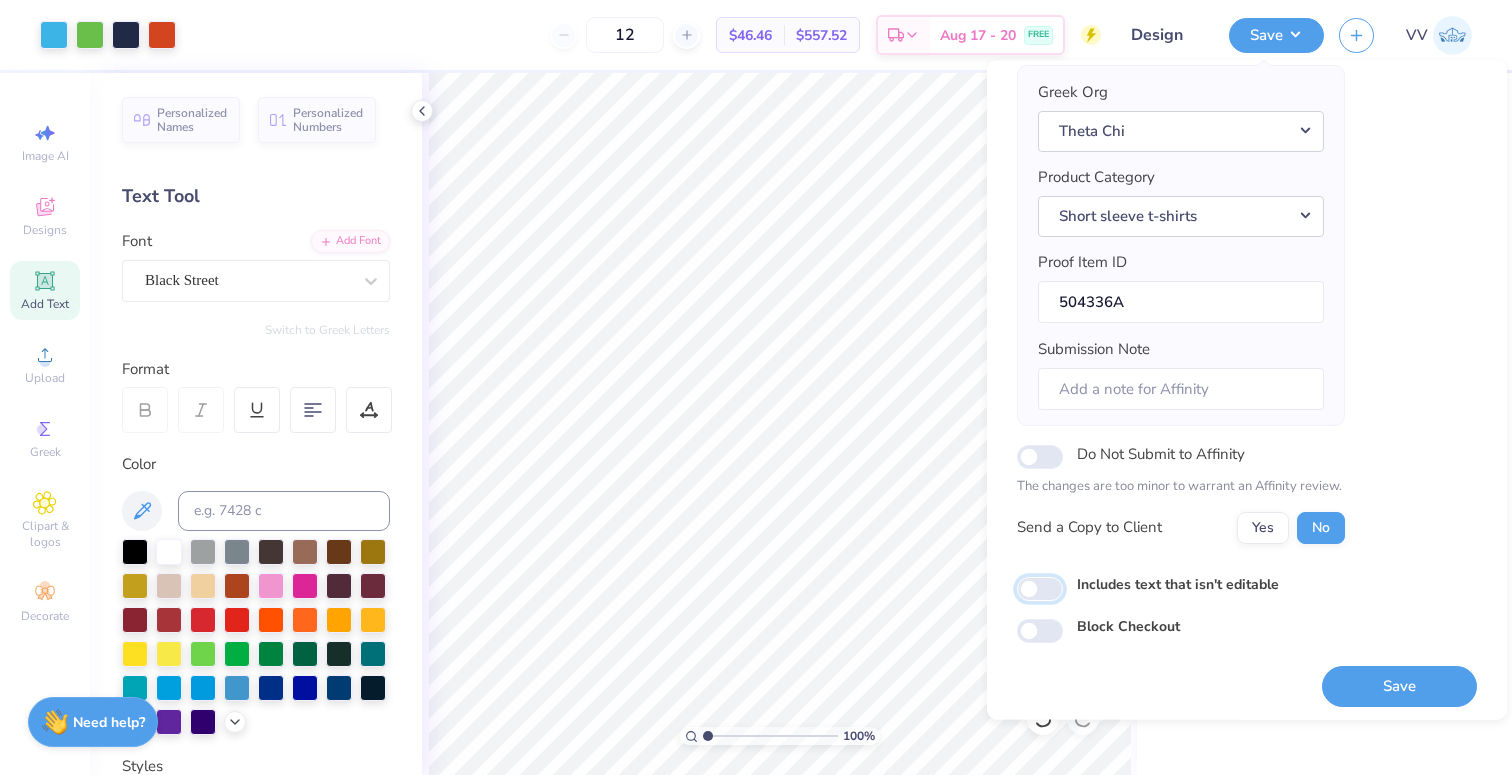 click on "Includes text that isn't editable" at bounding box center (1040, 589) 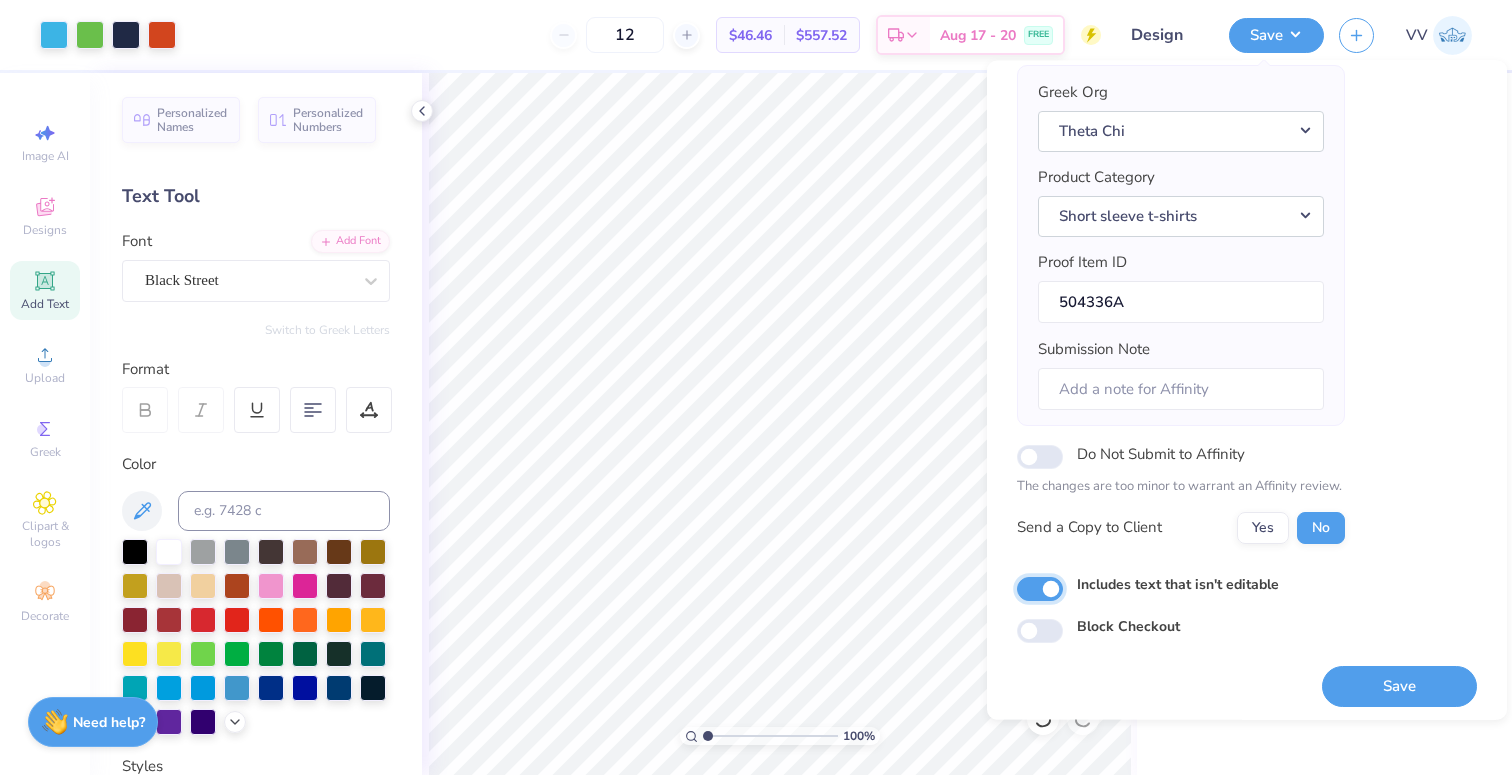 checkbox on "true" 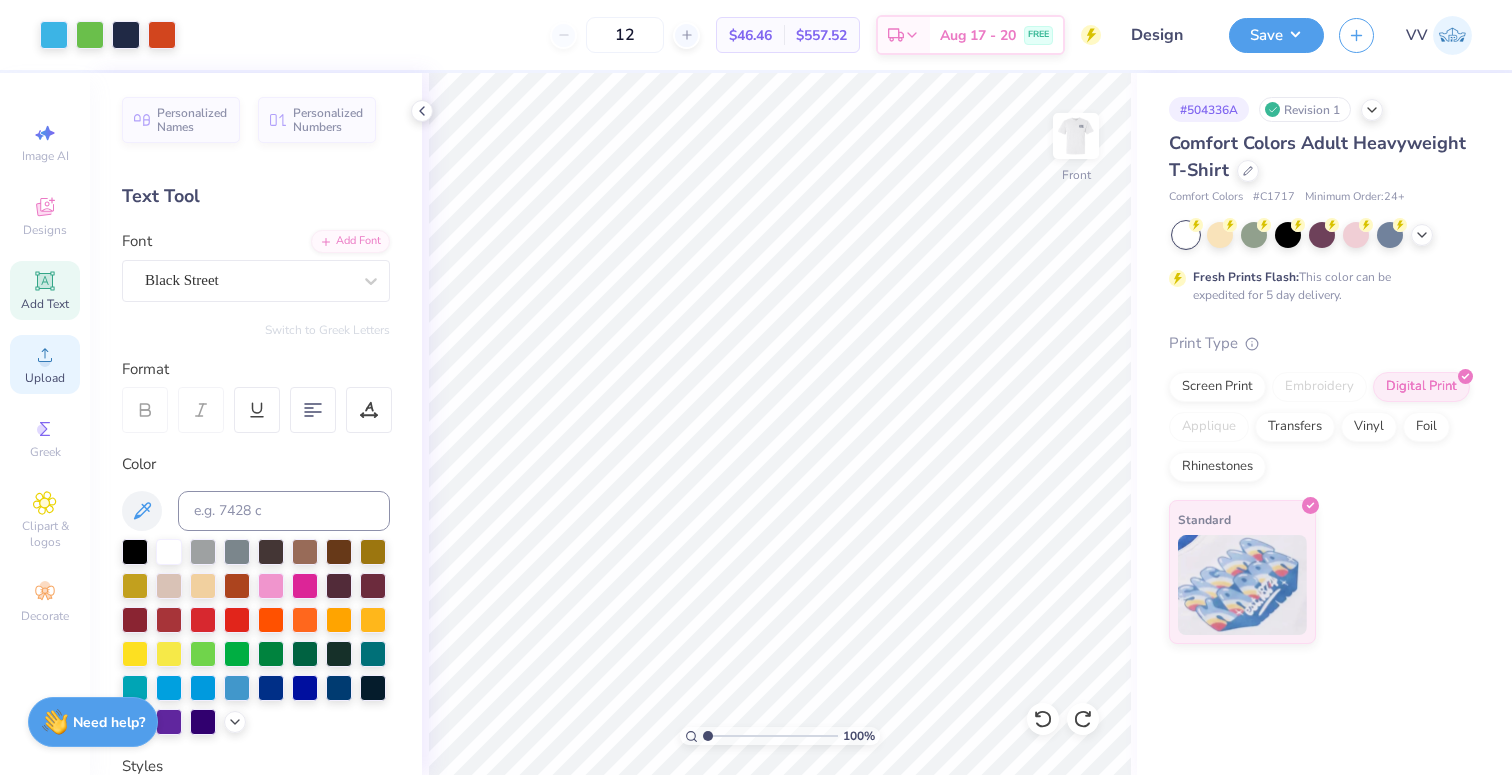 click on "Upload" at bounding box center (45, 364) 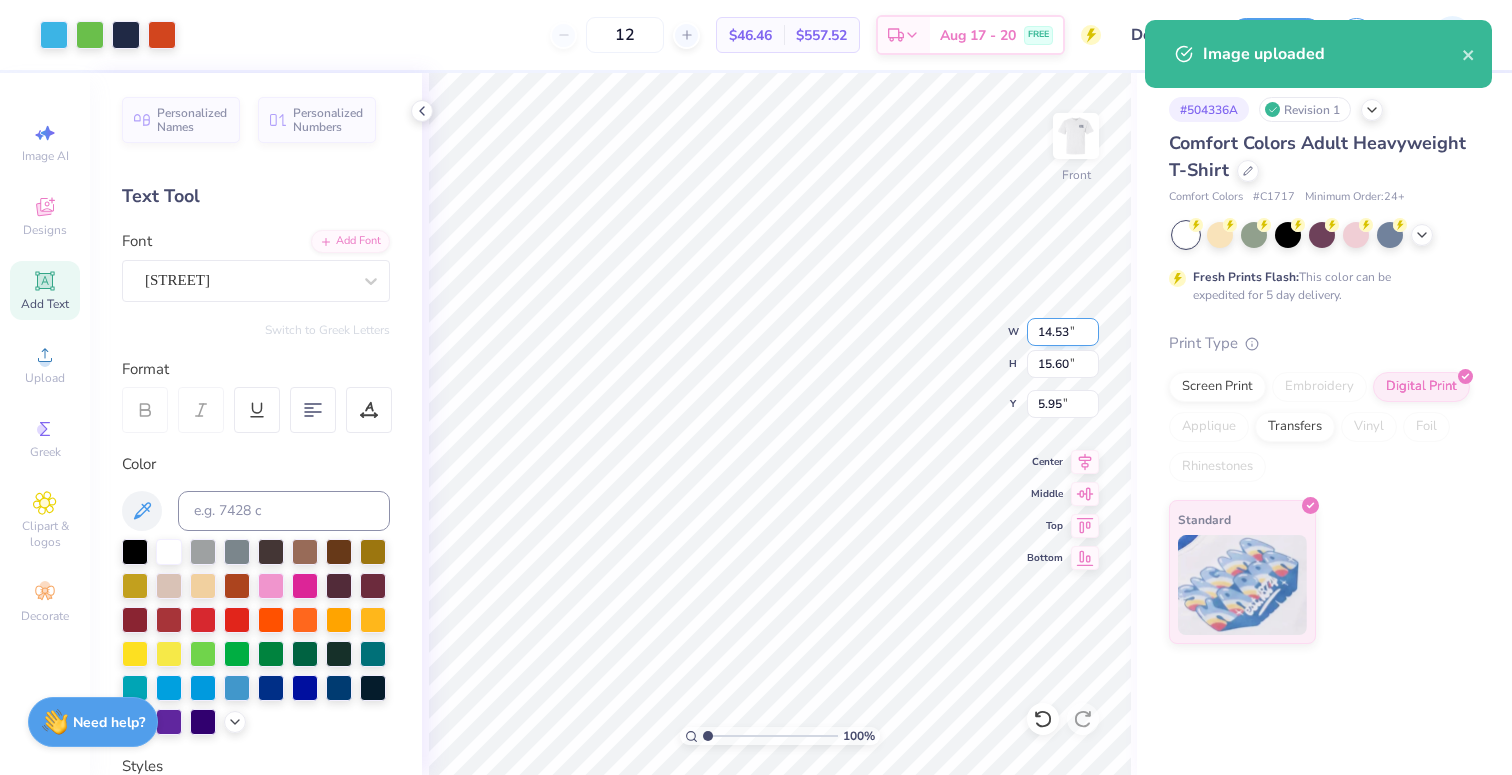 scroll, scrollTop: 0, scrollLeft: 0, axis: both 